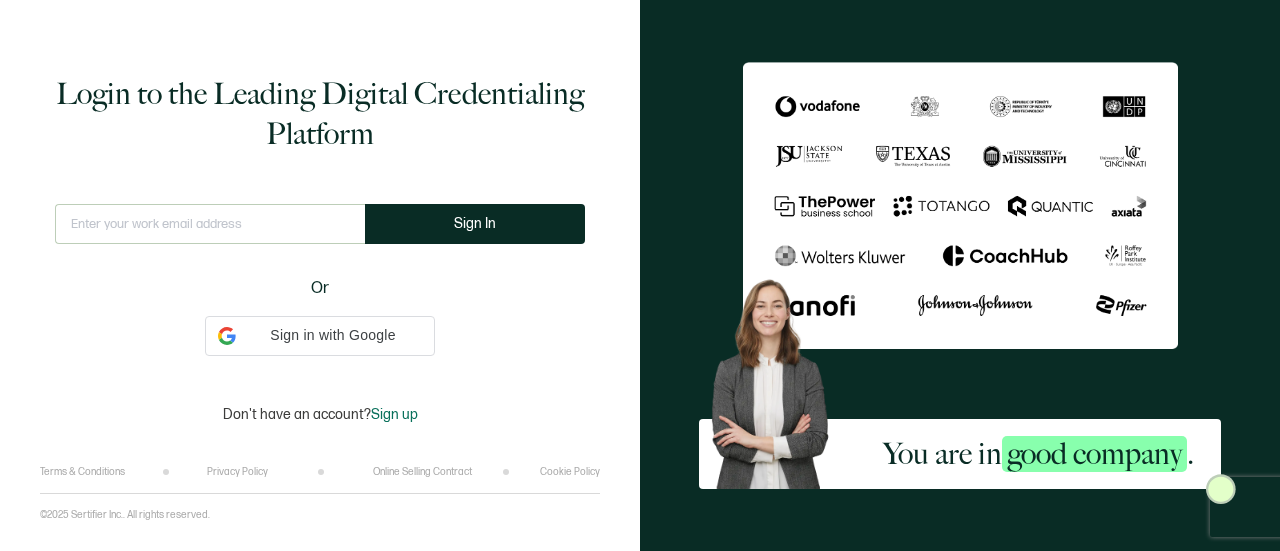 scroll, scrollTop: 0, scrollLeft: 0, axis: both 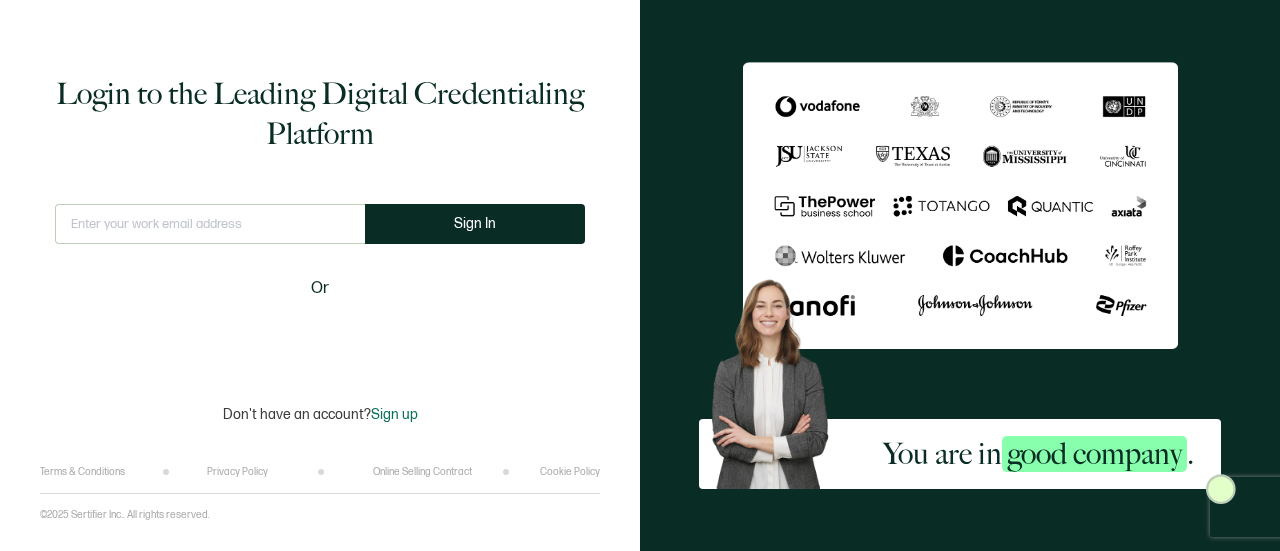 click at bounding box center (210, 224) 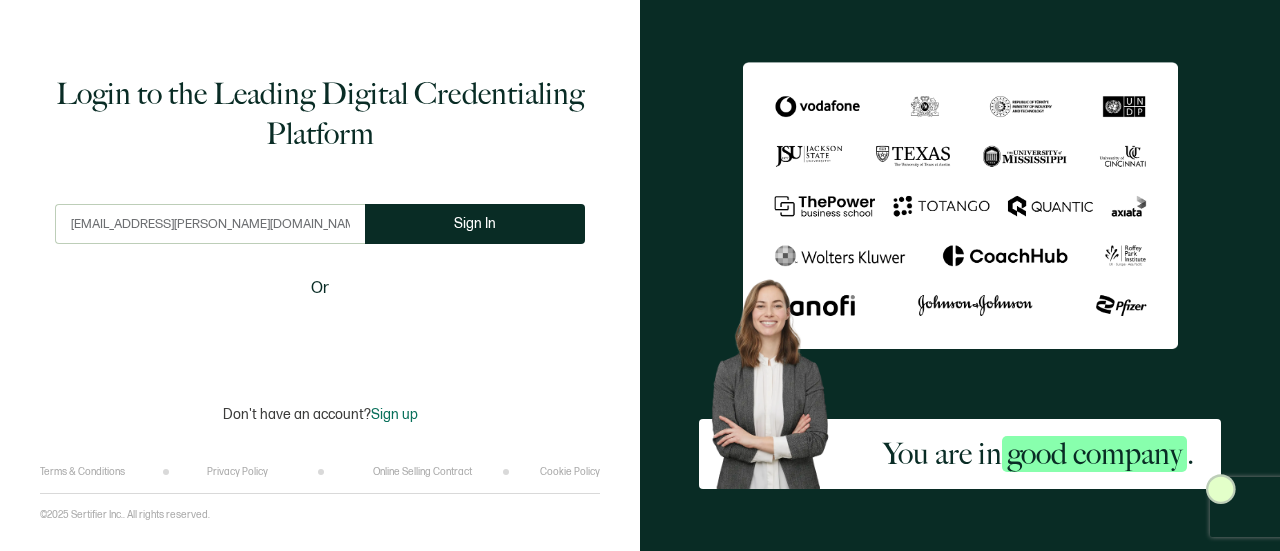 type on "[EMAIL_ADDRESS][PERSON_NAME][DOMAIN_NAME]" 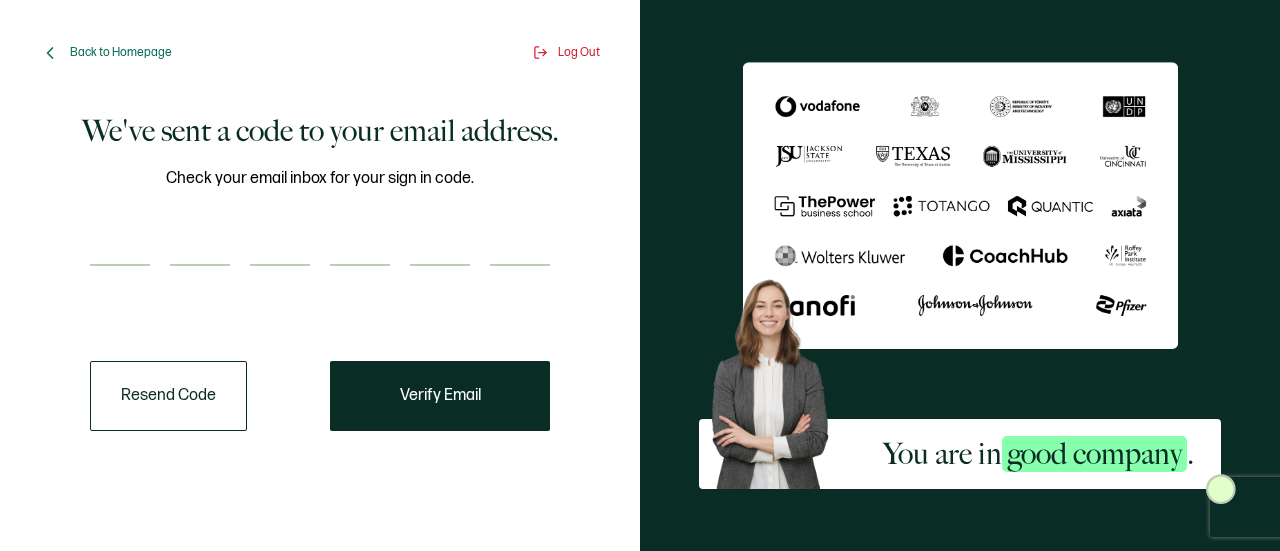 click at bounding box center (120, 246) 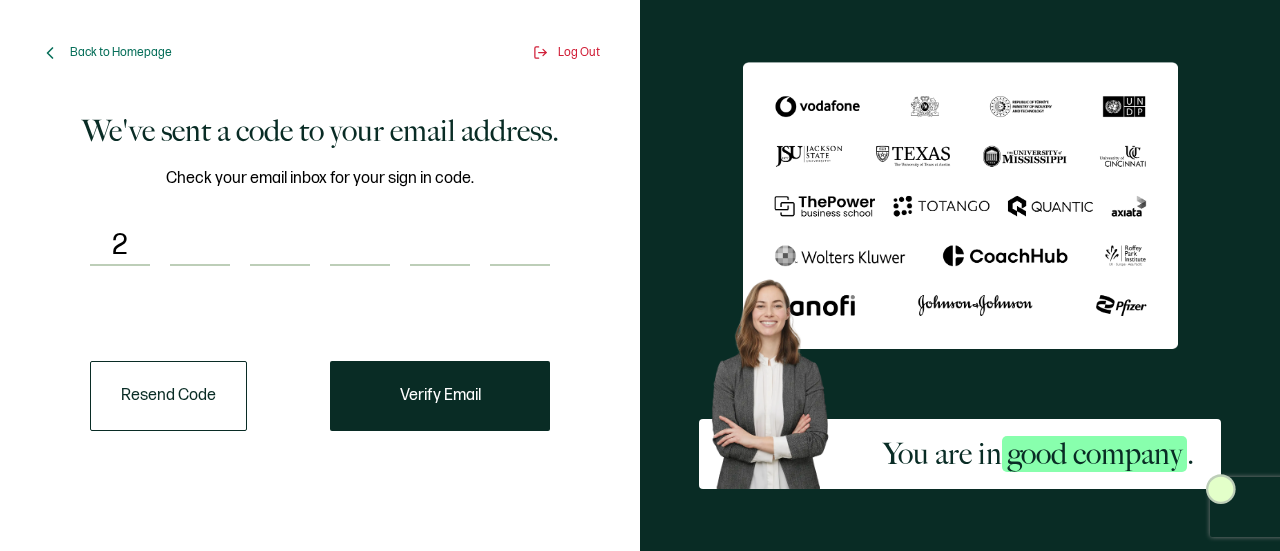 type on "8" 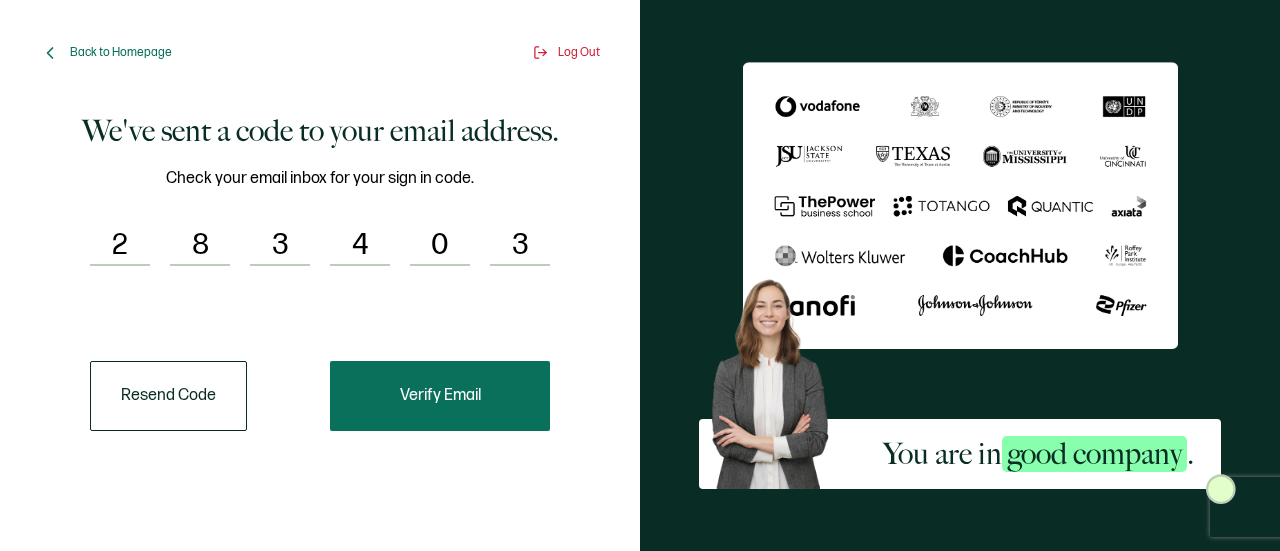 click on "Verify Email" at bounding box center (440, 396) 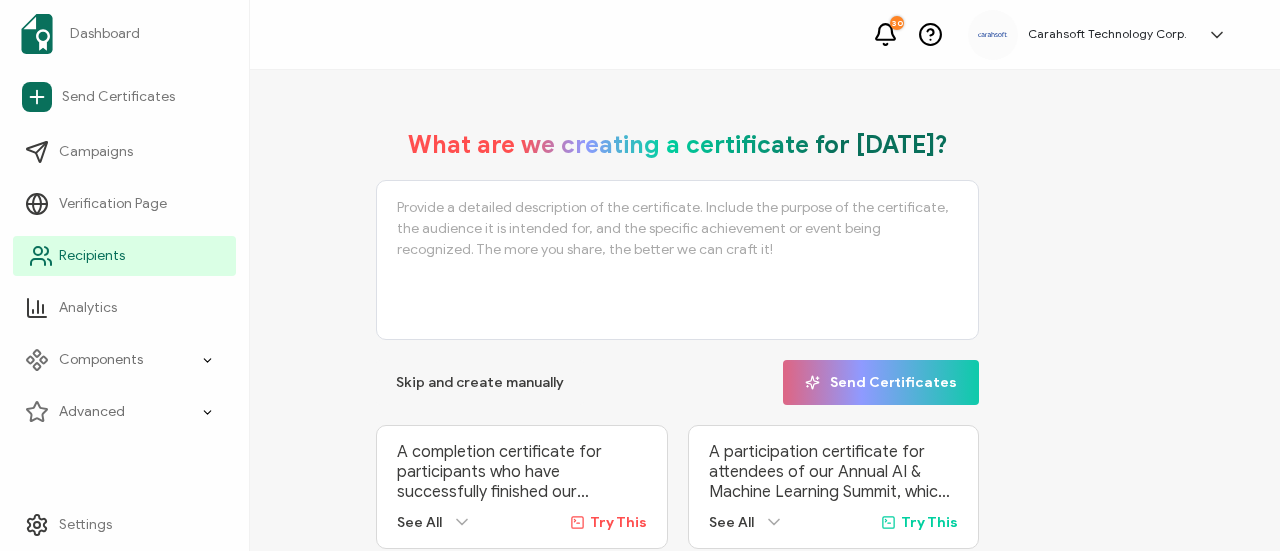click on "Recipients" at bounding box center [92, 256] 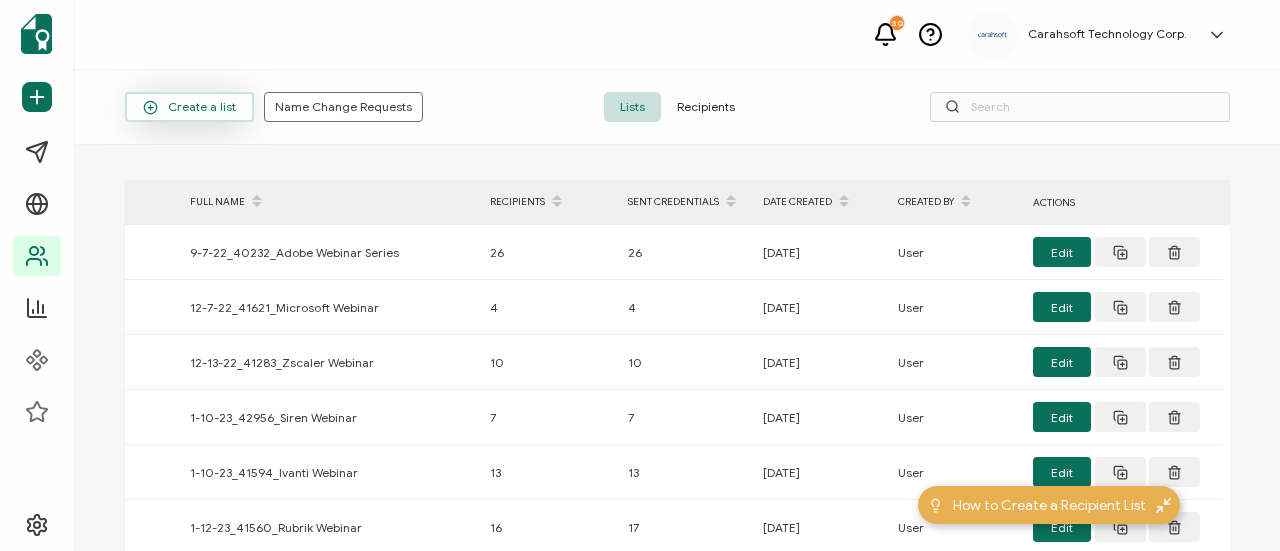 click on "Create a list" at bounding box center [189, 107] 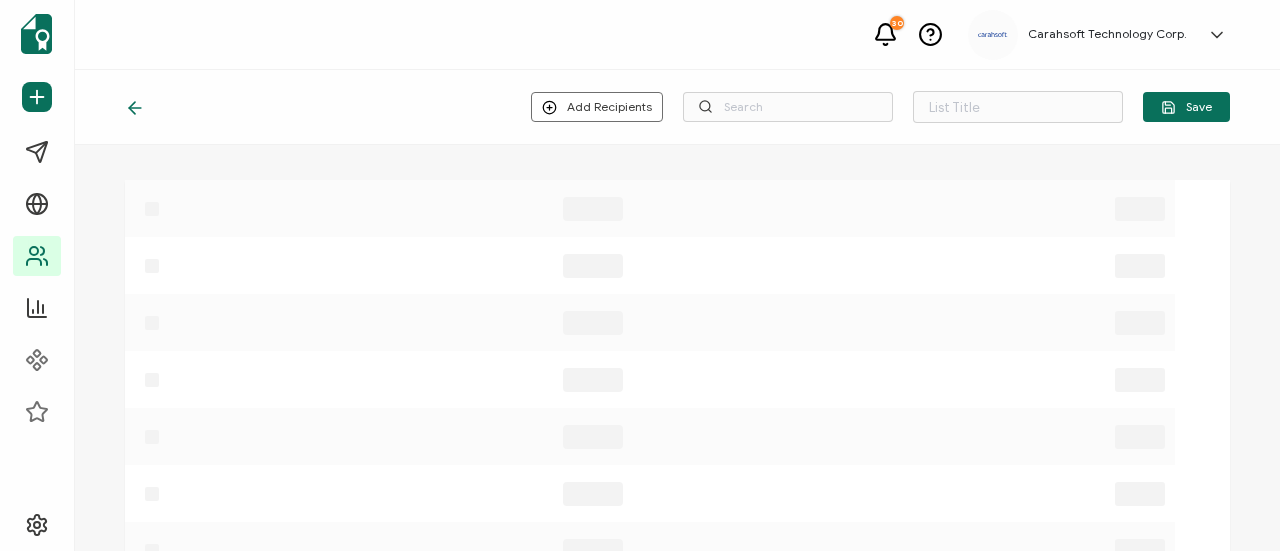 type on "List 1497" 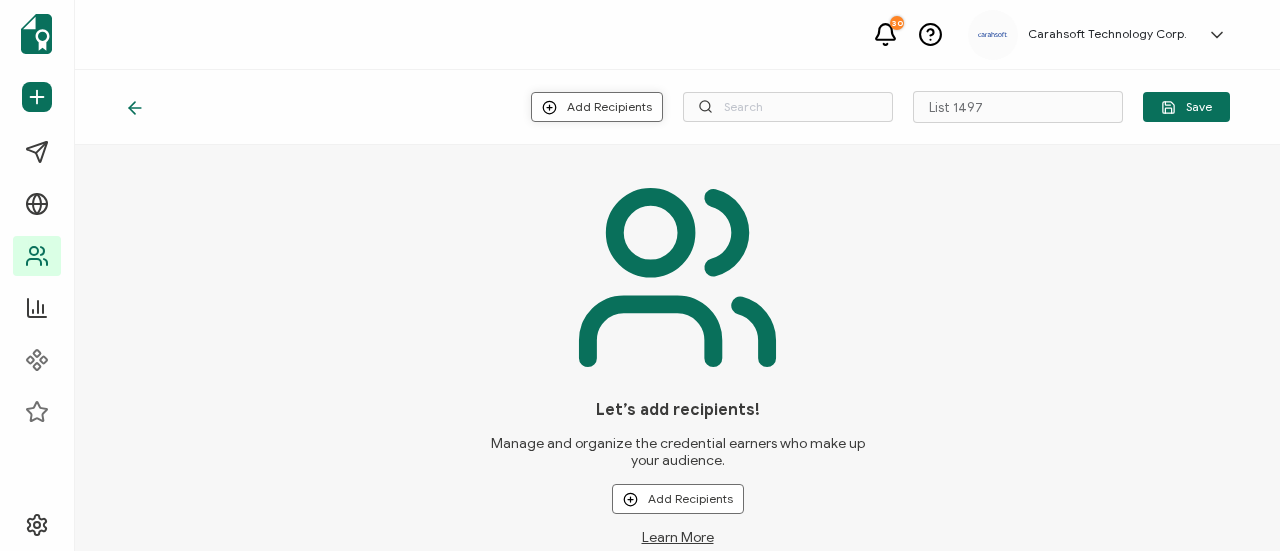 click on "Add Recipients" at bounding box center (597, 107) 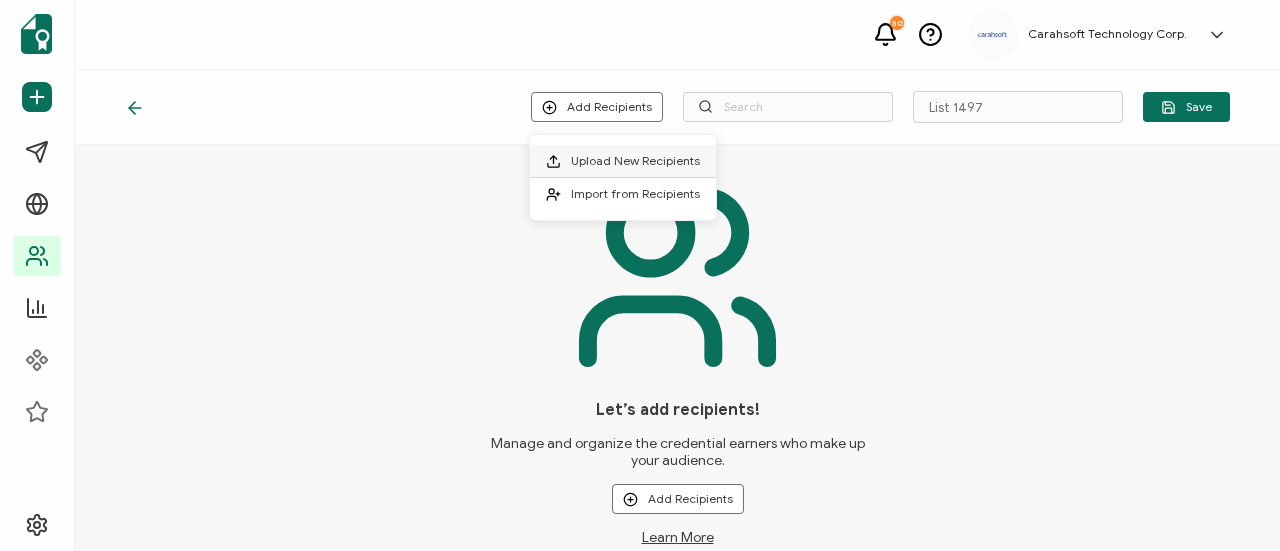 click on "Upload New Recipients" at bounding box center (623, 161) 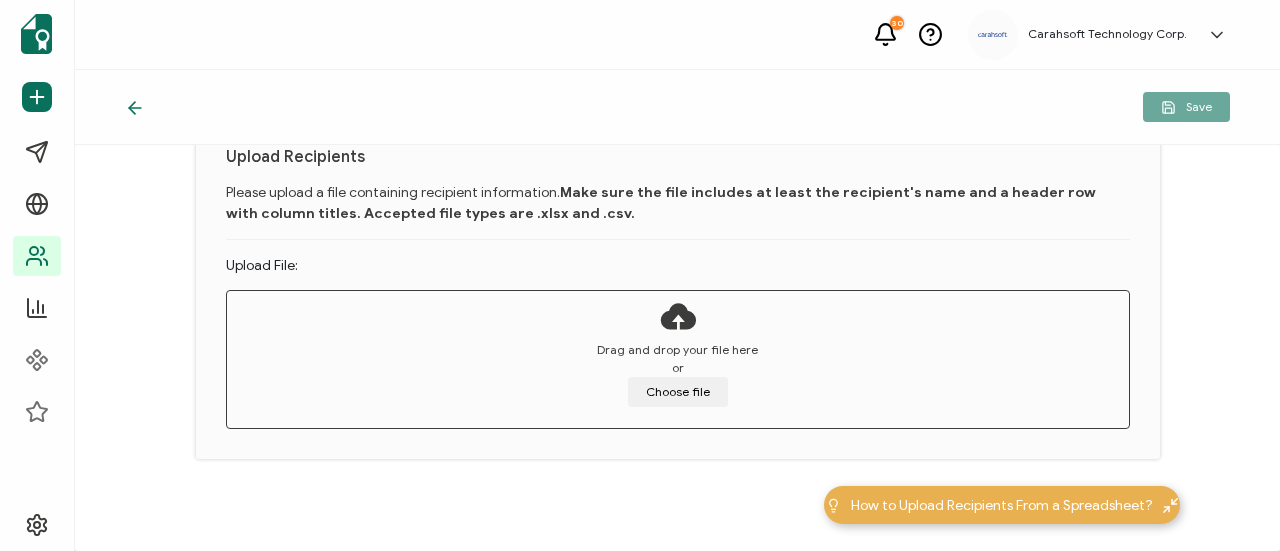 scroll, scrollTop: 133, scrollLeft: 0, axis: vertical 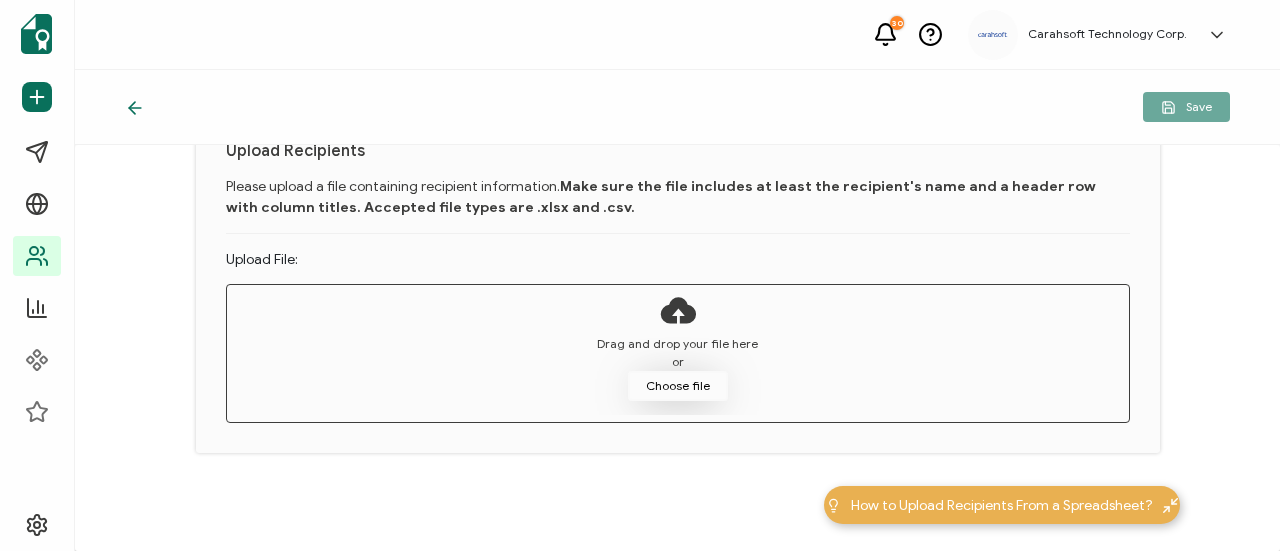 click on "Choose file" at bounding box center (678, 386) 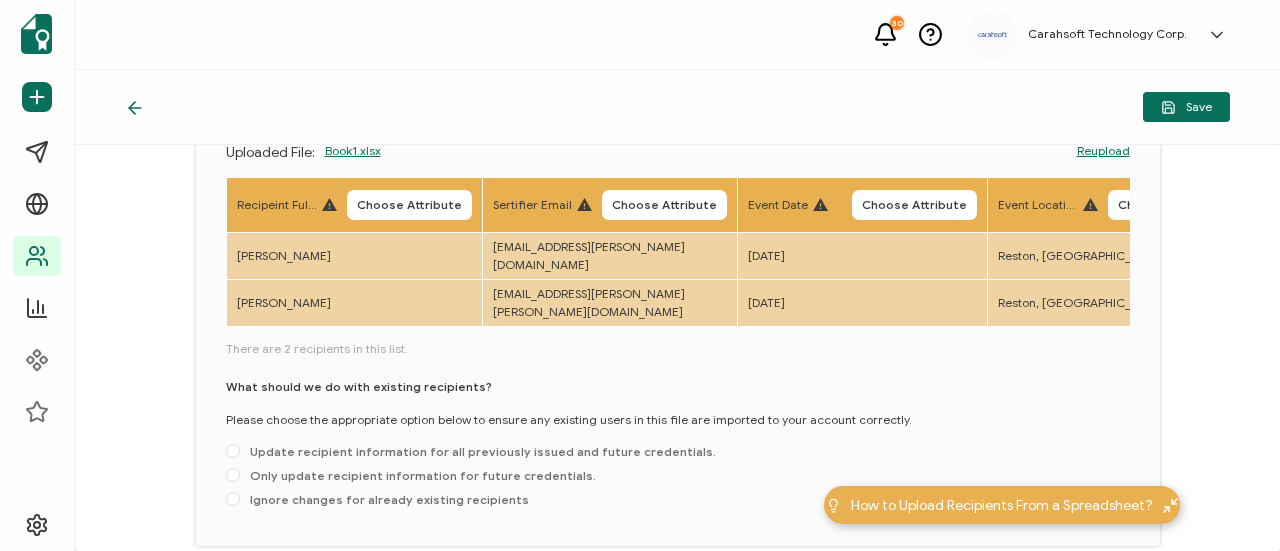 scroll, scrollTop: 233, scrollLeft: 0, axis: vertical 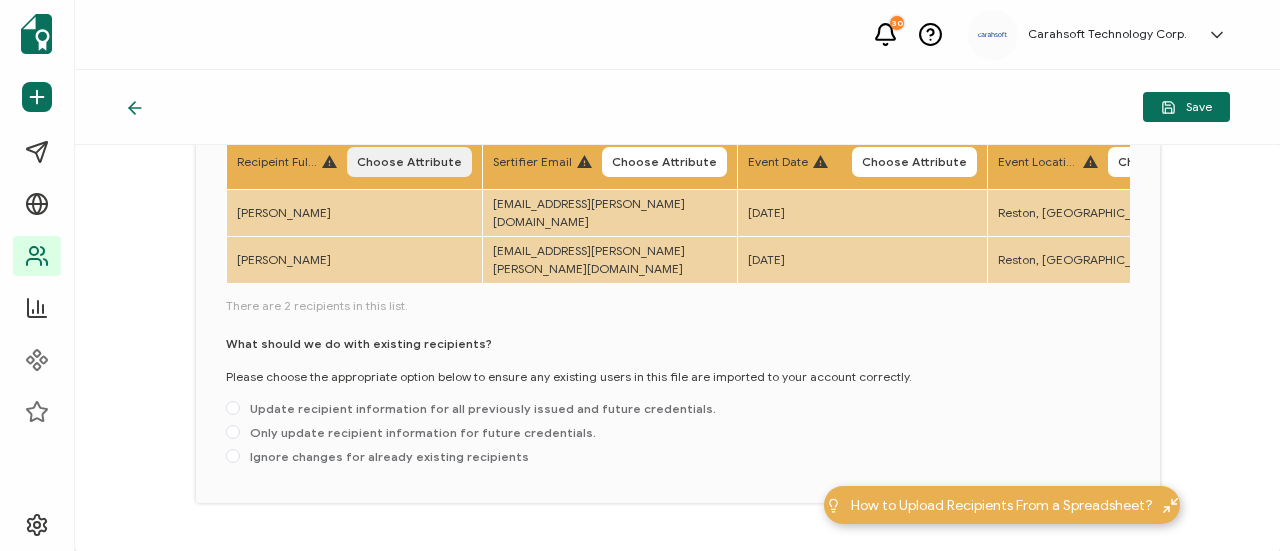 click on "Choose Attribute" at bounding box center [409, 162] 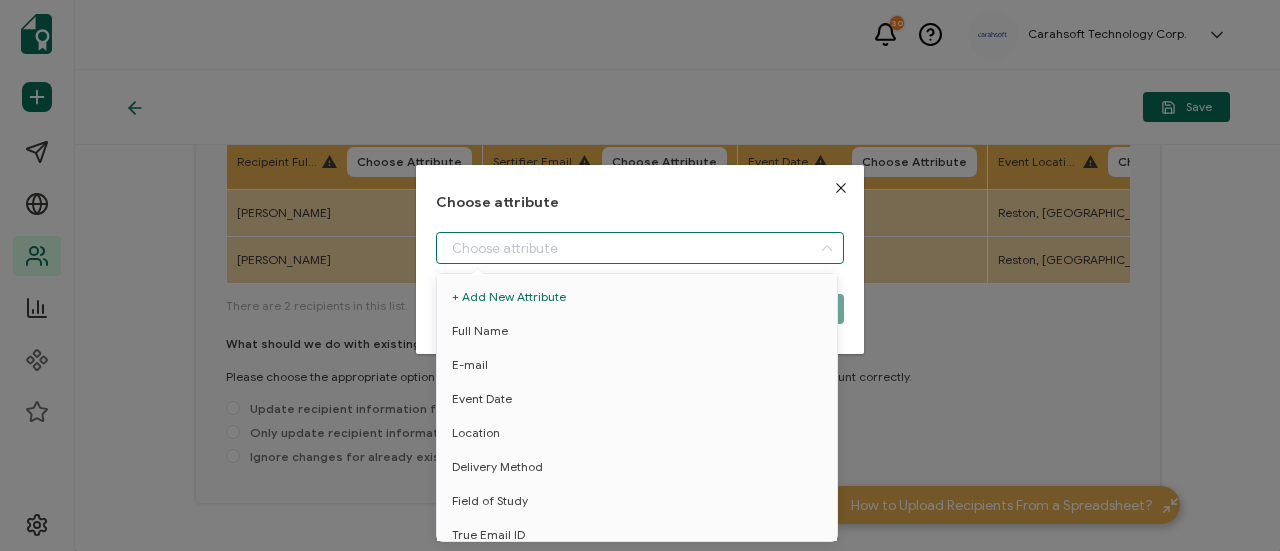 click at bounding box center (640, 248) 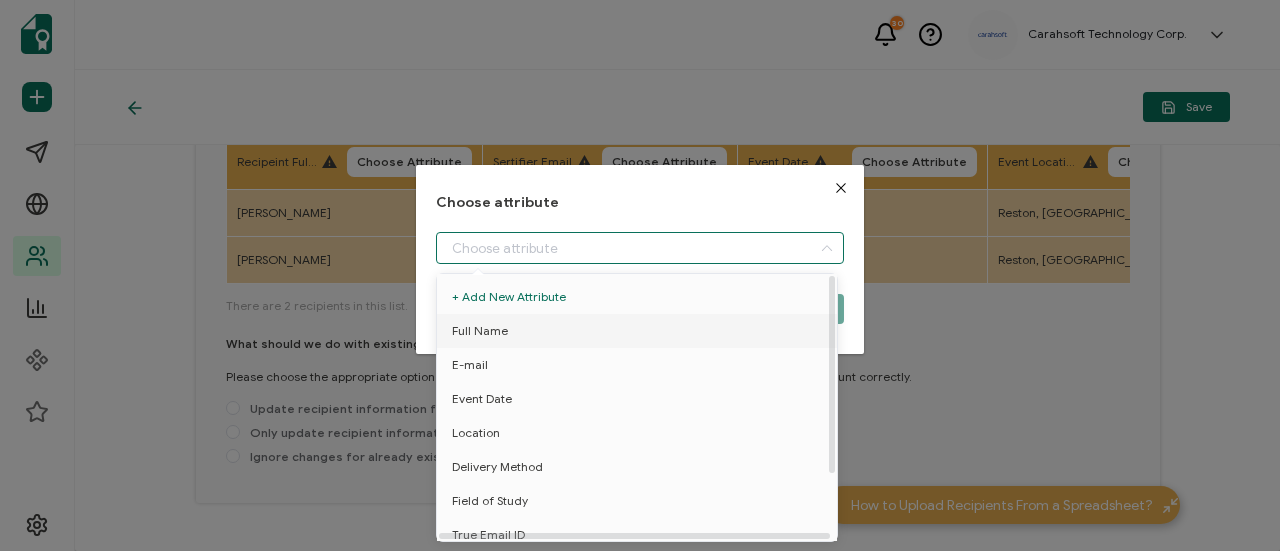 click on "Full Name" at bounding box center [480, 331] 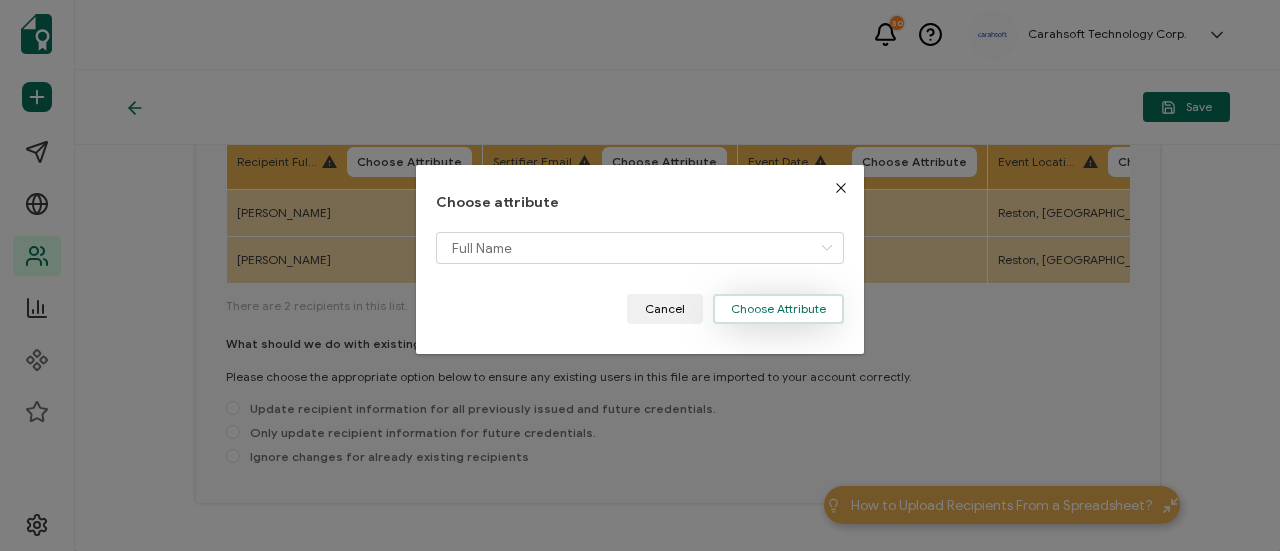 click on "Choose Attribute" at bounding box center (778, 309) 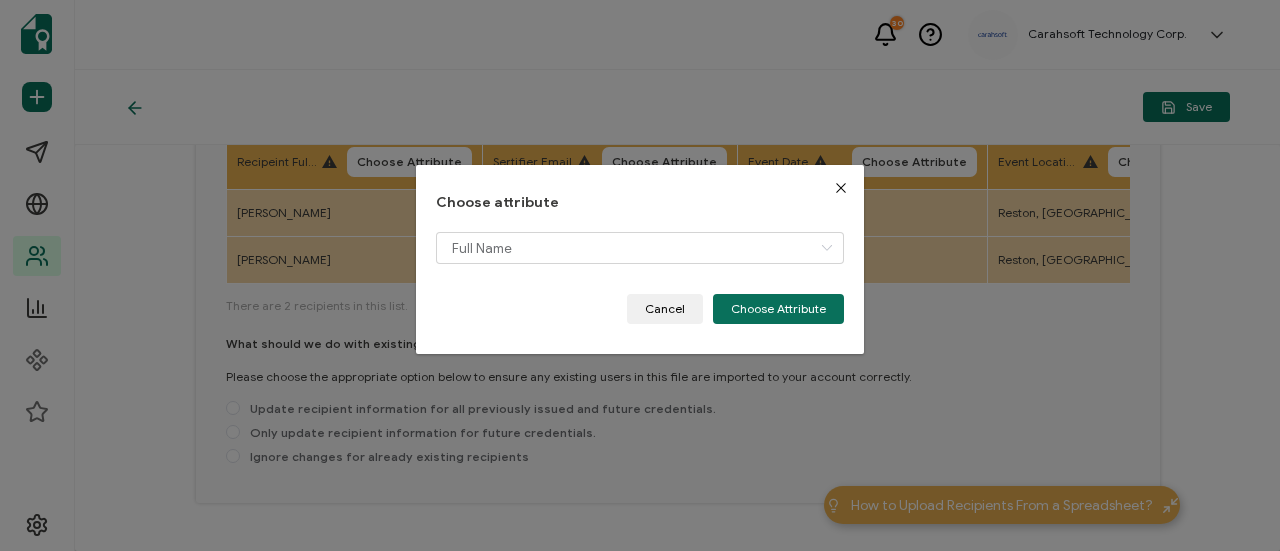 type 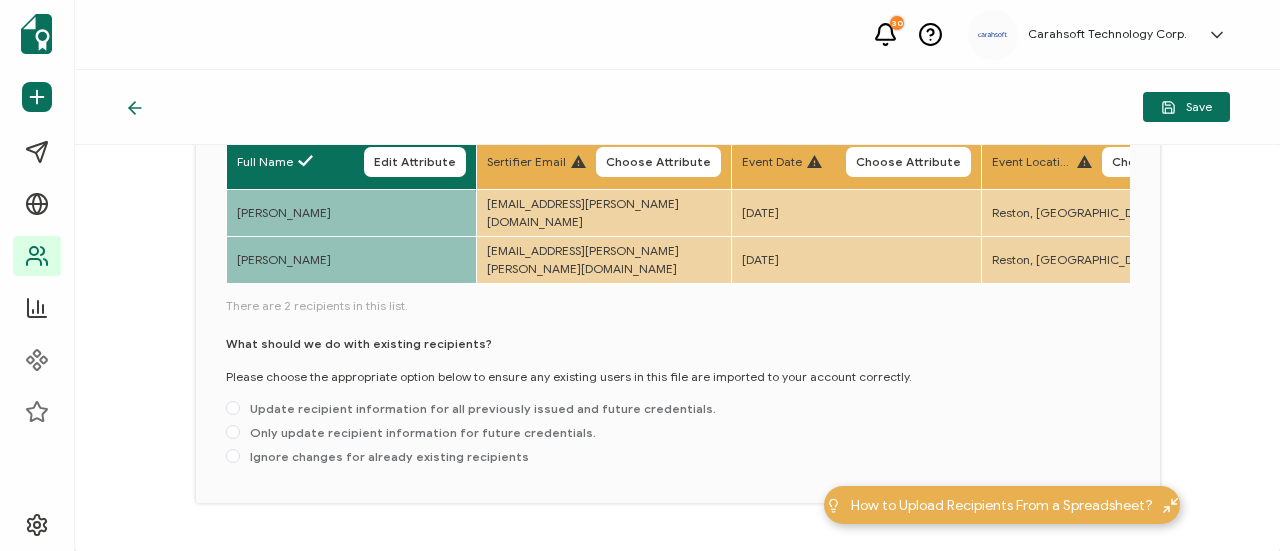 click on "Choose Attribute" at bounding box center (658, 162) 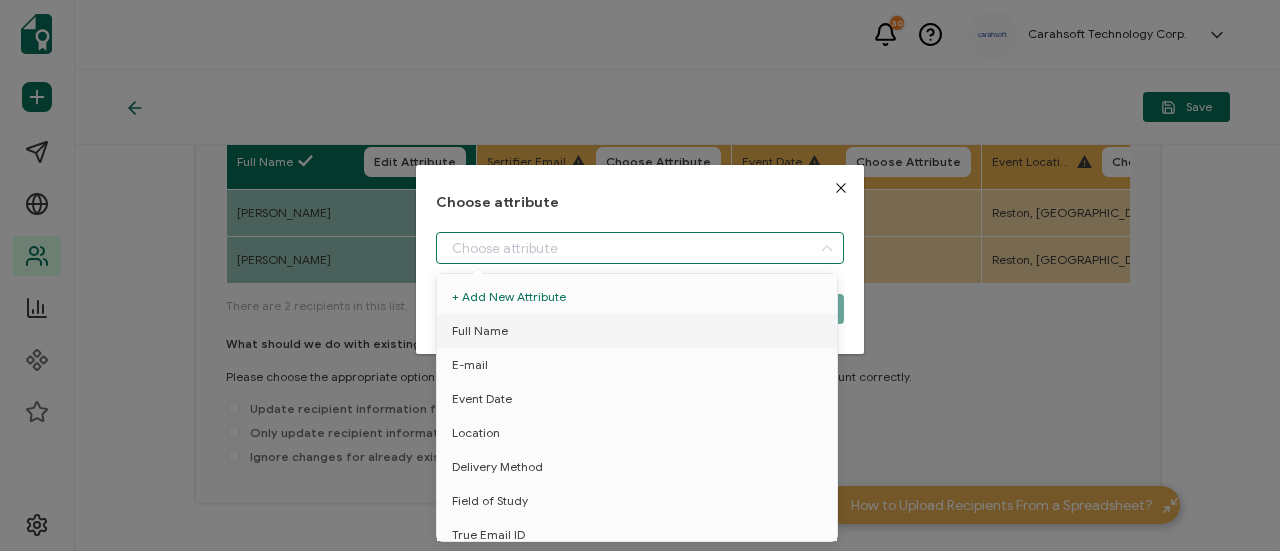 click at bounding box center [640, 248] 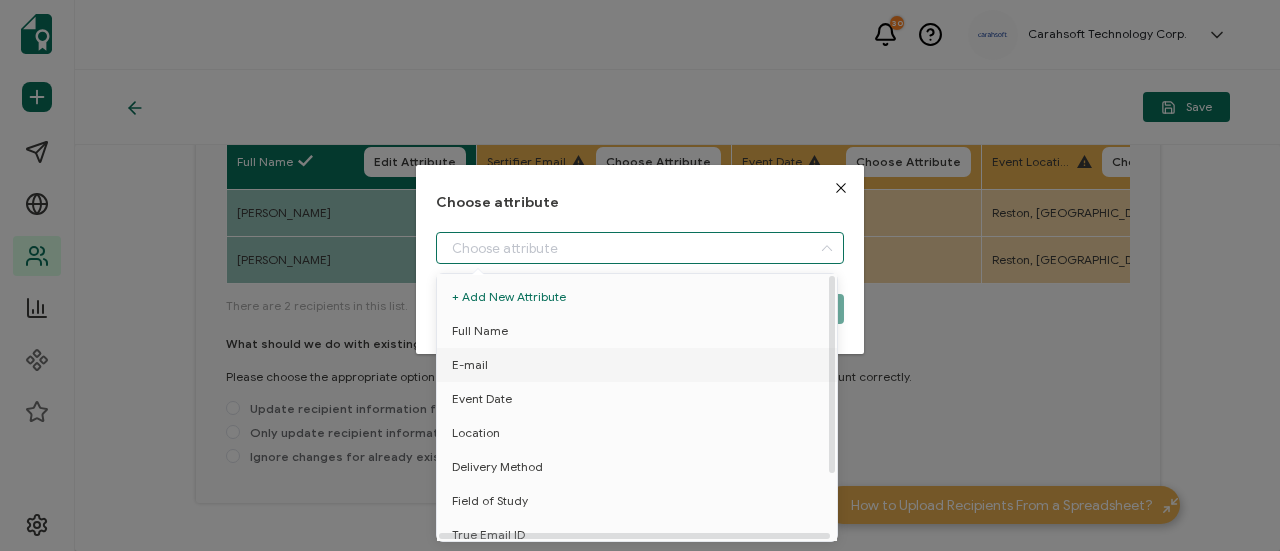click on "E-mail" at bounding box center [640, 365] 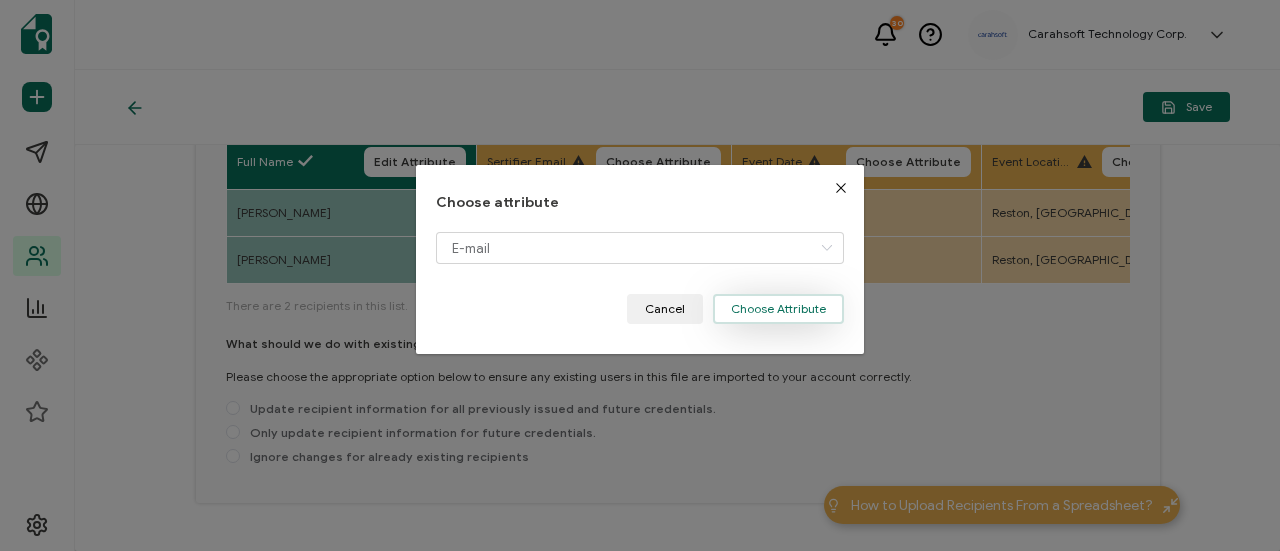 click on "Choose Attribute" at bounding box center (778, 309) 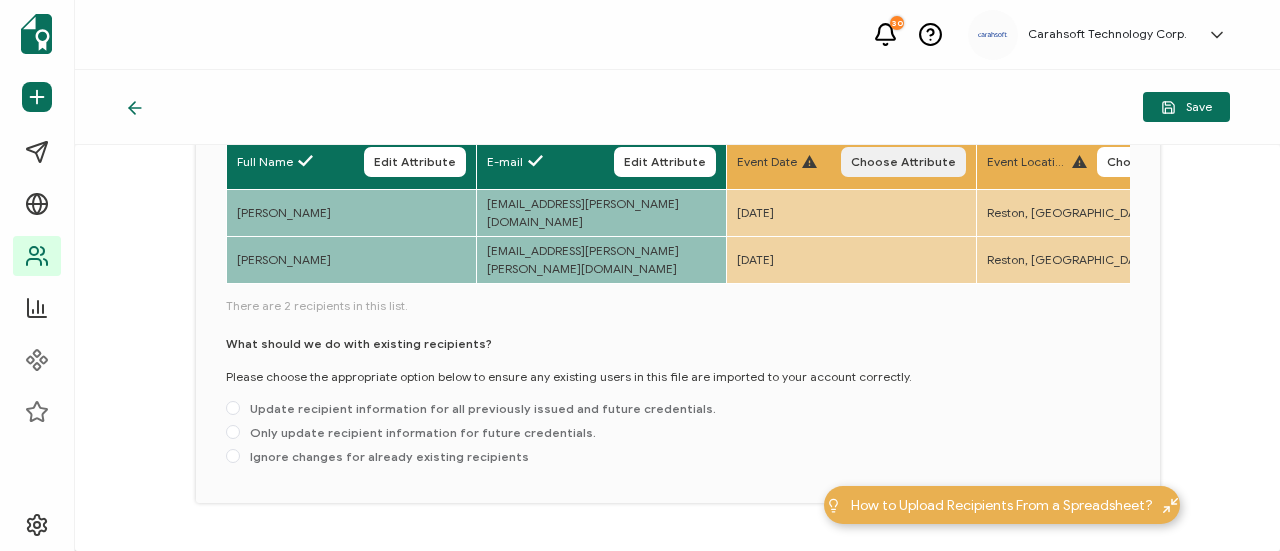 click on "Choose Attribute" at bounding box center [903, 162] 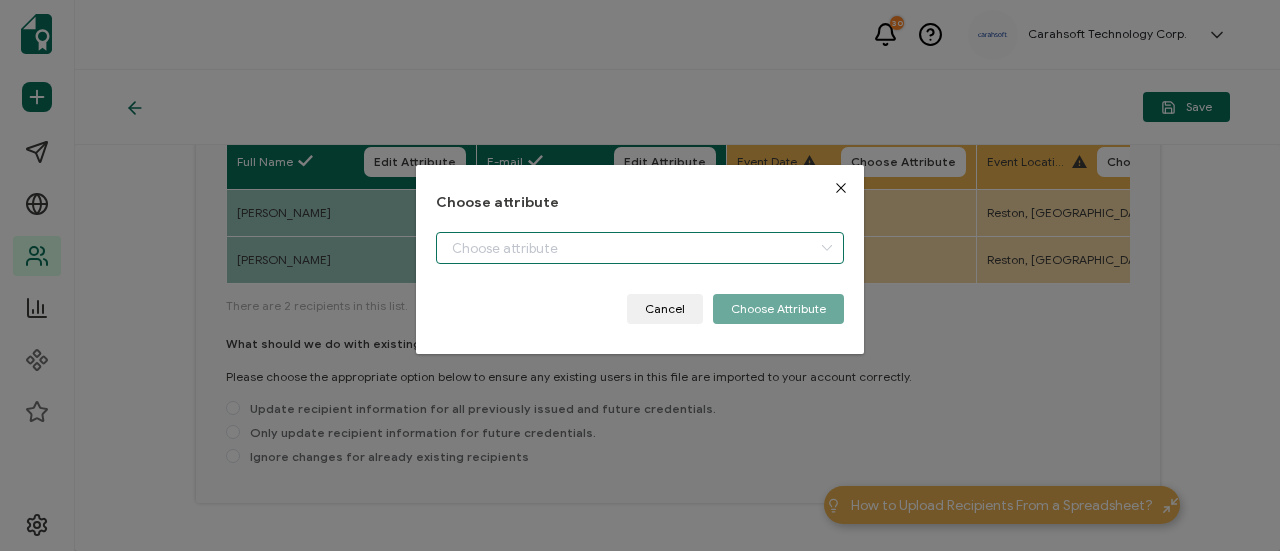 click at bounding box center (640, 248) 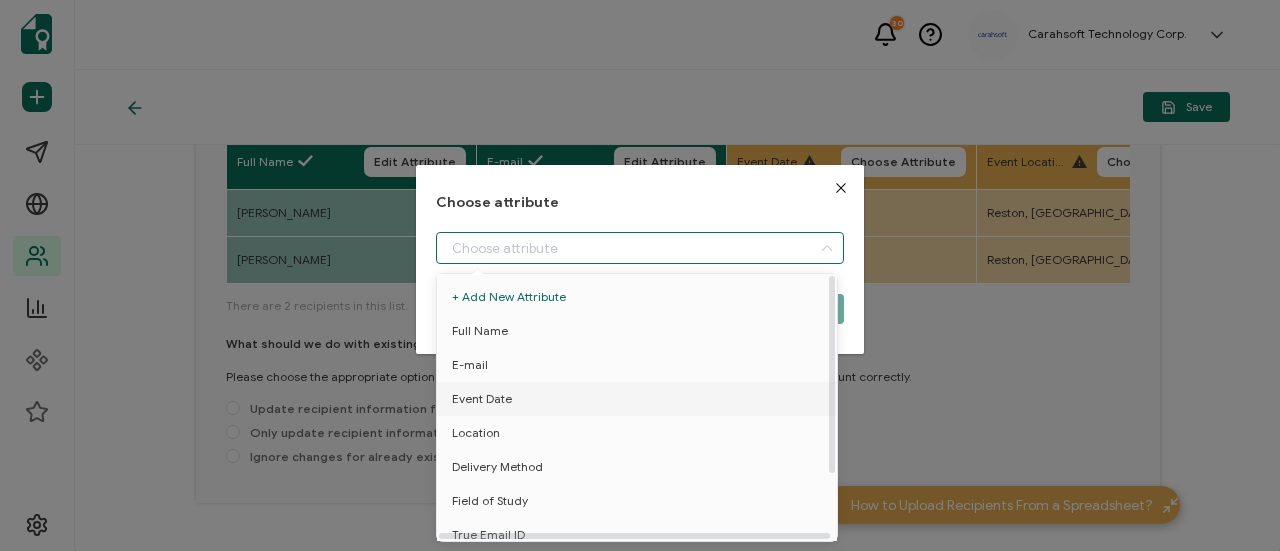 click on "Event Date" at bounding box center (640, 399) 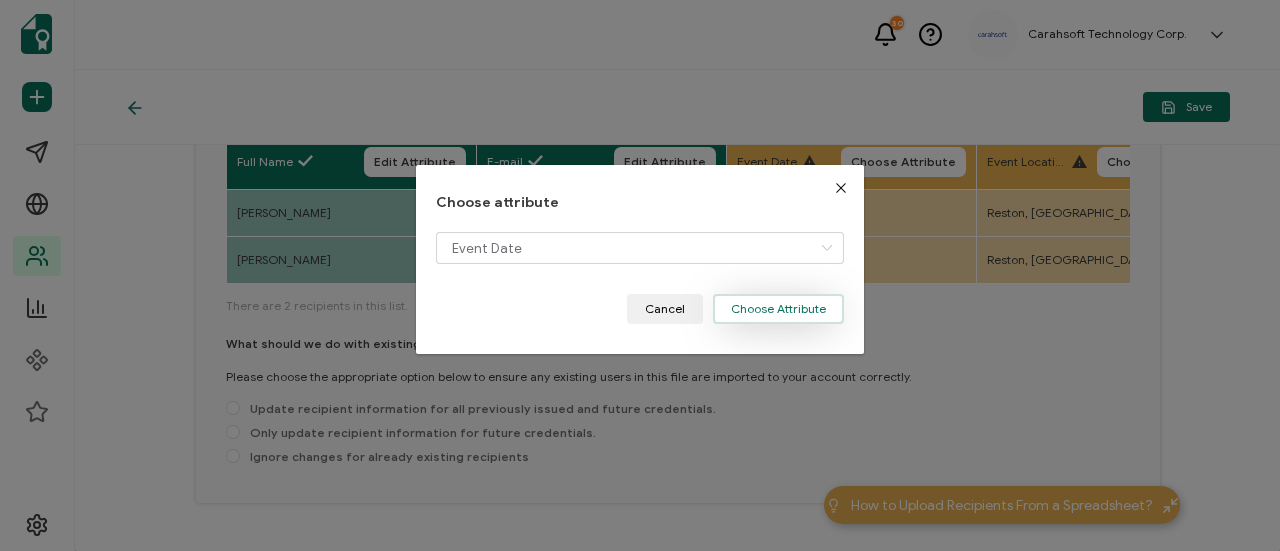 click on "Choose Attribute" at bounding box center [778, 309] 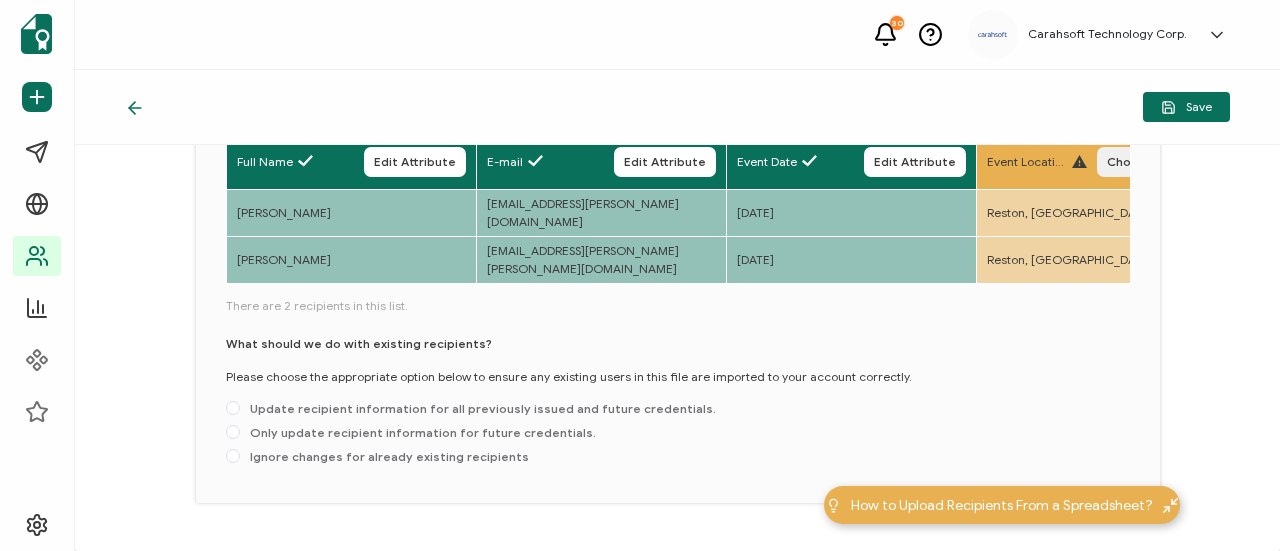 click on "Choose Attribute" at bounding box center [1159, 162] 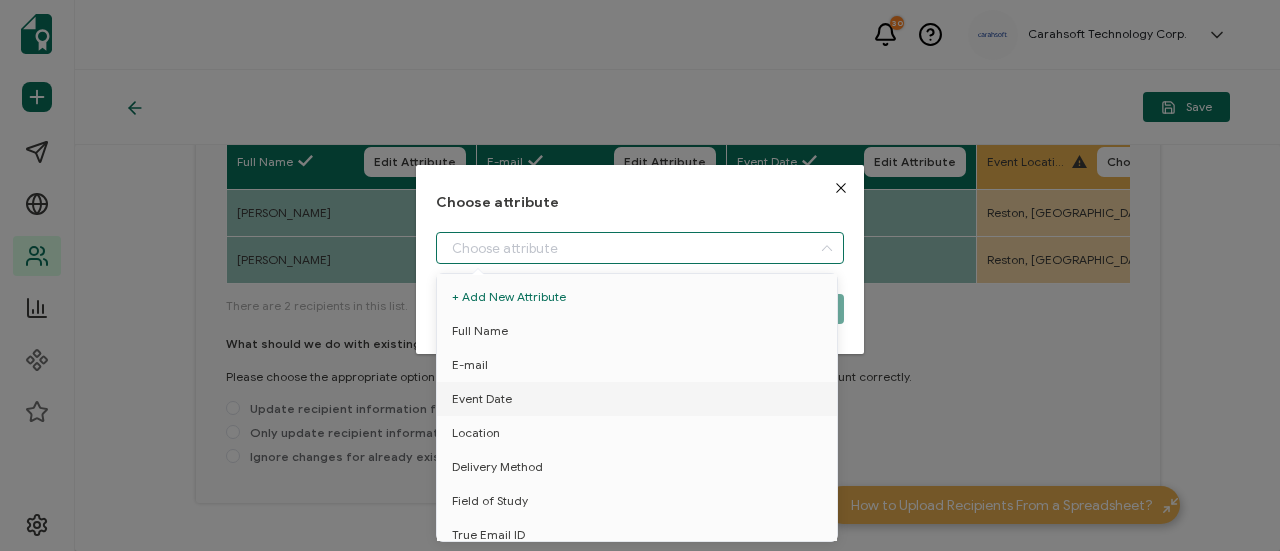 click at bounding box center [640, 248] 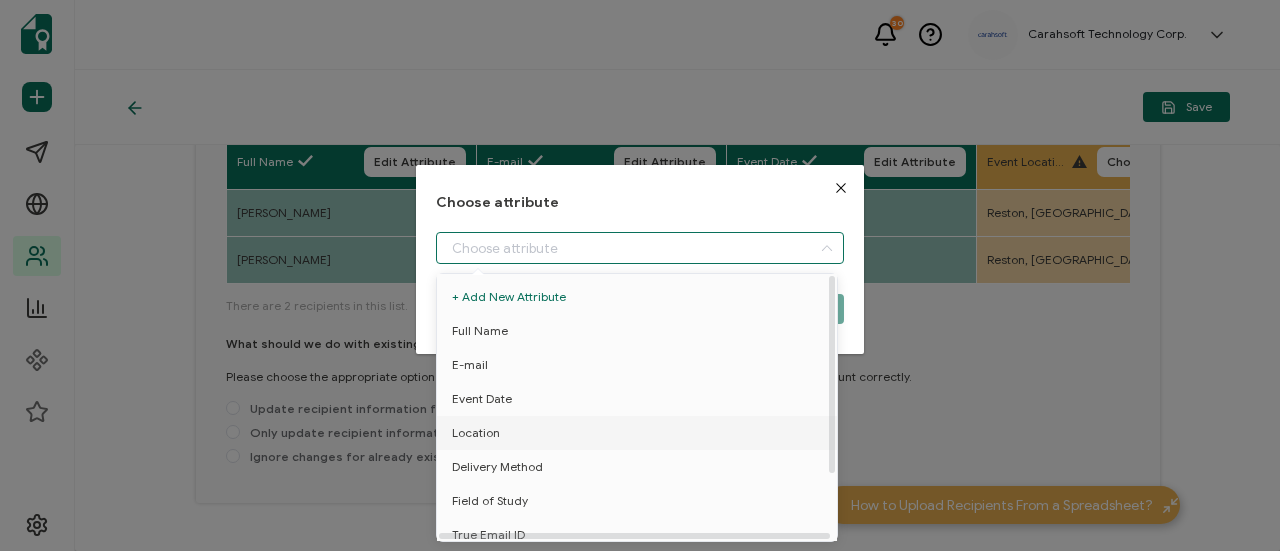 click on "Location" at bounding box center (640, 433) 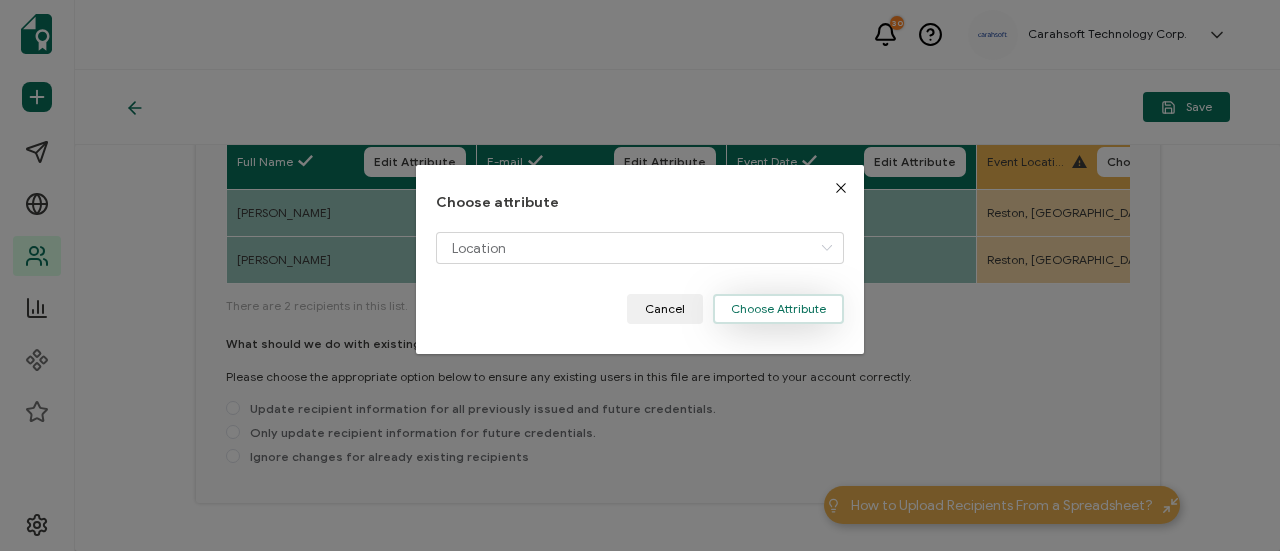 click on "Choose Attribute" at bounding box center (778, 309) 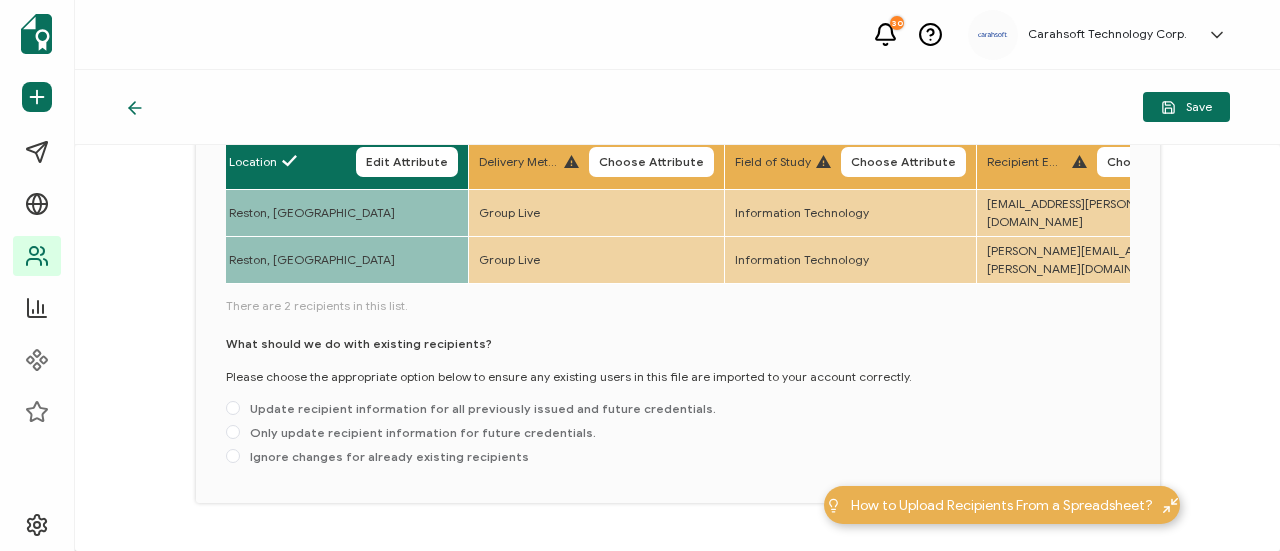 scroll, scrollTop: 0, scrollLeft: 836, axis: horizontal 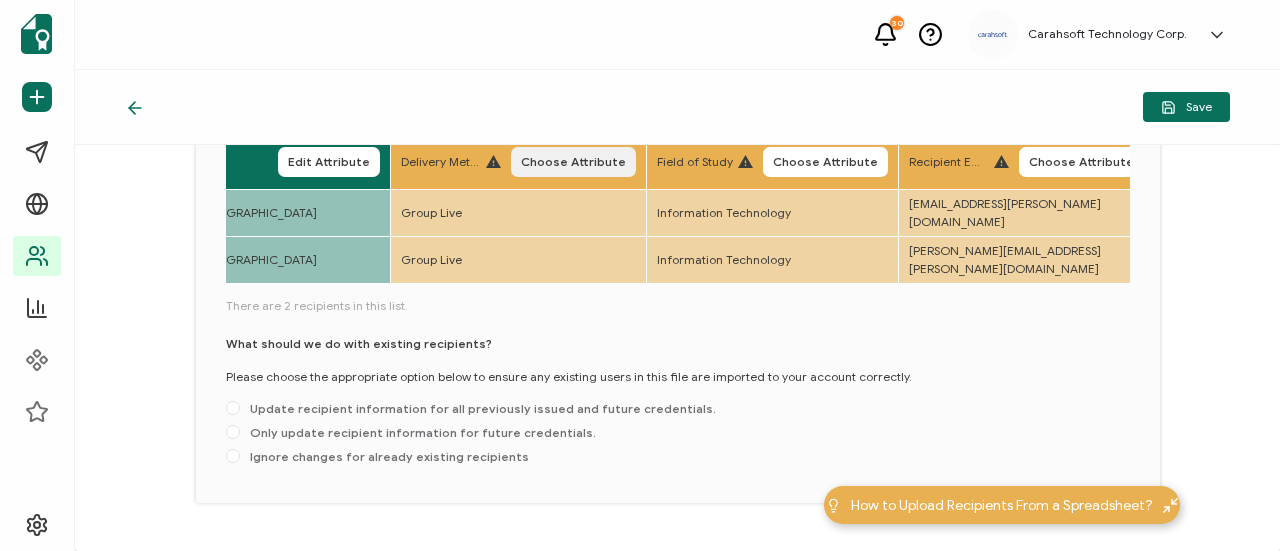 click on "Choose Attribute" at bounding box center [573, 162] 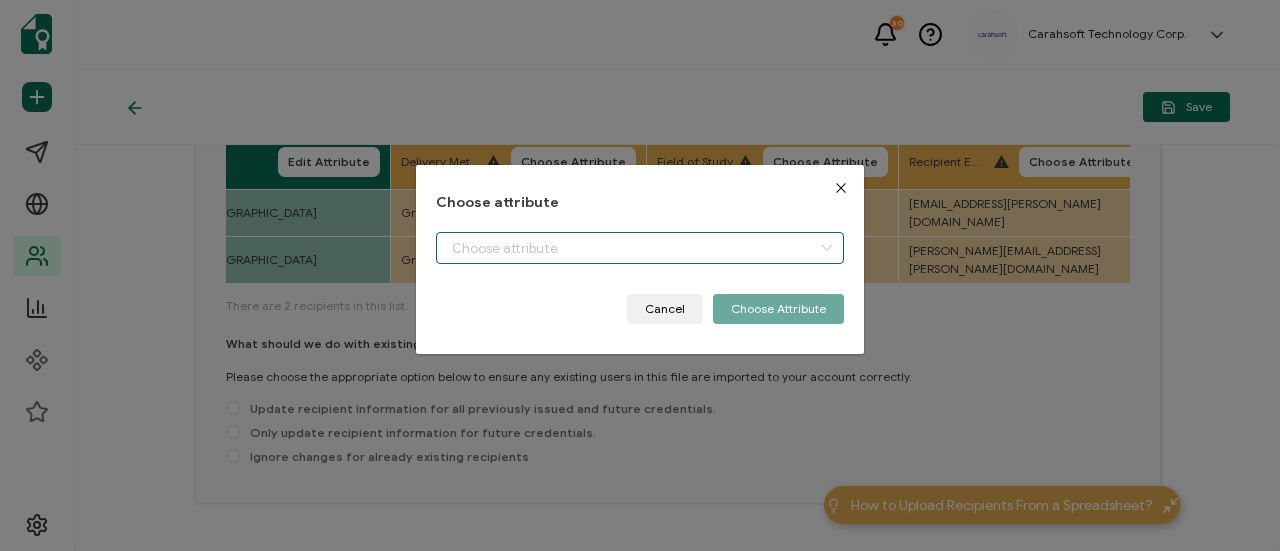 click at bounding box center (640, 248) 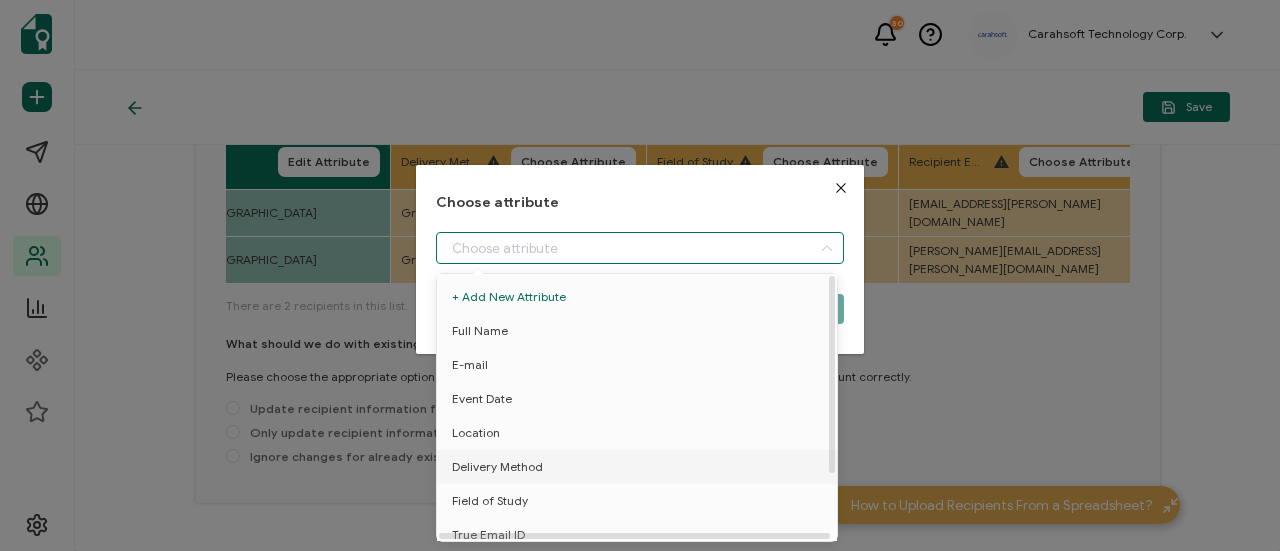click on "Delivery Method" at bounding box center (497, 467) 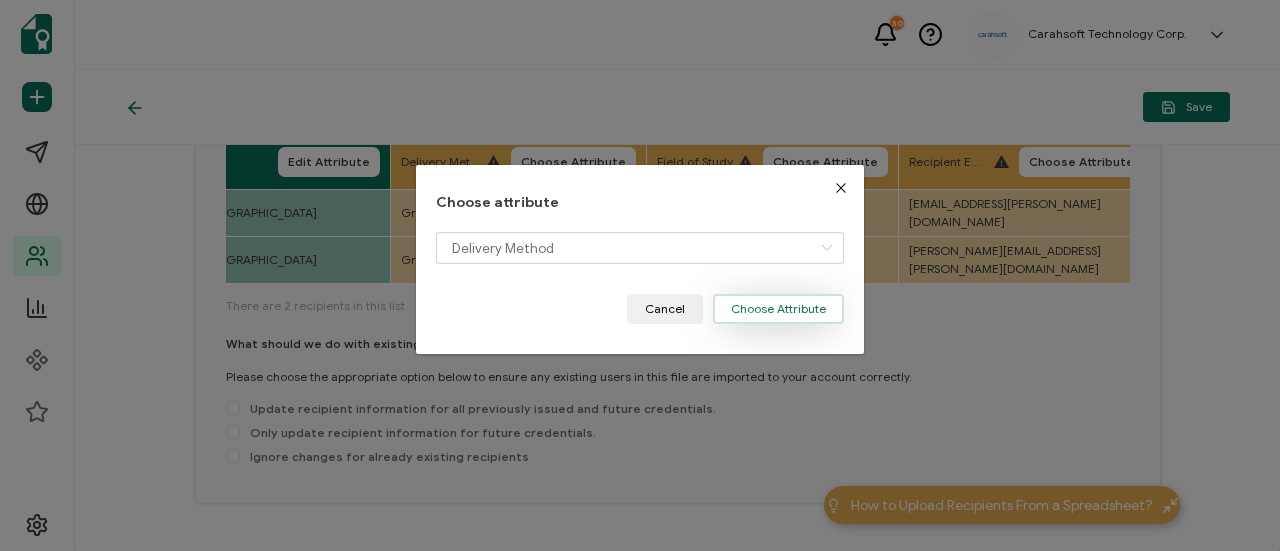 click on "Choose Attribute" at bounding box center (778, 309) 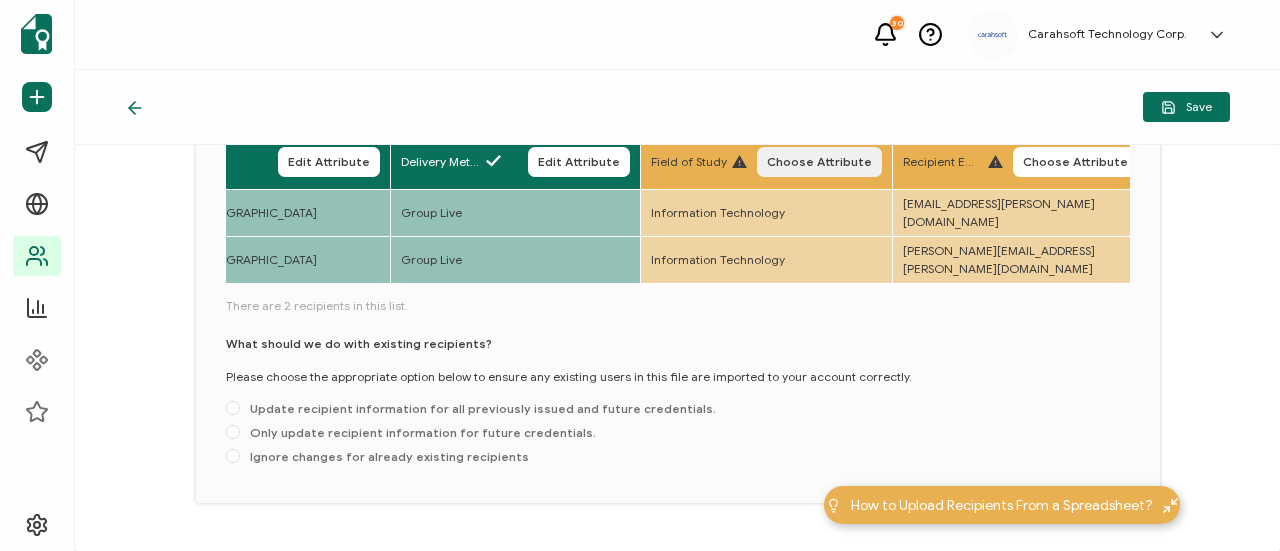 click on "Choose Attribute" at bounding box center (819, 162) 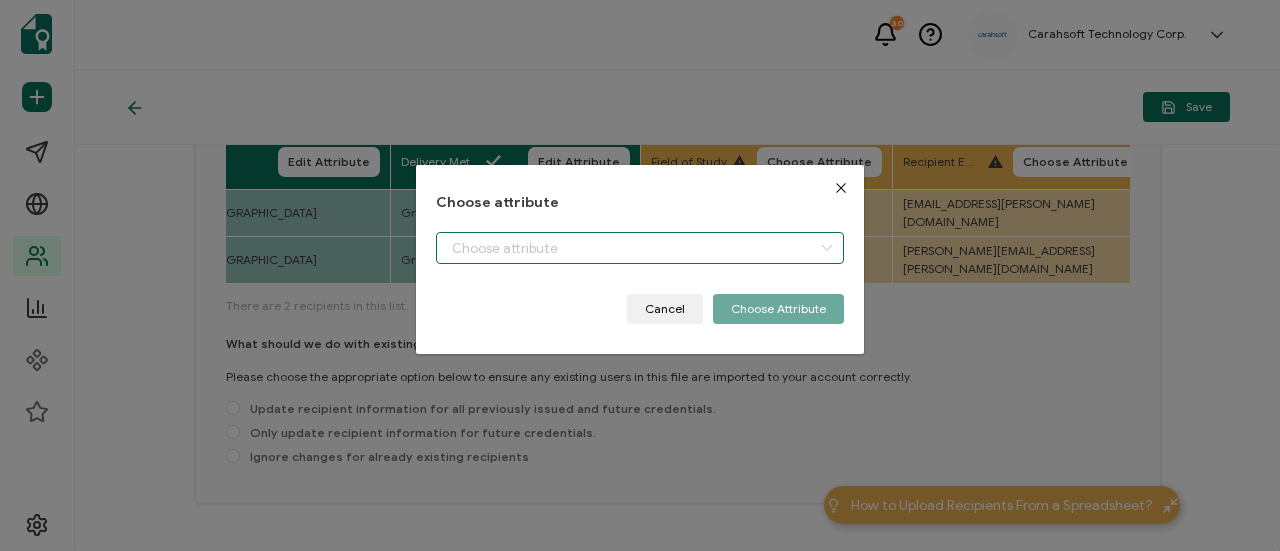 click at bounding box center [640, 248] 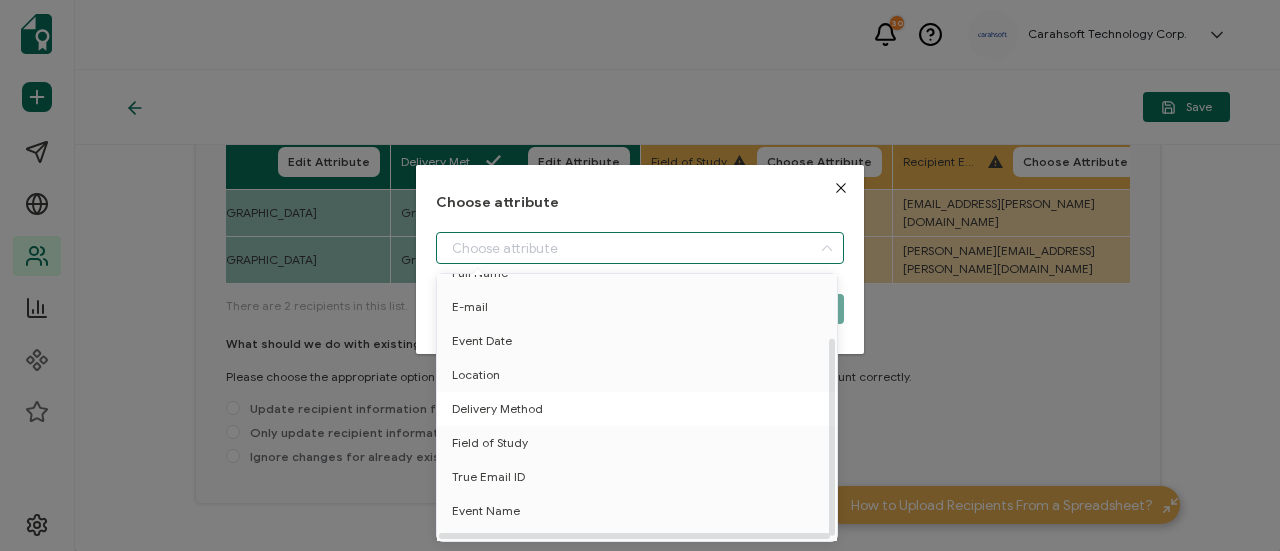 scroll, scrollTop: 88, scrollLeft: 0, axis: vertical 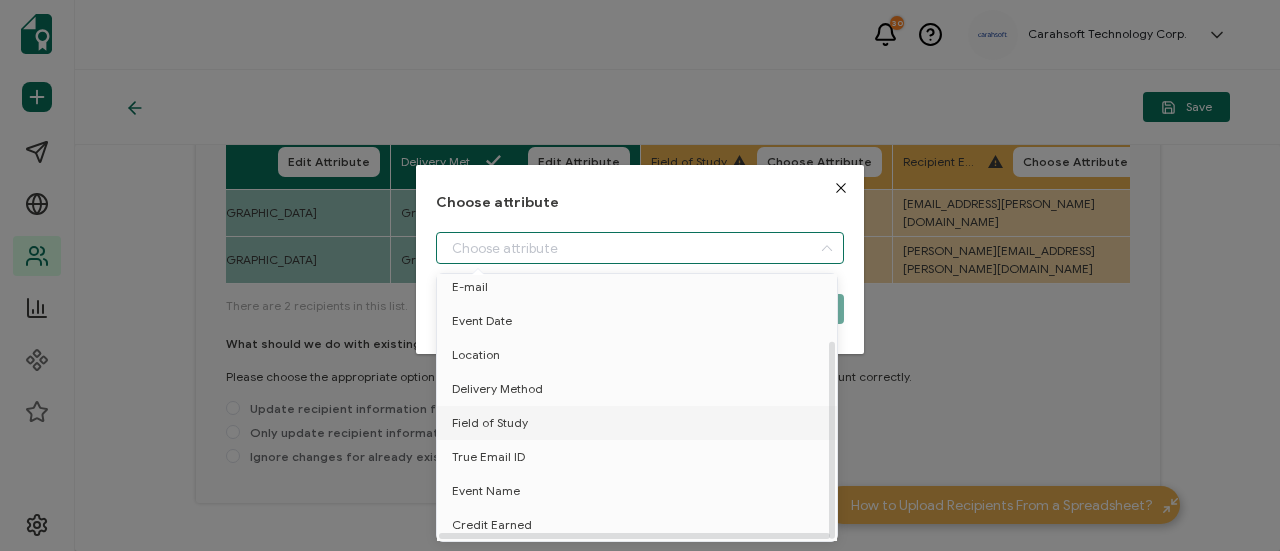 click on "Field of Study" at bounding box center (640, 423) 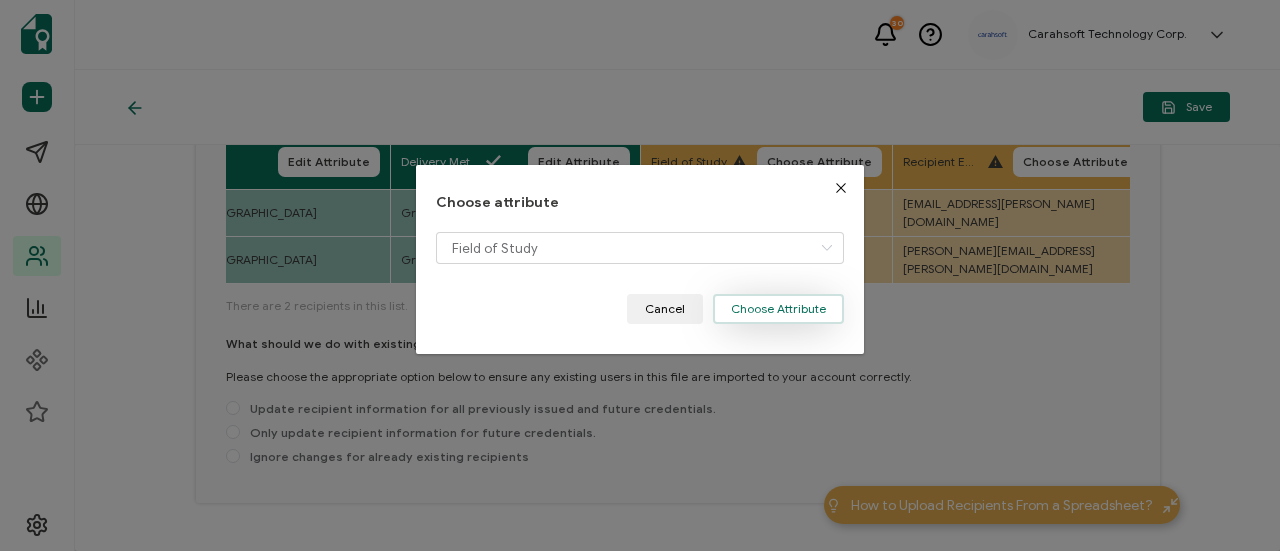 click on "Choose Attribute" at bounding box center (778, 309) 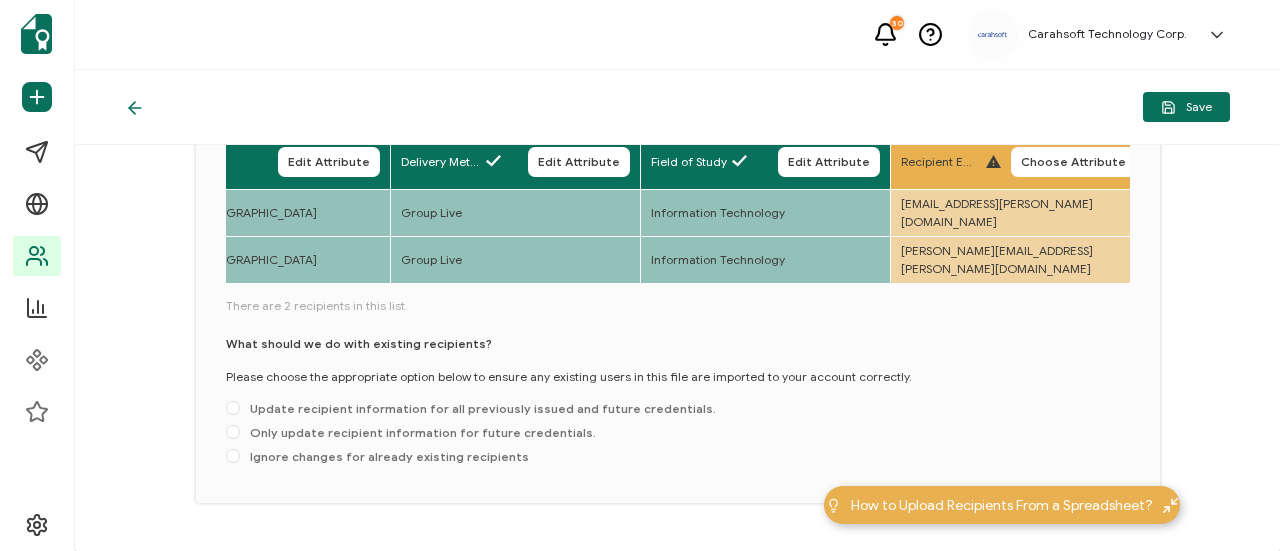 click on "Choose Attribute" at bounding box center [1073, 162] 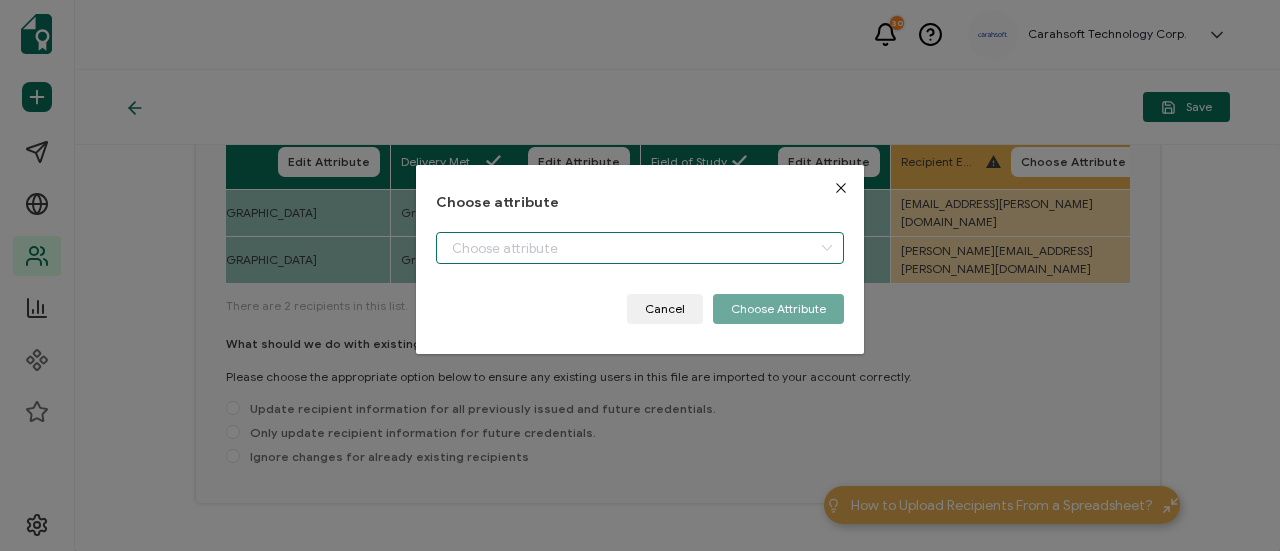 click at bounding box center [640, 248] 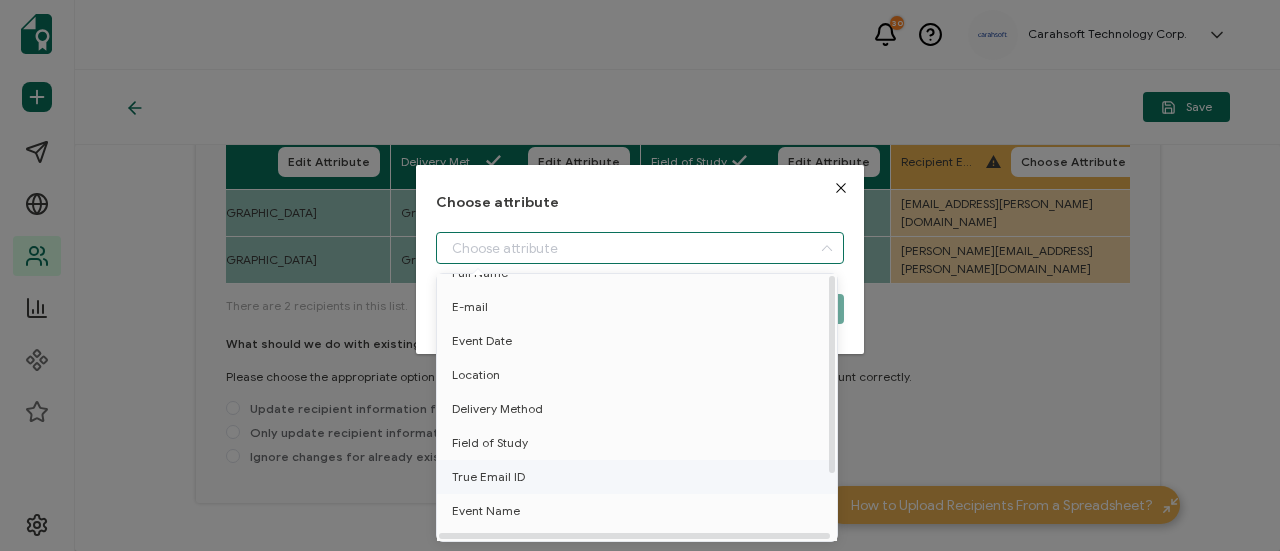 scroll, scrollTop: 88, scrollLeft: 0, axis: vertical 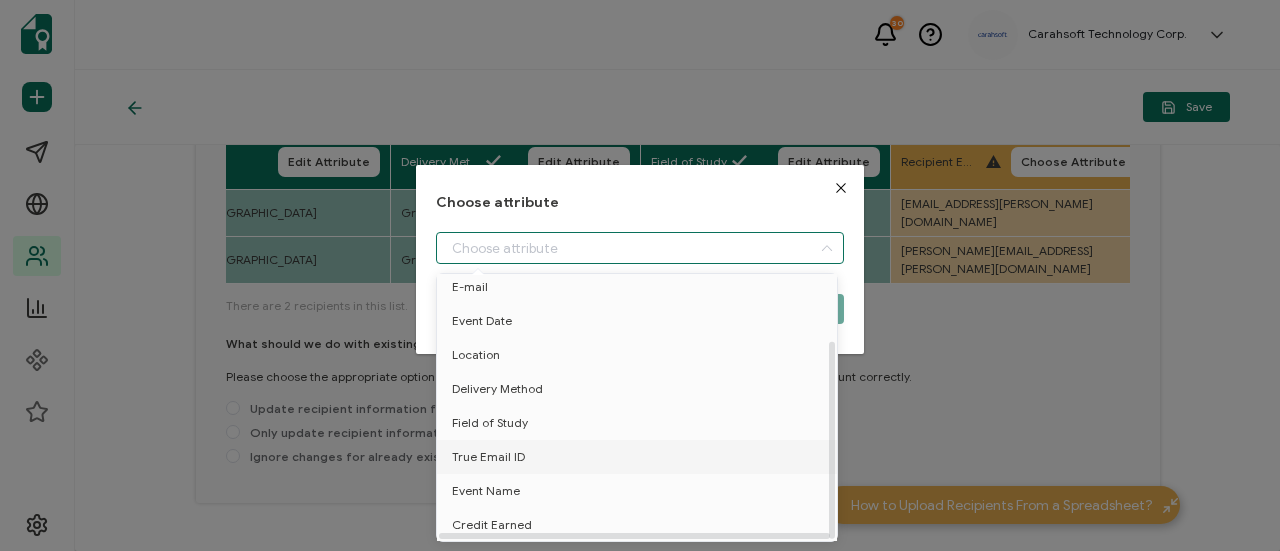 click on "True Email ID" at bounding box center (640, 457) 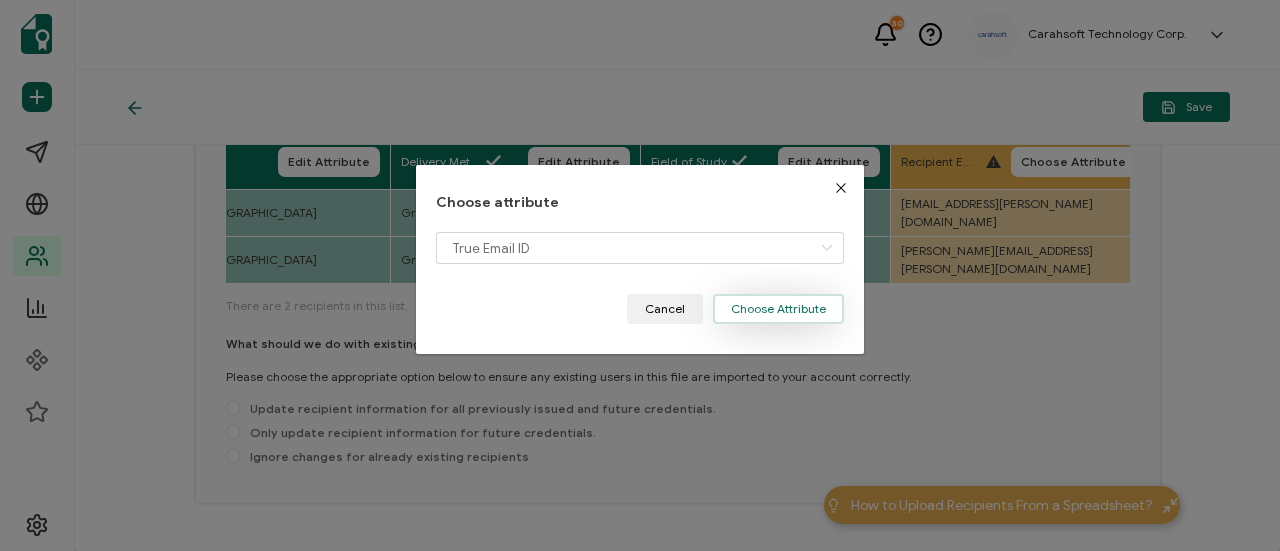 click on "Choose Attribute" at bounding box center (778, 309) 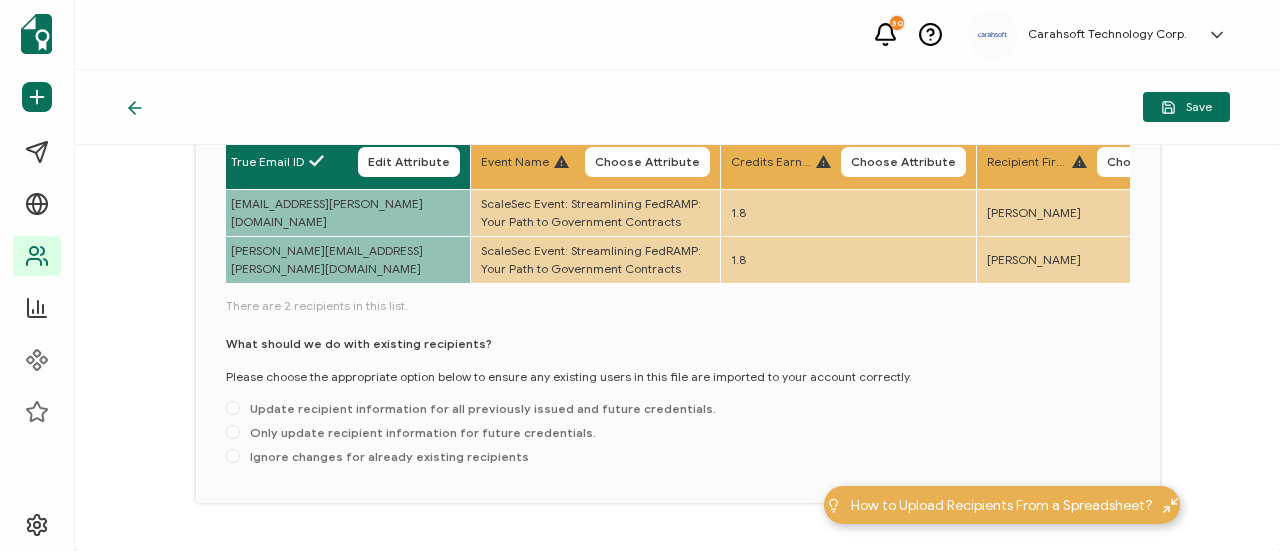 scroll, scrollTop: 0, scrollLeft: 1574, axis: horizontal 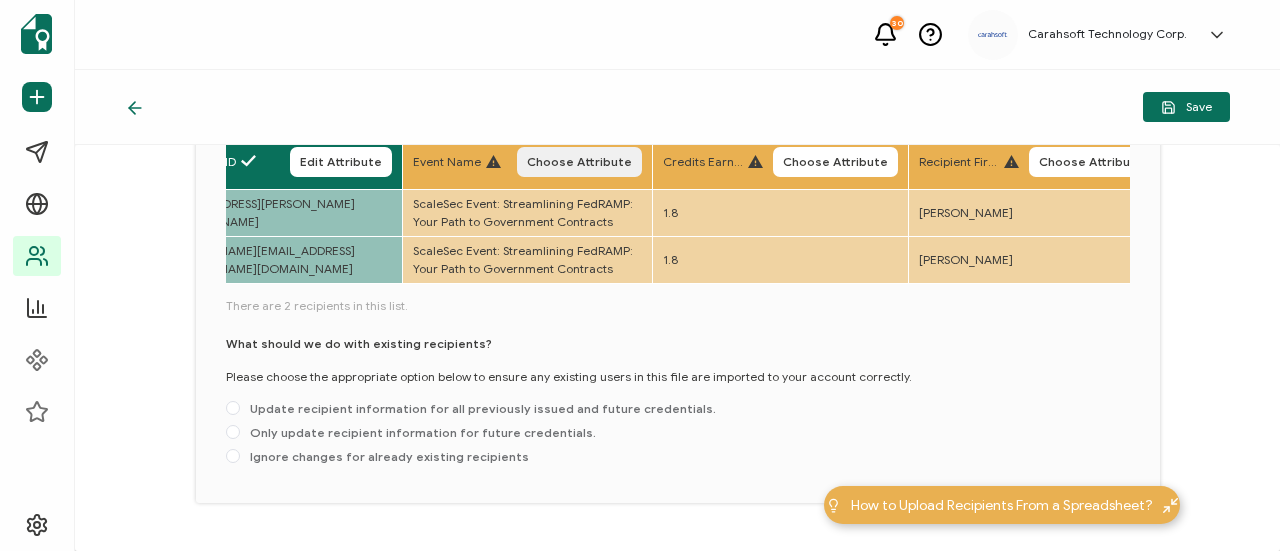 click on "Choose Attribute" at bounding box center [579, 162] 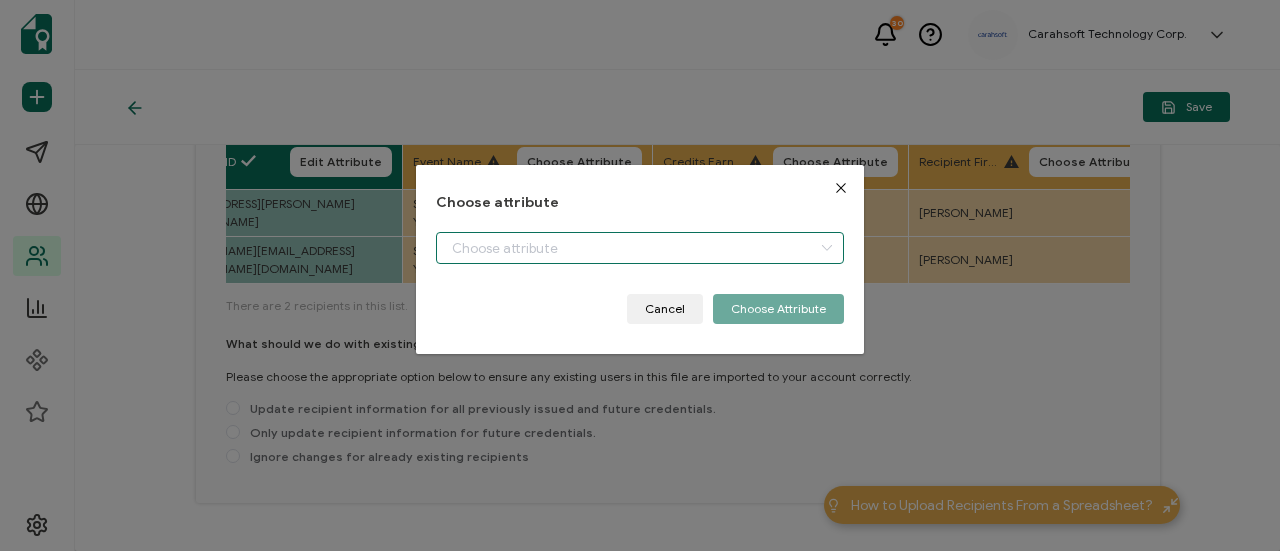 click at bounding box center [640, 248] 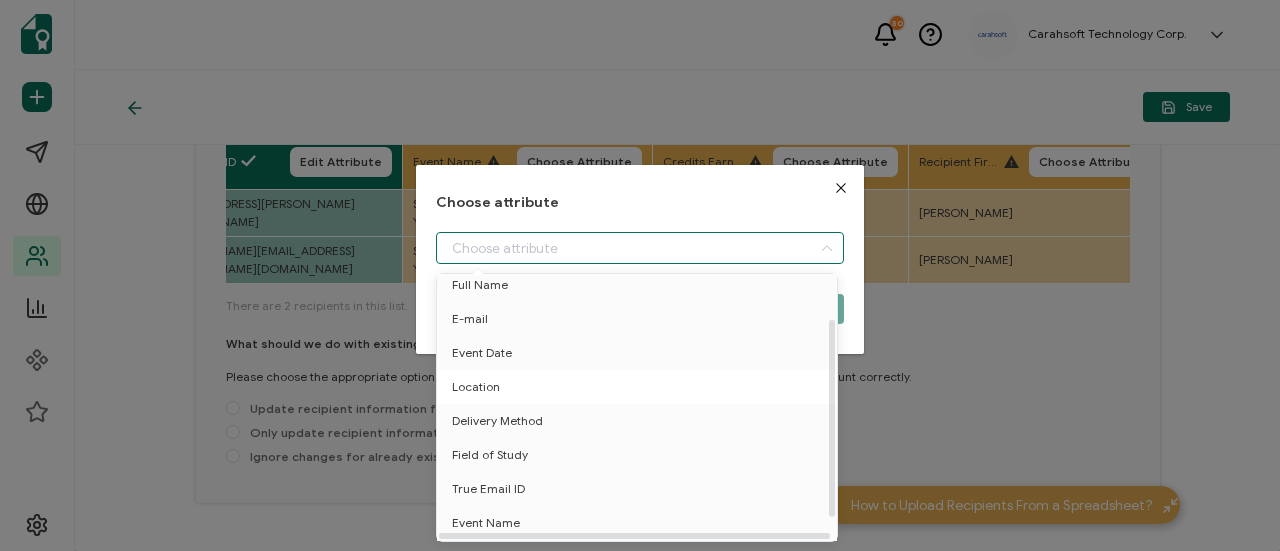 scroll, scrollTop: 88, scrollLeft: 0, axis: vertical 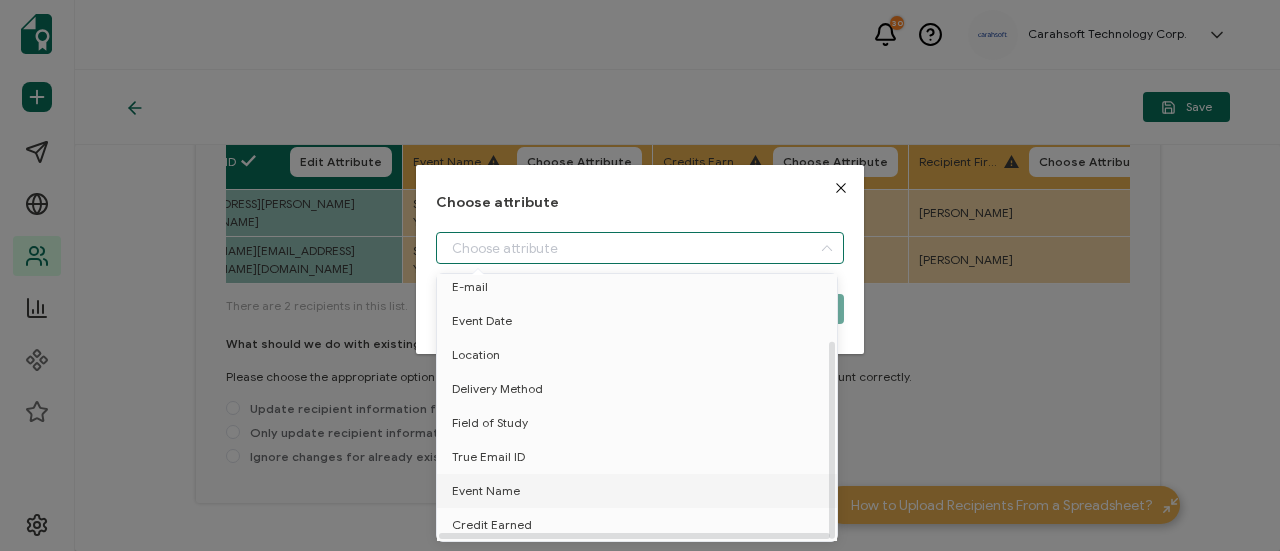 click on "Event Name" at bounding box center [640, 491] 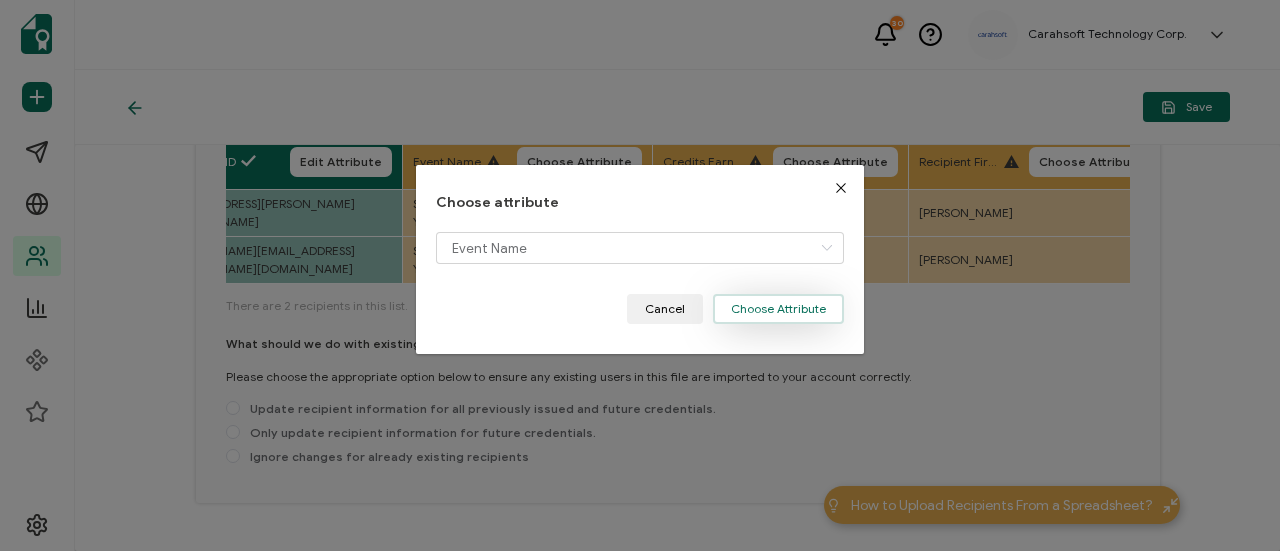 click on "Choose Attribute" at bounding box center (778, 309) 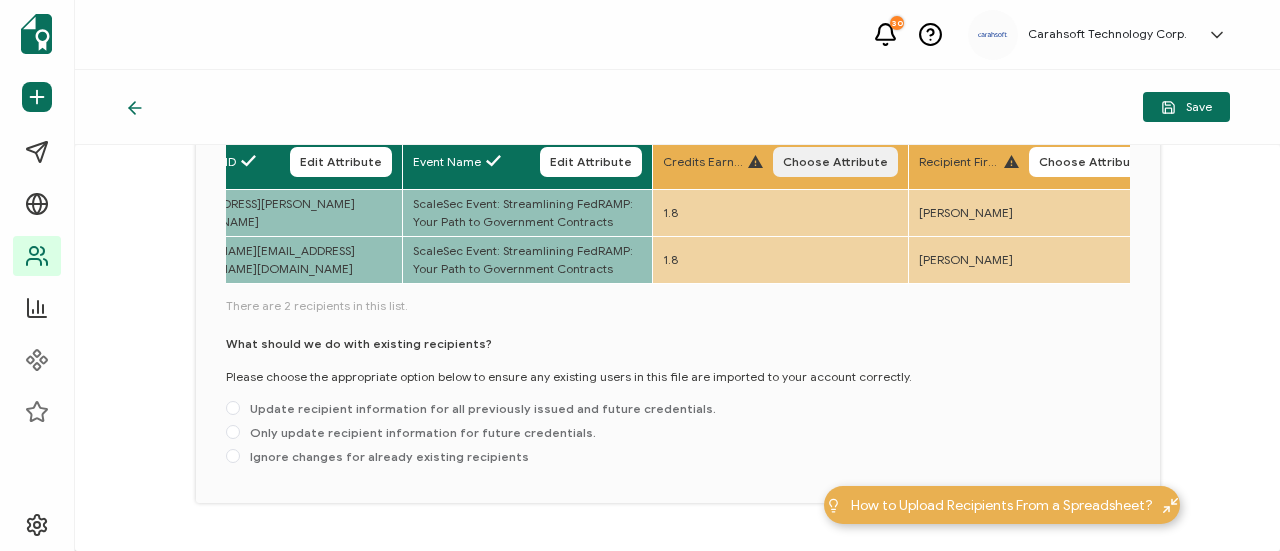 click on "Choose Attribute" at bounding box center (835, 162) 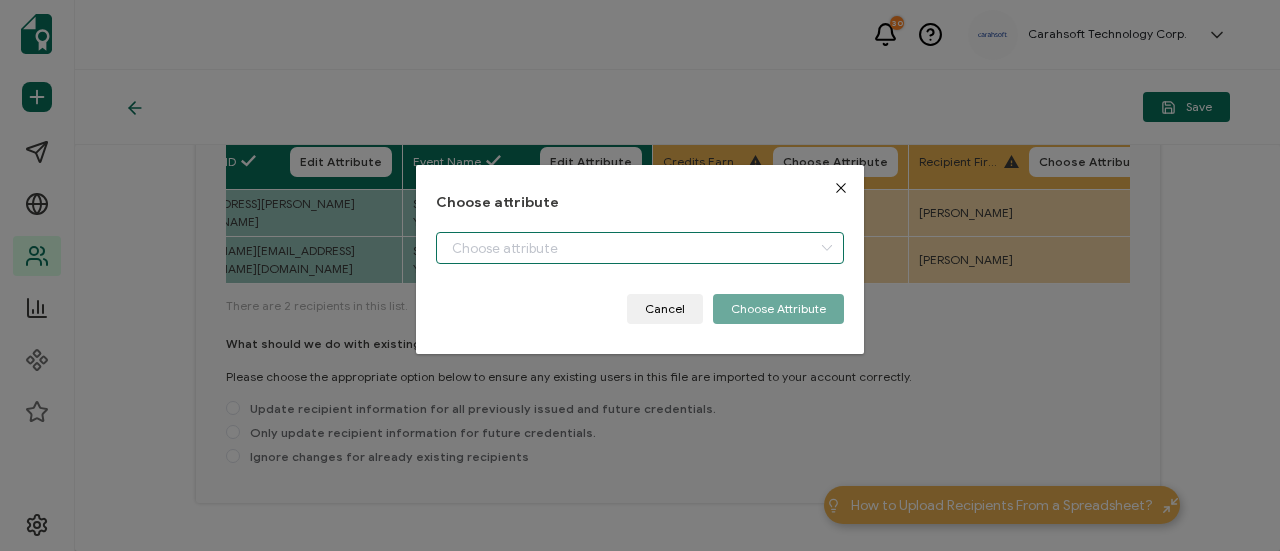 click at bounding box center [640, 248] 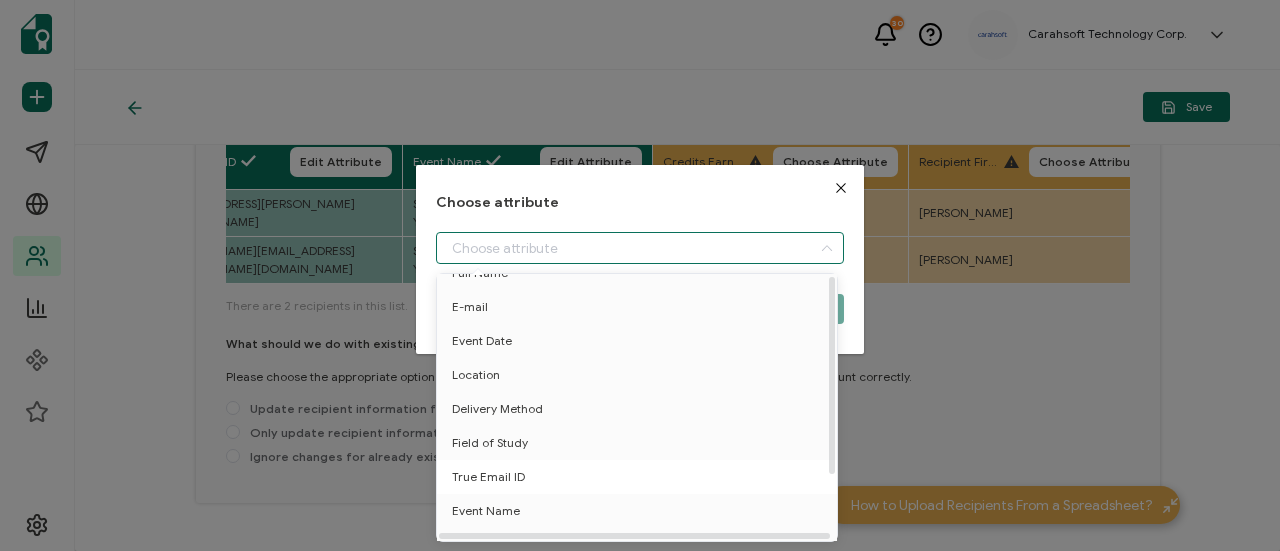 scroll, scrollTop: 88, scrollLeft: 0, axis: vertical 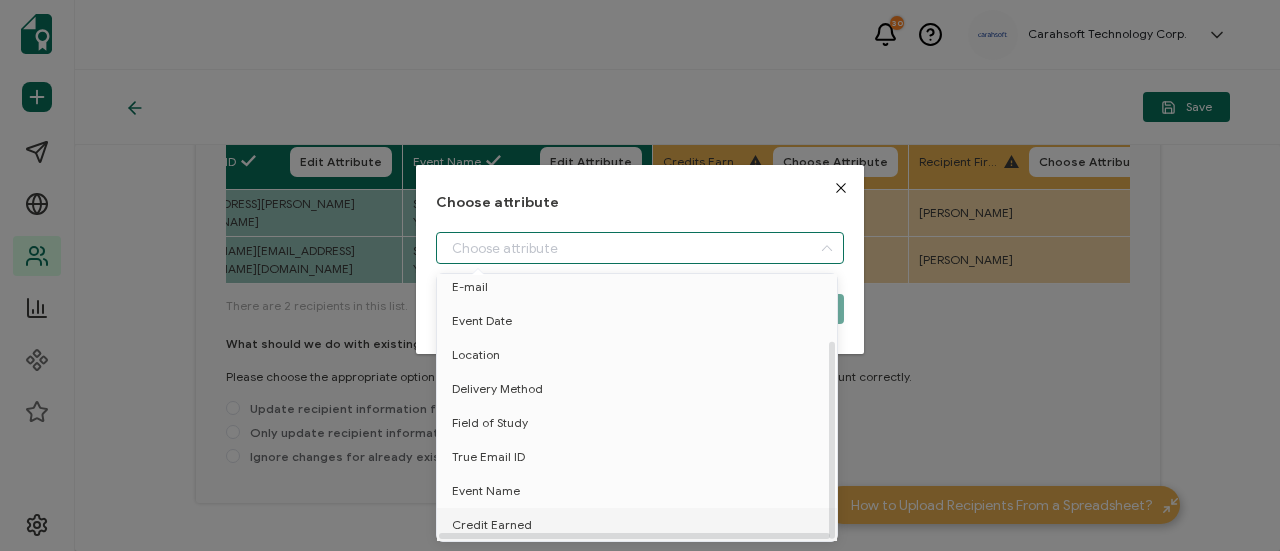 click on "Credit Earned" at bounding box center (640, 525) 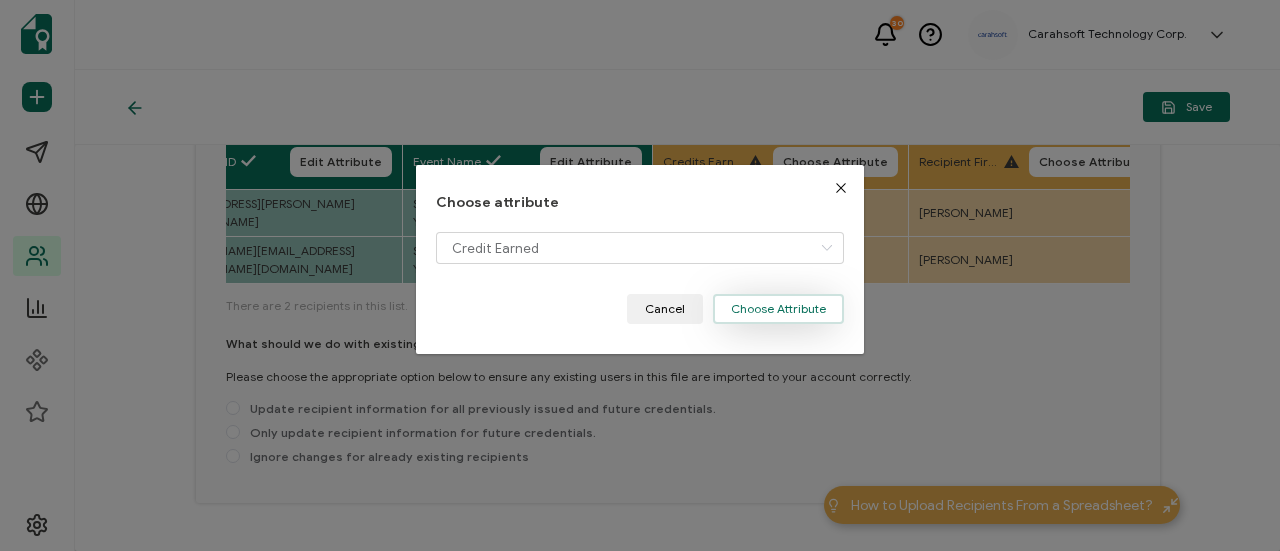click on "Choose Attribute" at bounding box center (778, 309) 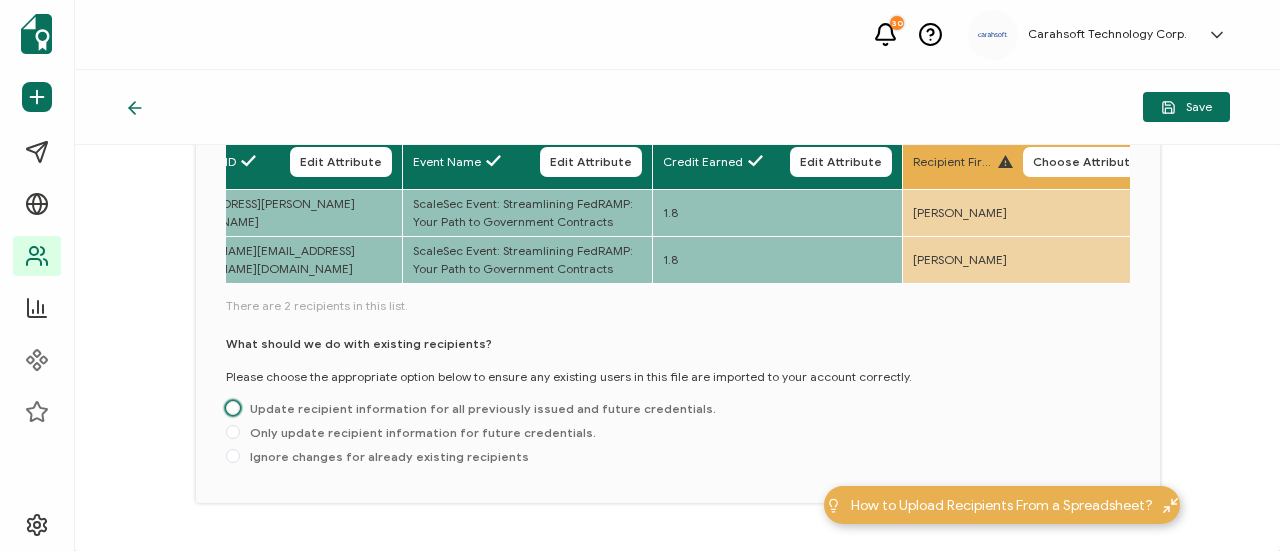 click on "Update recipient information for all previously issued and future credentials." at bounding box center [478, 408] 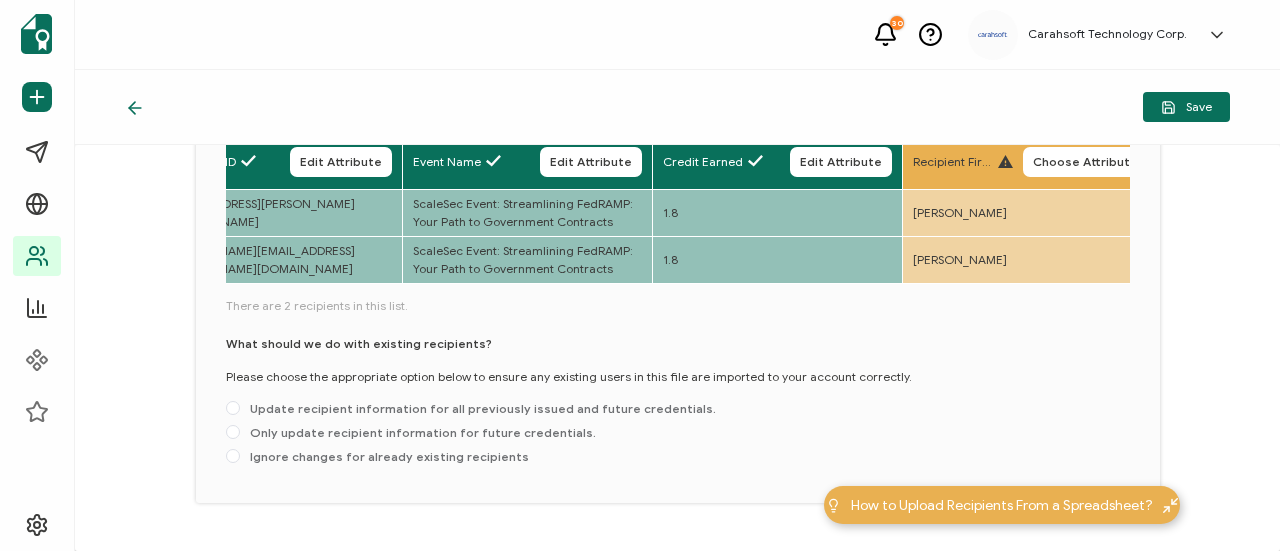 click on "Update recipient information for all previously issued and future credentials." at bounding box center (233, 409) 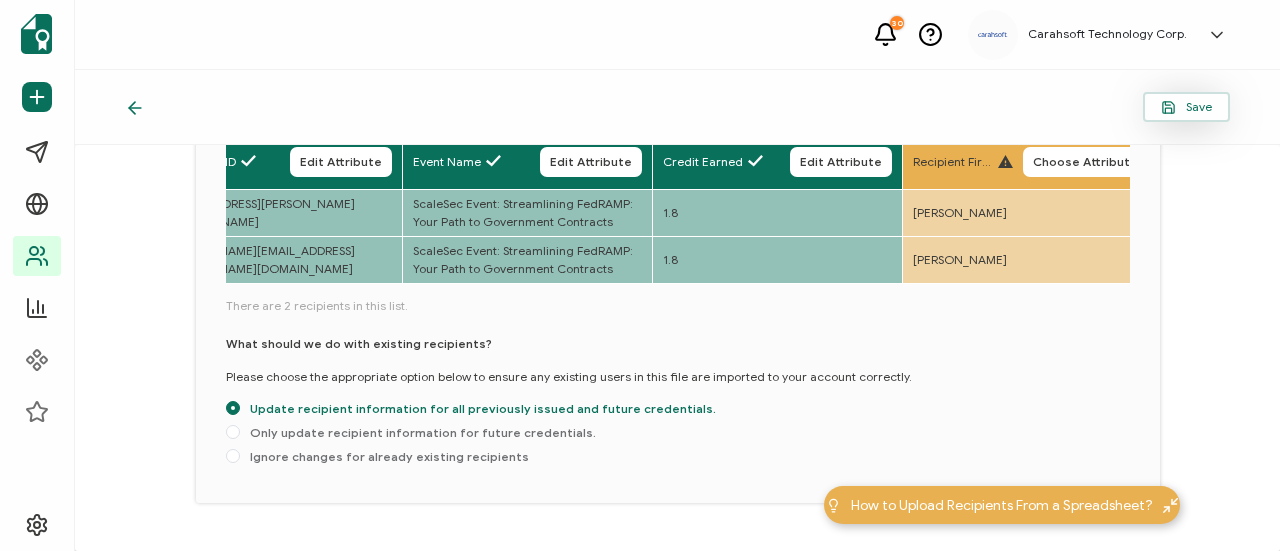 click on "Save" at bounding box center [1186, 107] 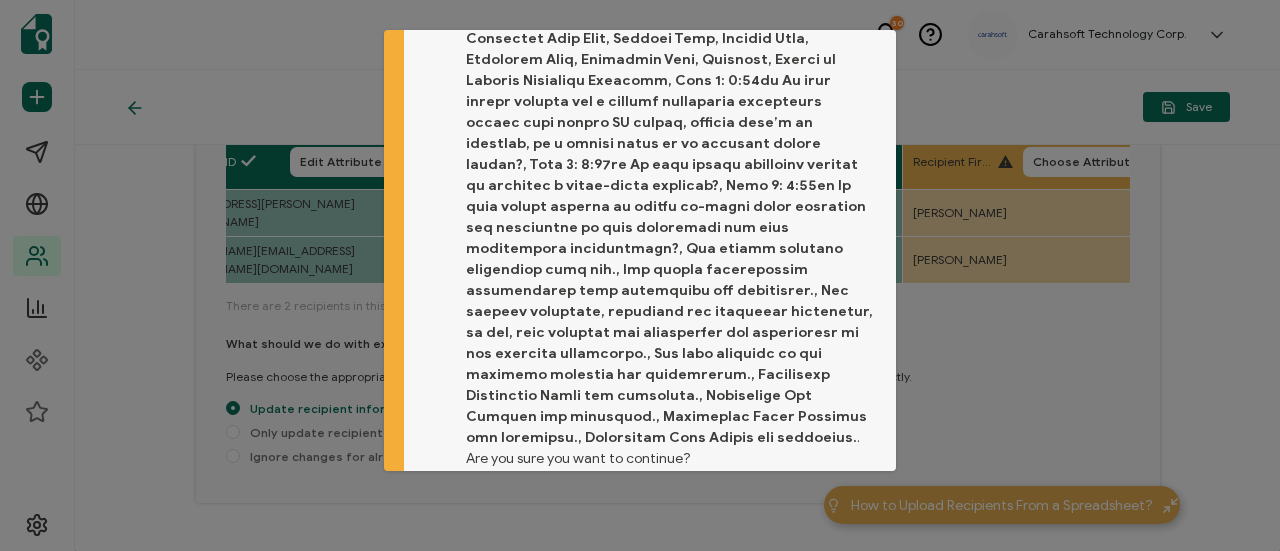 scroll, scrollTop: 124, scrollLeft: 0, axis: vertical 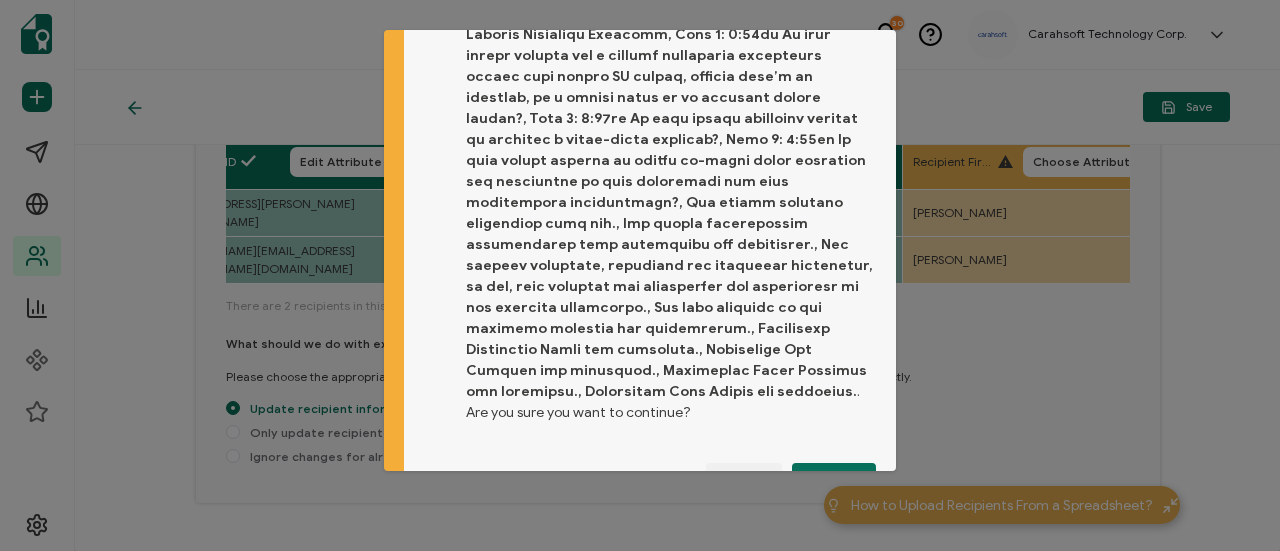 click on "Proceed" at bounding box center [834, 478] 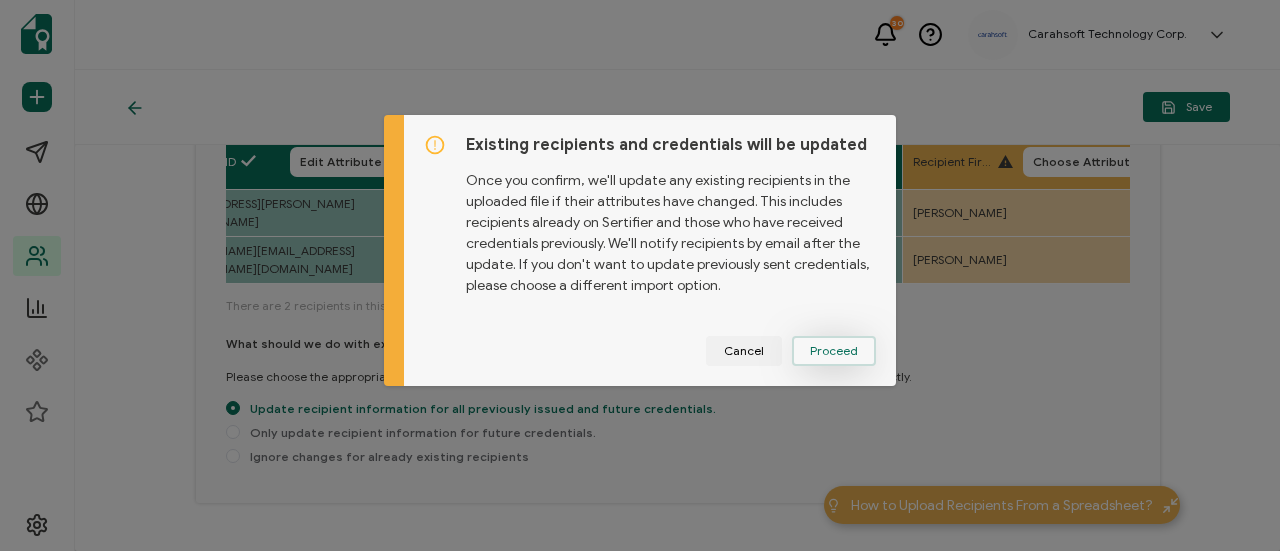 click on "Proceed" at bounding box center [0, 0] 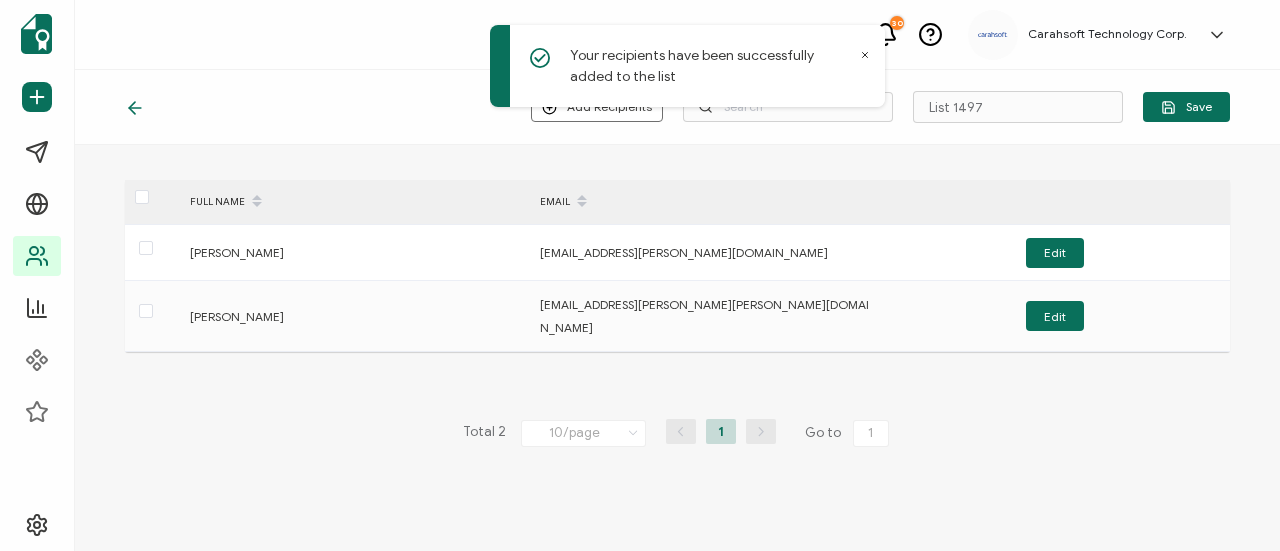 click at bounding box center [226, 107] 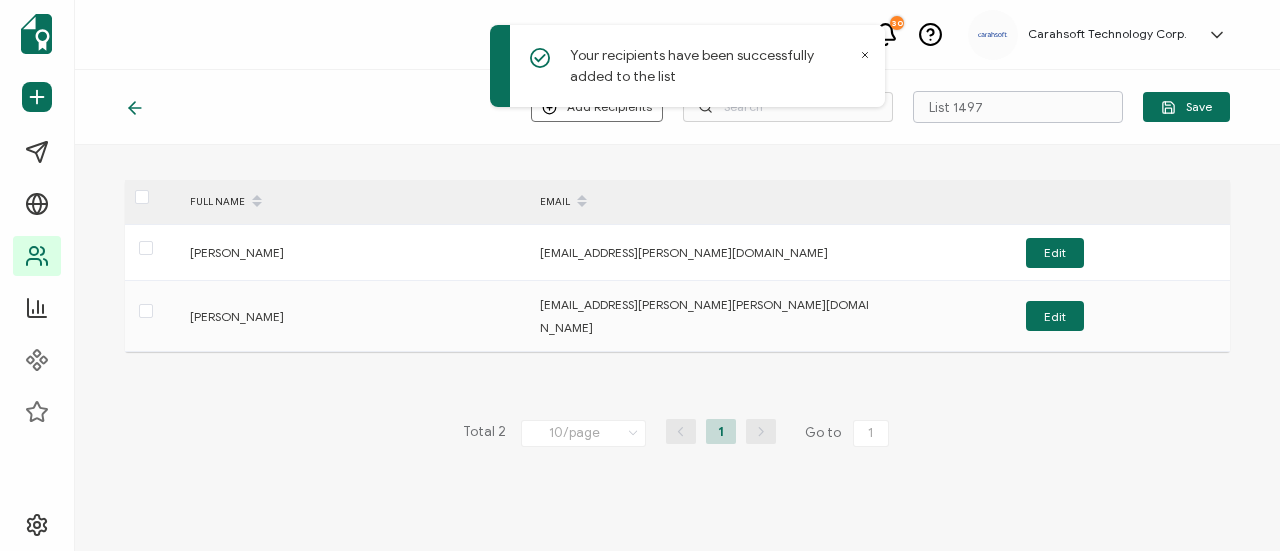 drag, startPoint x: 1050, startPoint y: 129, endPoint x: 1029, endPoint y: 116, distance: 24.698177 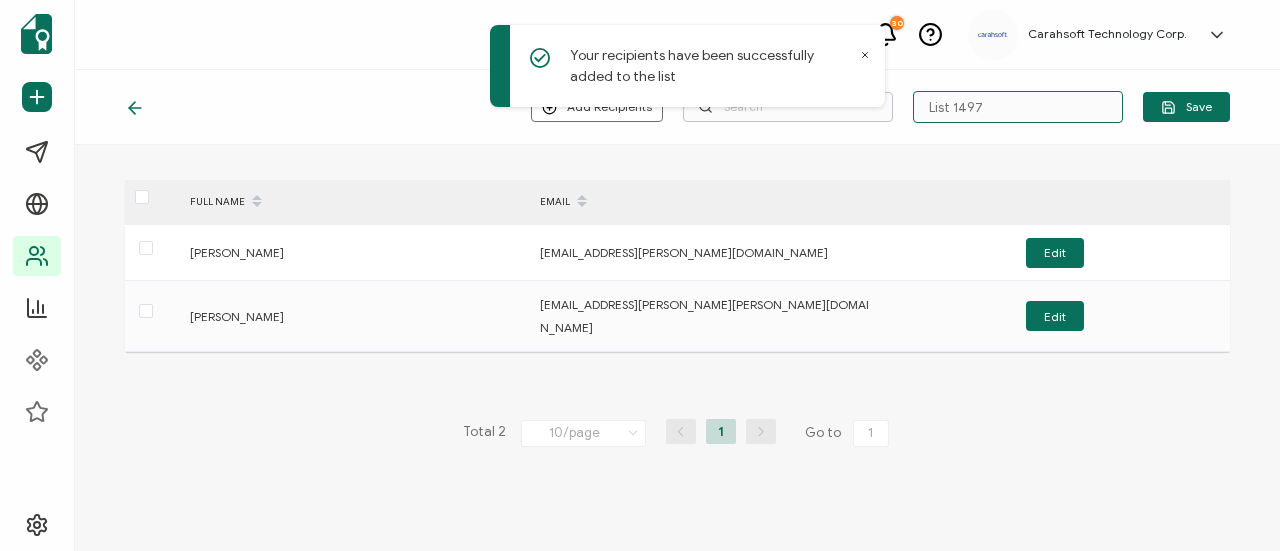 drag, startPoint x: 1029, startPoint y: 112, endPoint x: 890, endPoint y: 103, distance: 139.29106 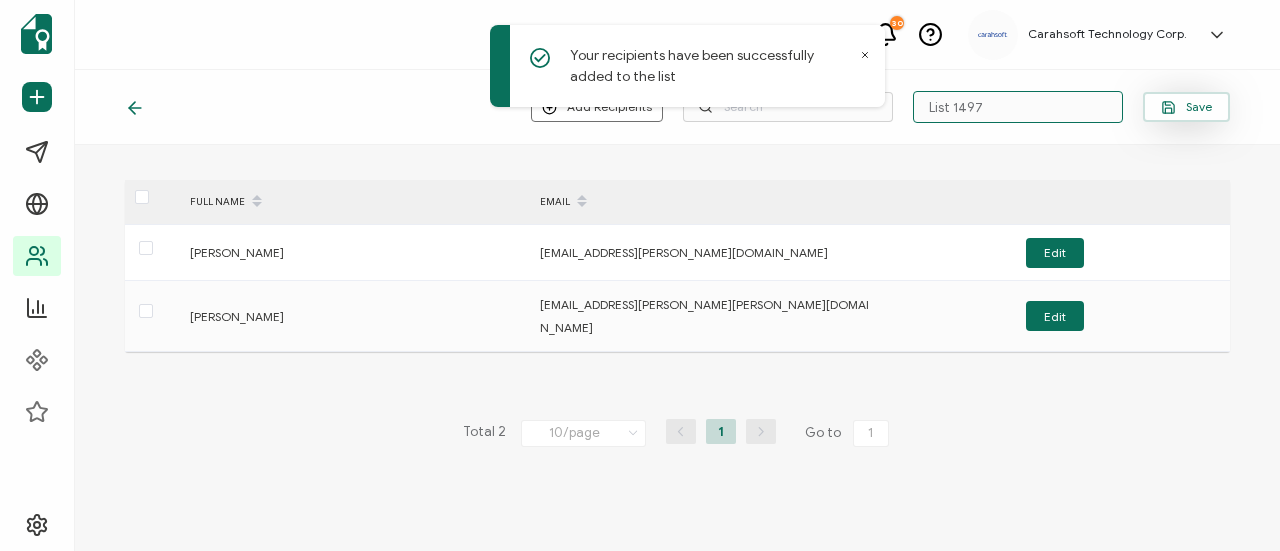 paste on "6-26-25_68392_ScaleSec Event" 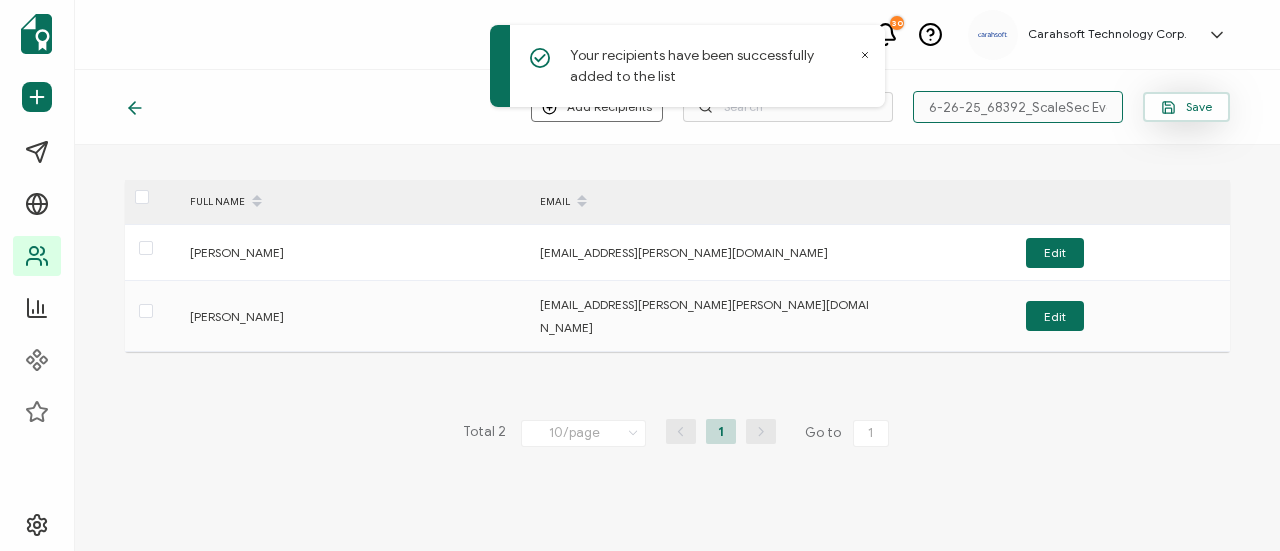 scroll, scrollTop: 0, scrollLeft: 4, axis: horizontal 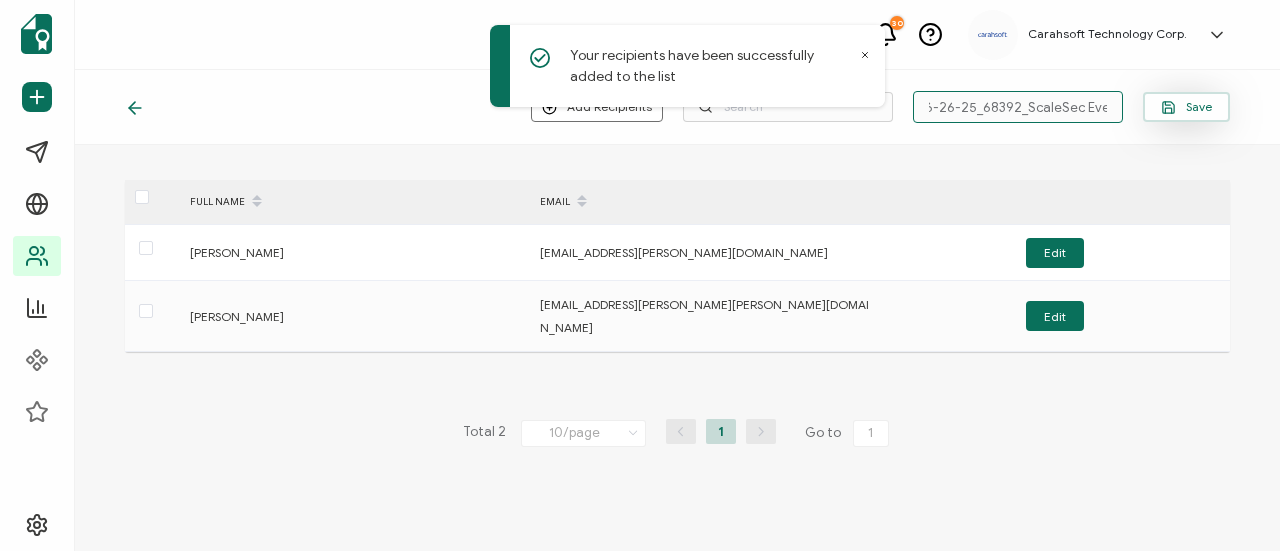 type on "6-26-25_68392_ScaleSec Event" 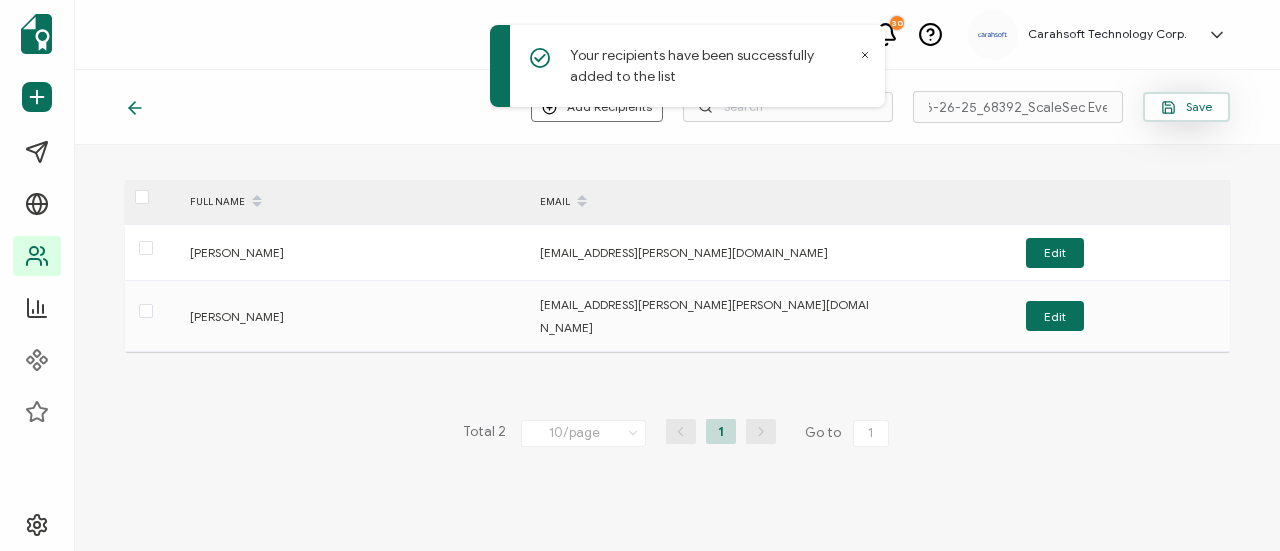 scroll, scrollTop: 0, scrollLeft: 0, axis: both 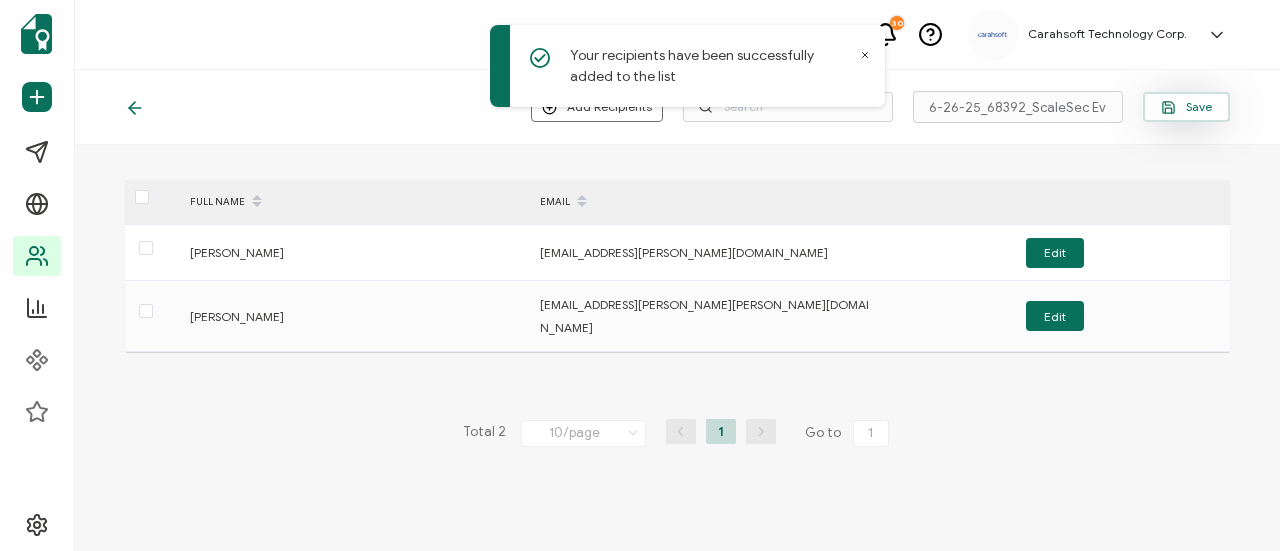 click on "Save" at bounding box center (1186, 107) 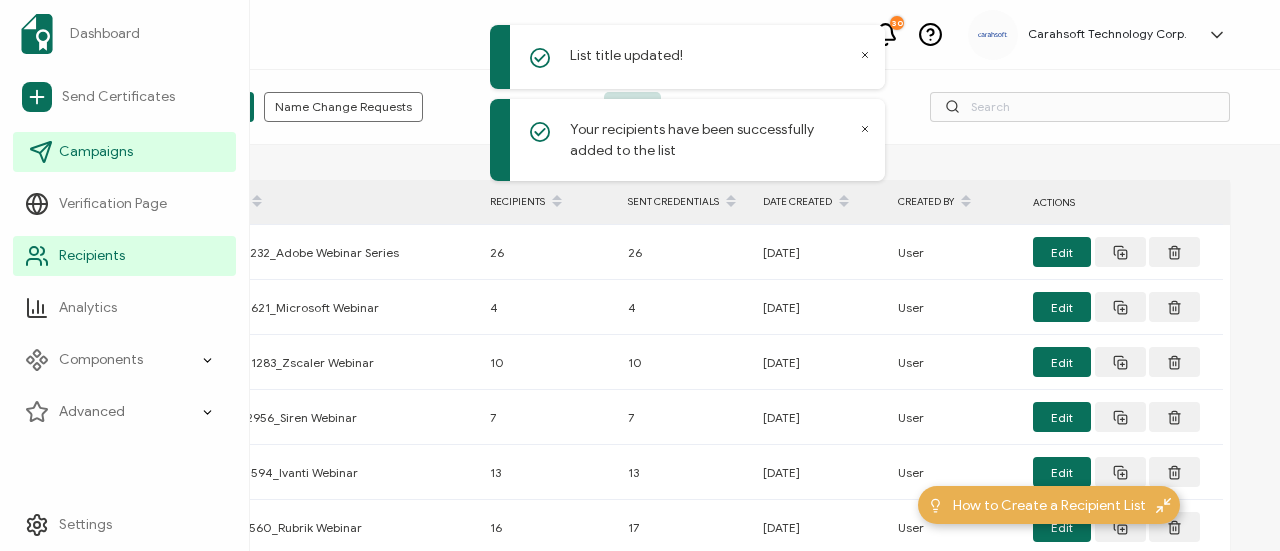 click on "Campaigns" at bounding box center (96, 152) 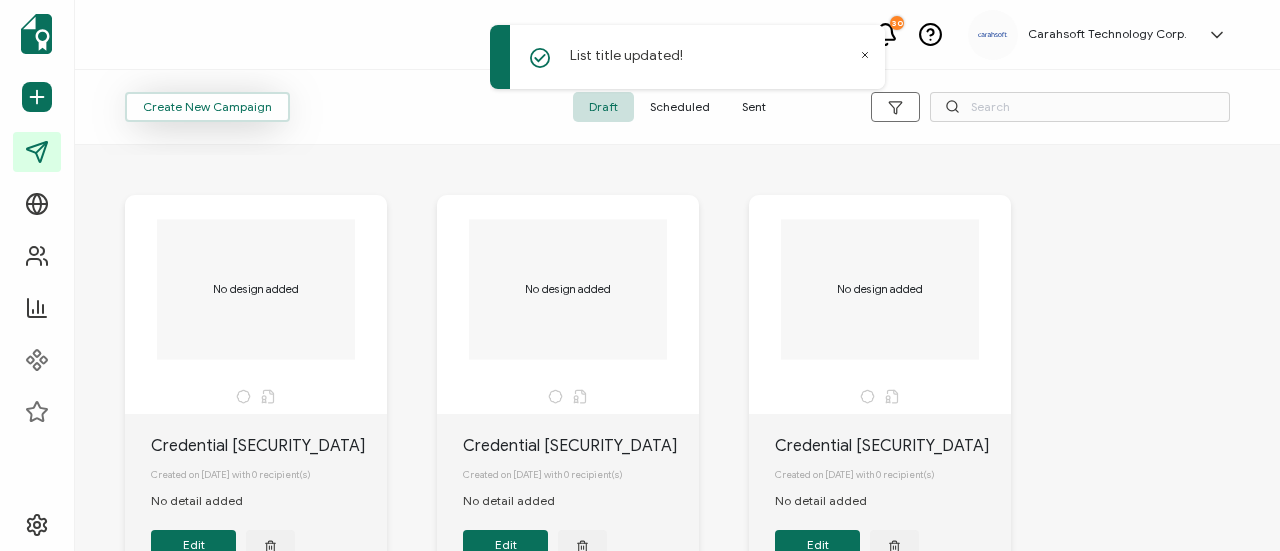click on "Create New Campaign" at bounding box center (207, 107) 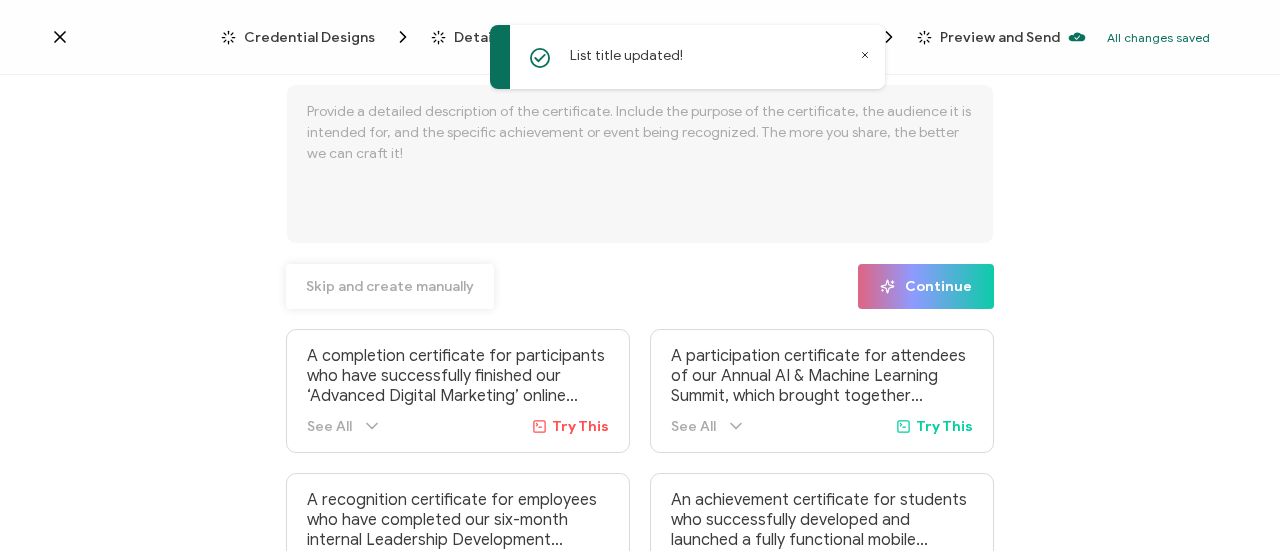 click on "Skip and create manually" at bounding box center [390, 287] 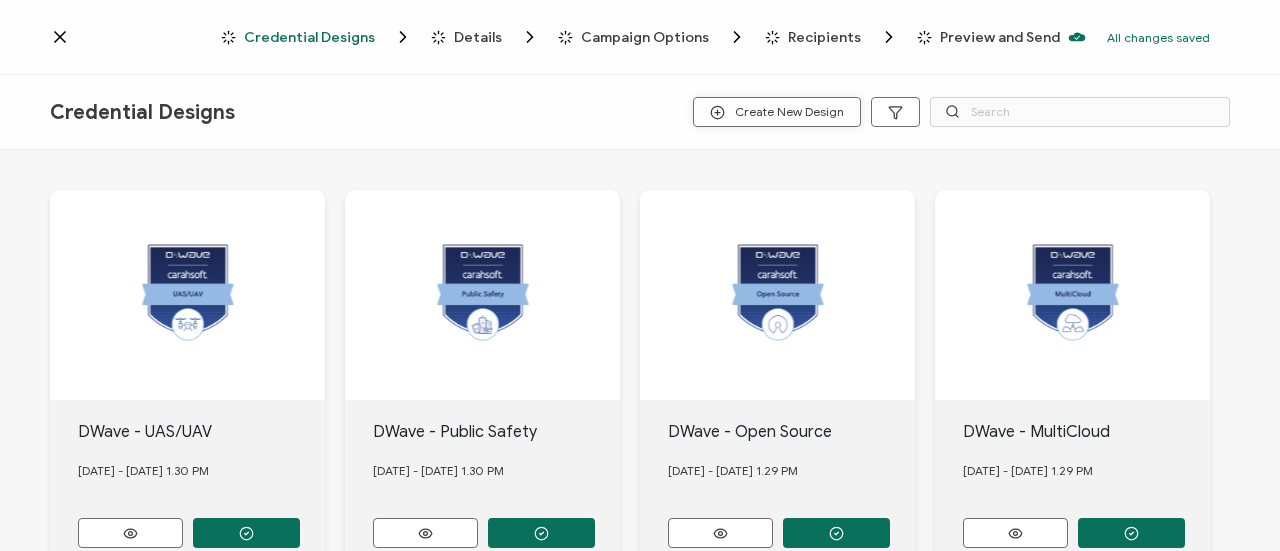 click on "Create New Design" at bounding box center (777, 112) 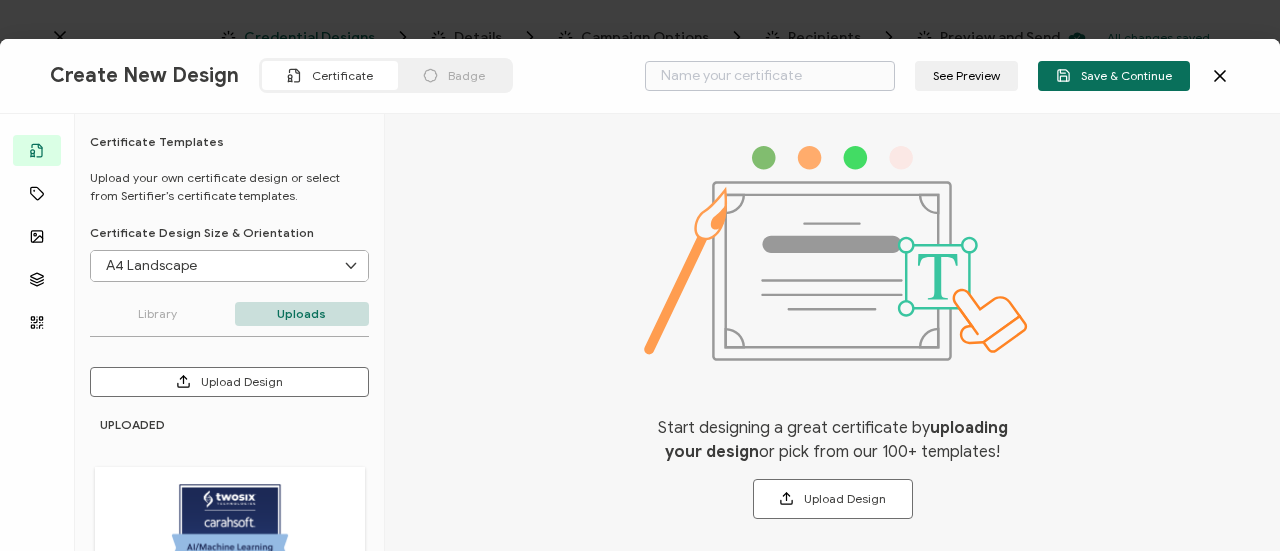 type on "Blank" 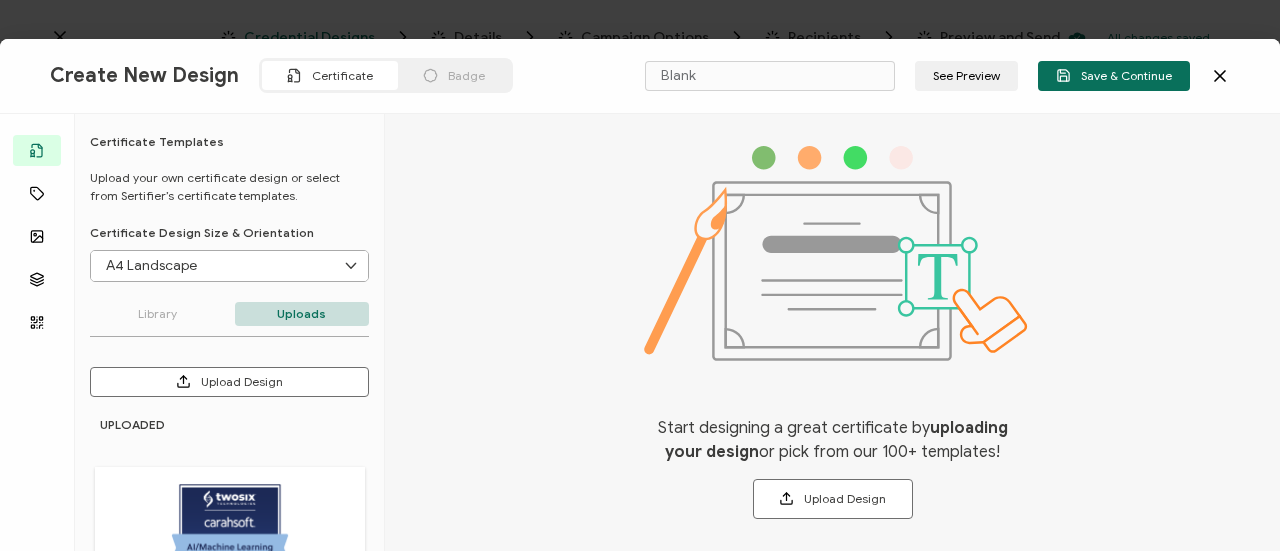 click on "Create New Design
Certificate     Badge           Blank
See Preview
Save & Continue               Templates         Attributes     Images     Layers     QR Code   Certificate Templates
Upload your own certificate design or select from Sertifier’s certificate templates.
Certificate Design Size & Orientation
A4 Landscape   A4 Landscape
A4 Portrait
Letter Landscape
Letter Portrait
16:9
Legal Landscape
Legal Portrait
Library
Uploads
Upload Design
Delete Image     Delete Image" at bounding box center (640, 275) 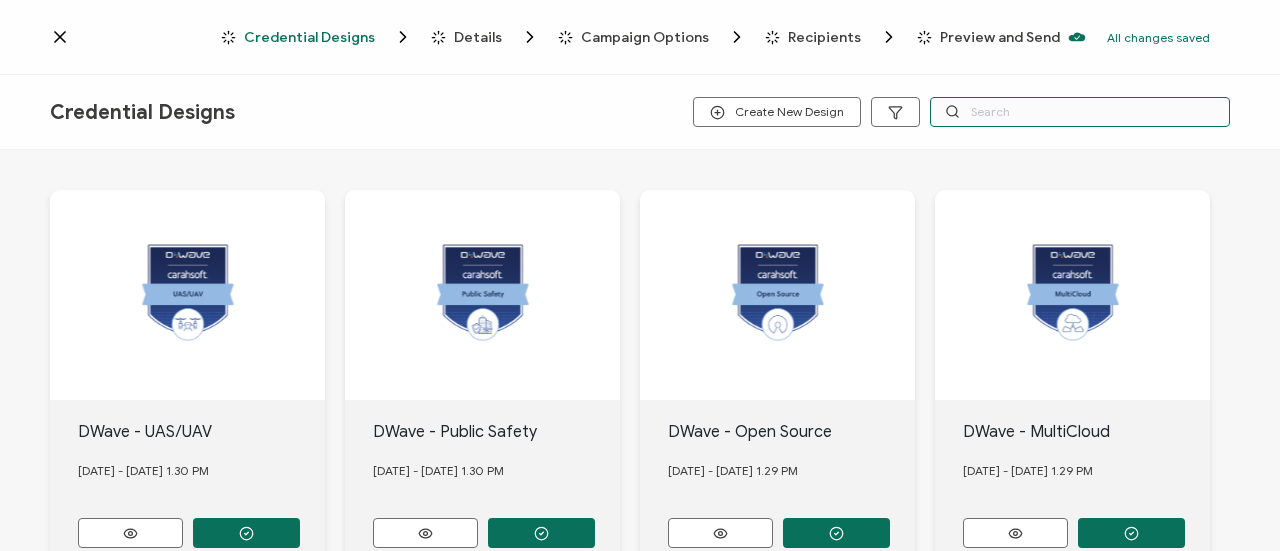 click at bounding box center [1080, 112] 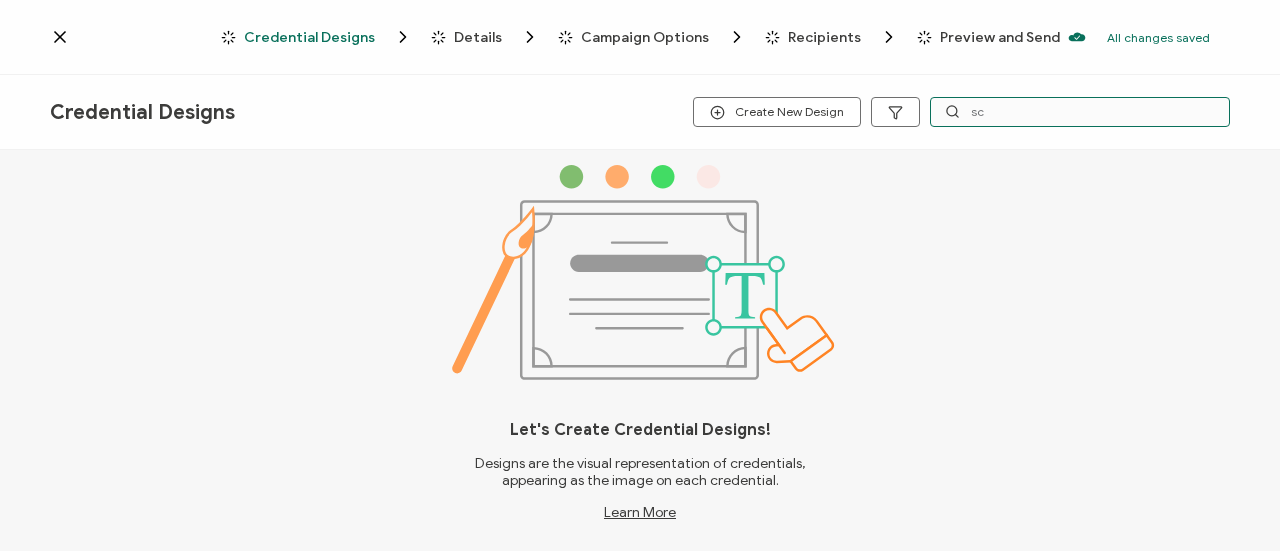 type on "s" 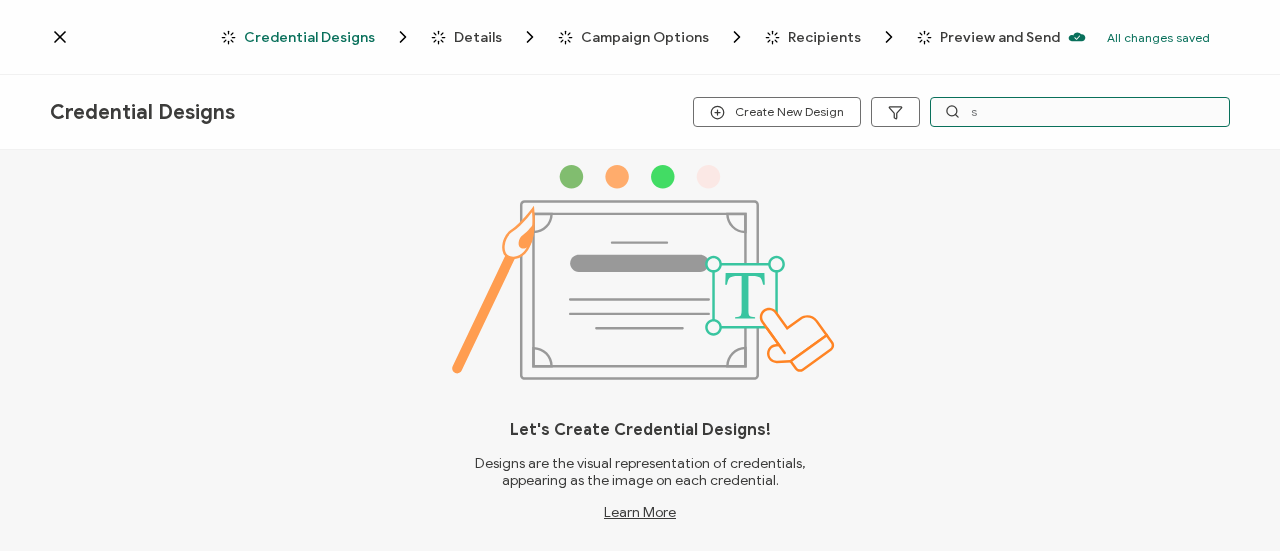 type 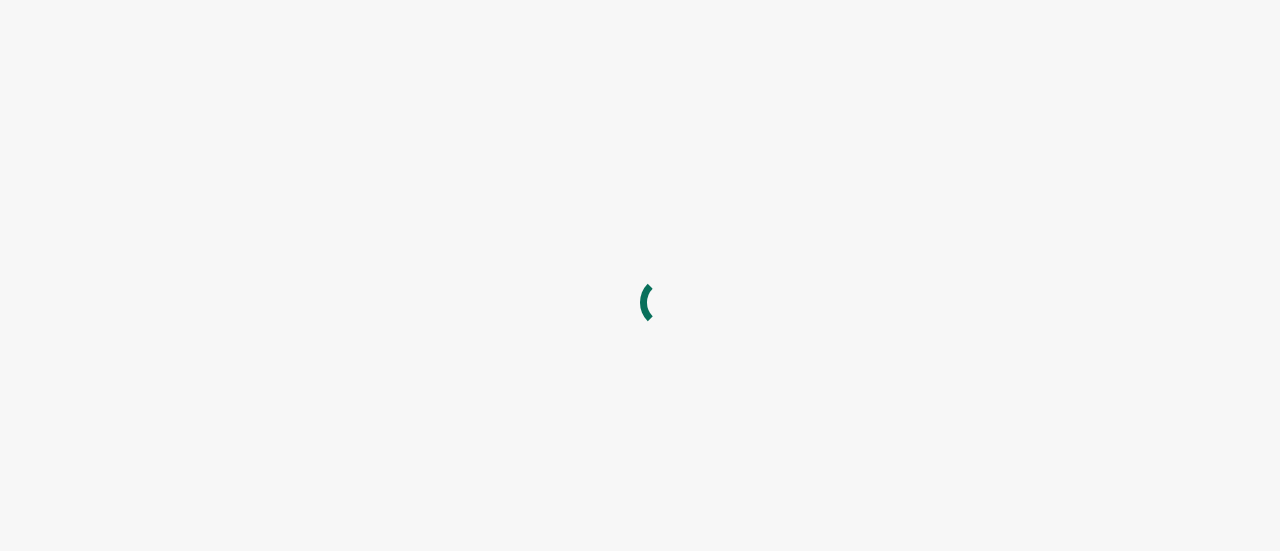 scroll, scrollTop: 0, scrollLeft: 0, axis: both 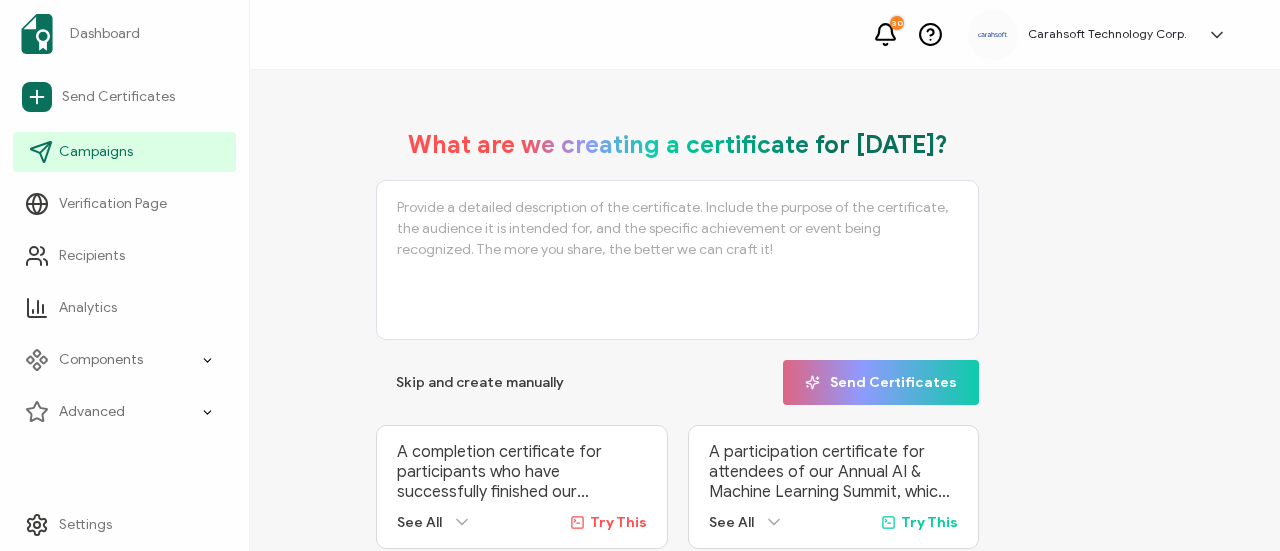 click on "Campaigns" at bounding box center [96, 152] 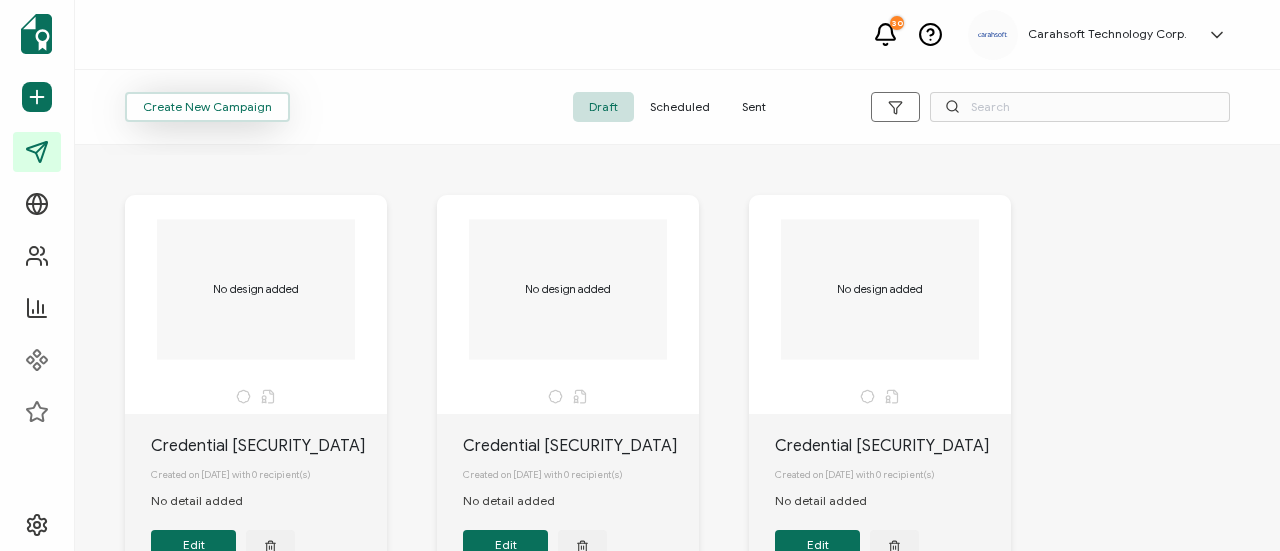 click on "Create New Campaign" at bounding box center (207, 107) 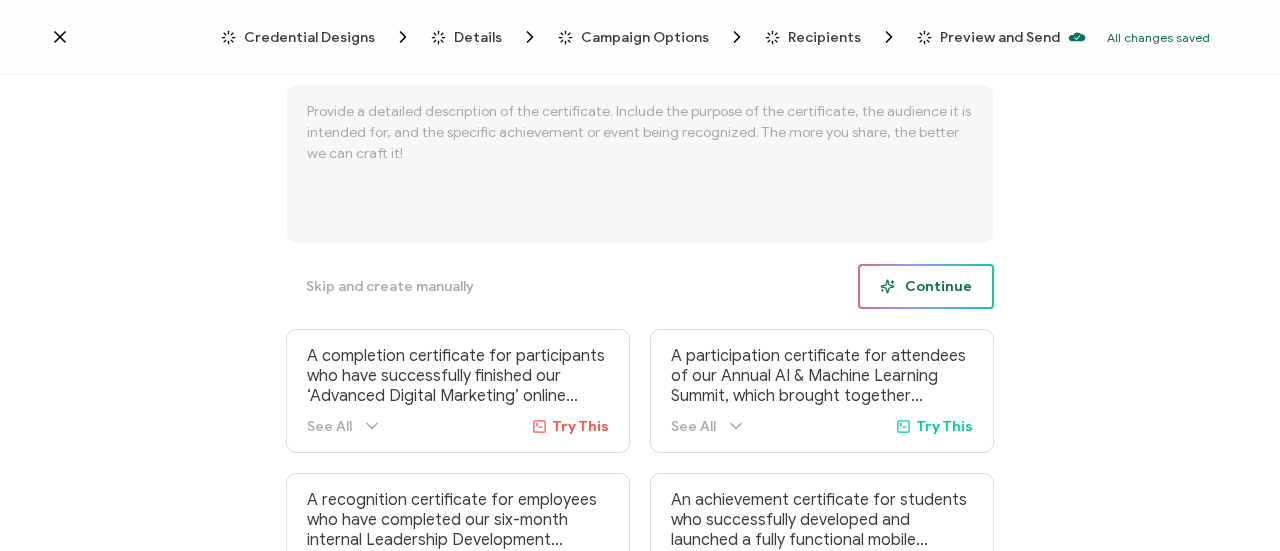 click on "Continue" at bounding box center (926, 286) 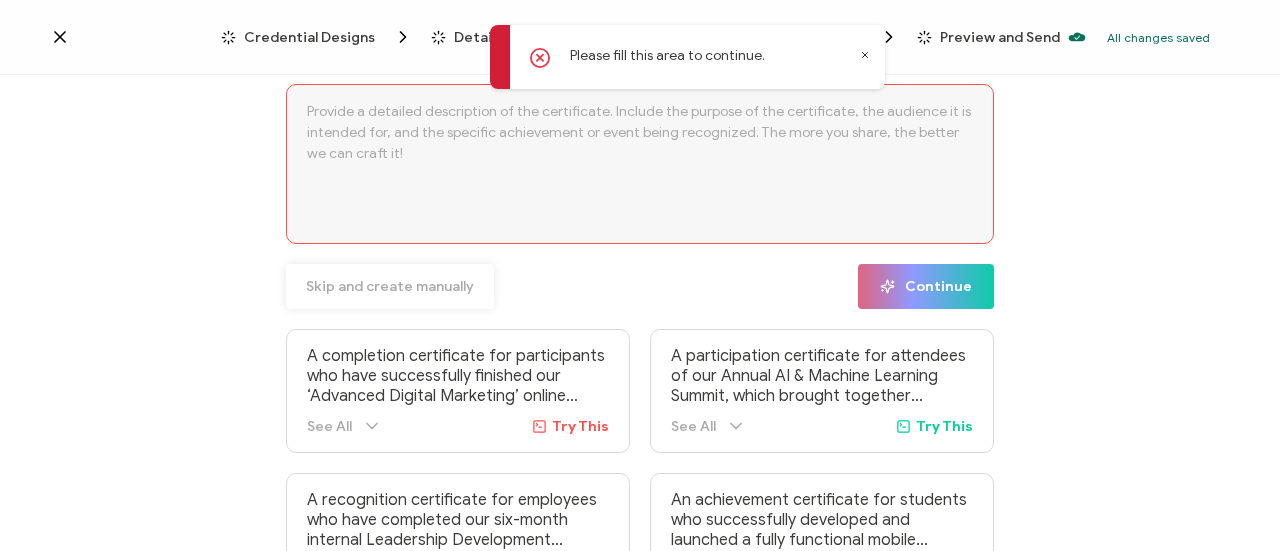 click on "Skip and create manually" at bounding box center [390, 287] 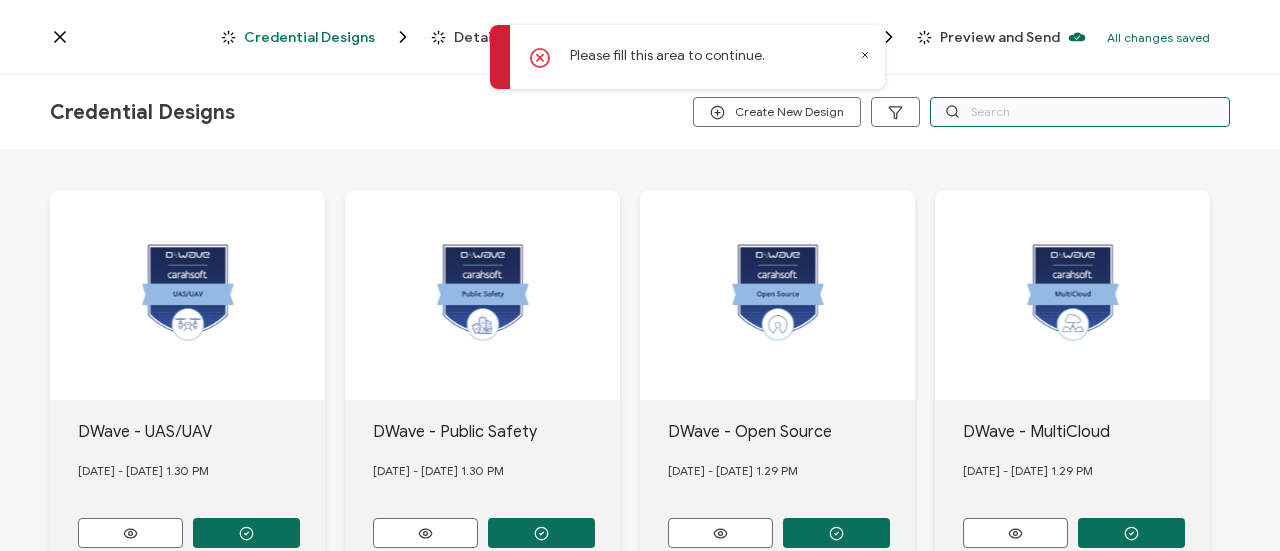 click at bounding box center (1080, 112) 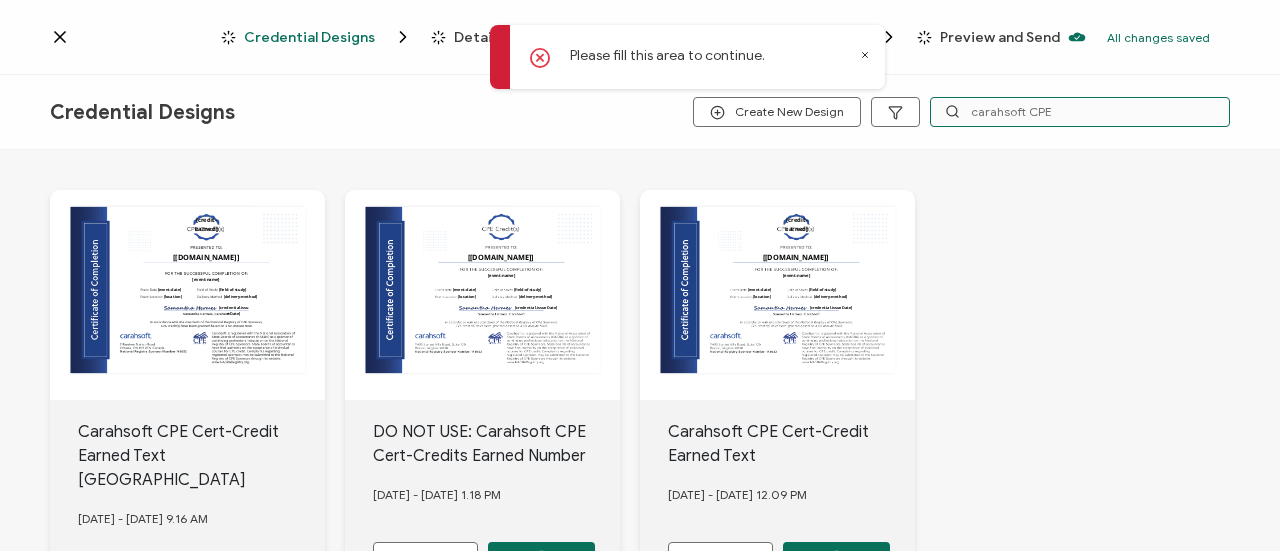 type on "carahsoft CPE" 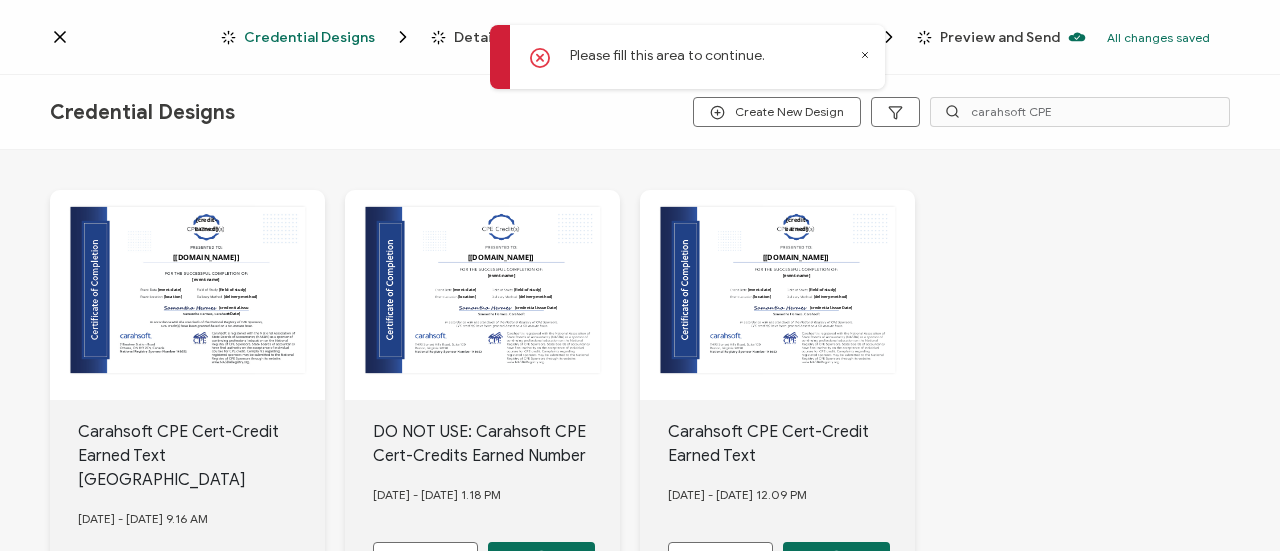 scroll, scrollTop: 100, scrollLeft: 0, axis: vertical 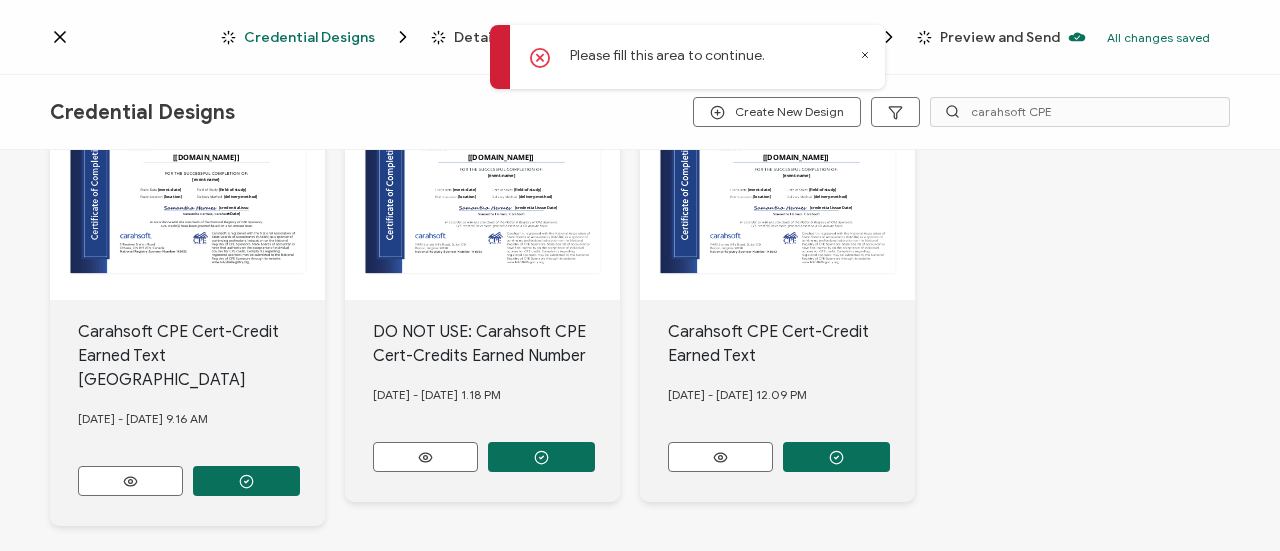 click at bounding box center [246, 481] 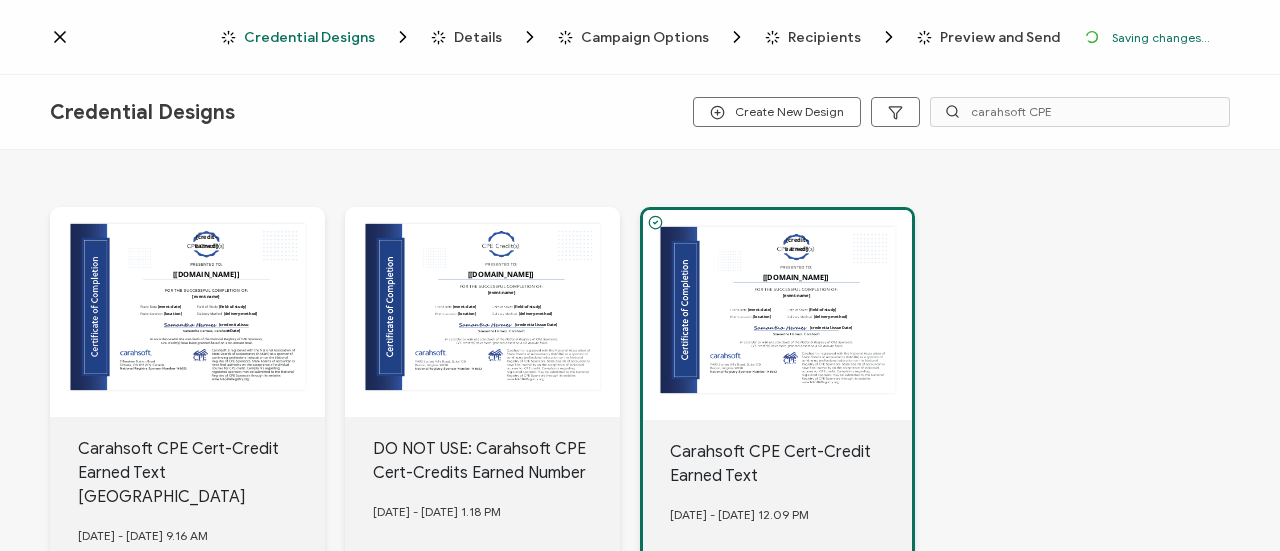 scroll, scrollTop: 216, scrollLeft: 0, axis: vertical 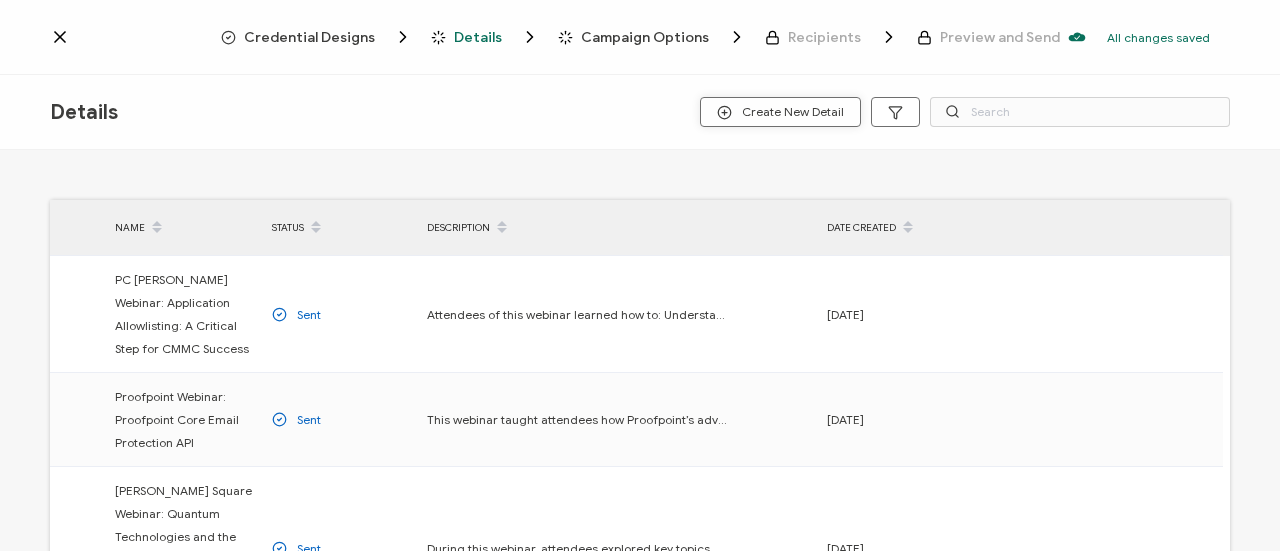 click on "Create New Detail" at bounding box center [780, 112] 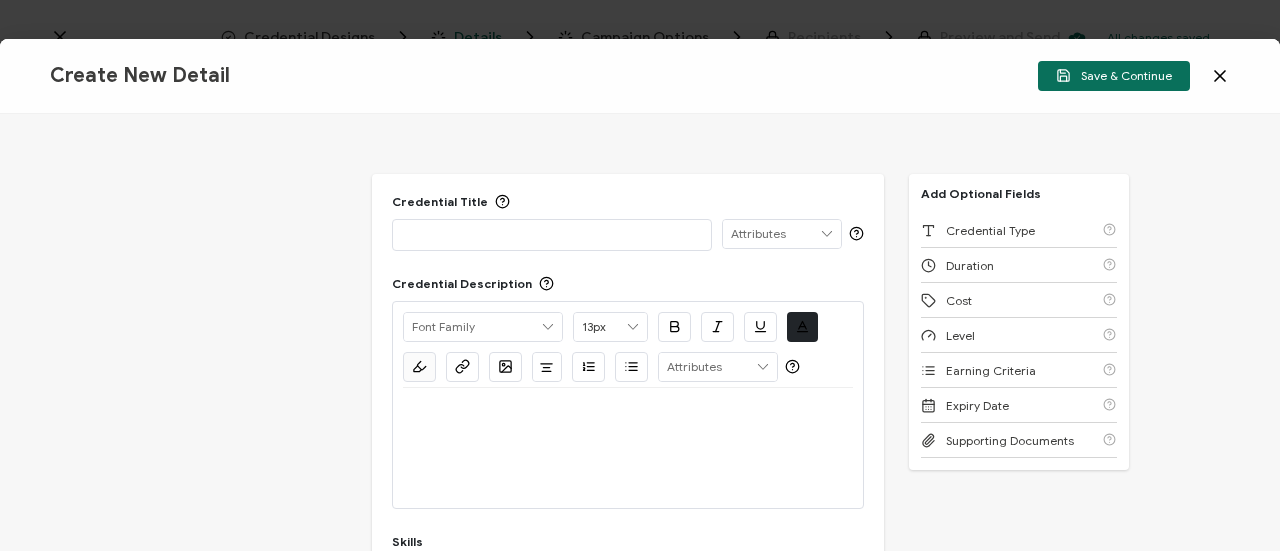 click at bounding box center [552, 234] 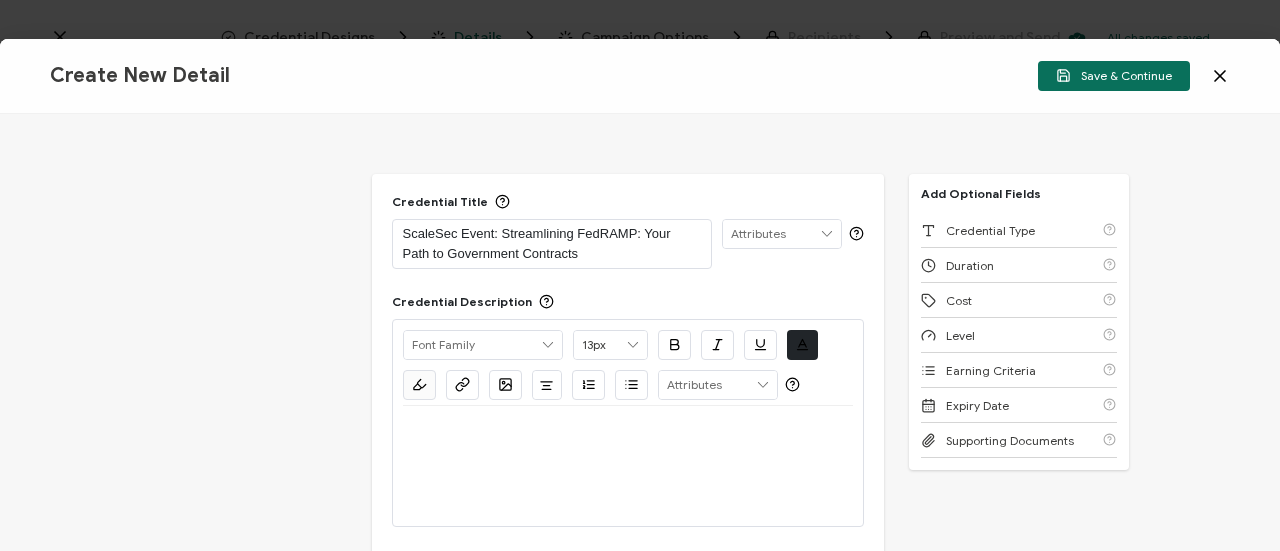 scroll, scrollTop: 0, scrollLeft: 0, axis: both 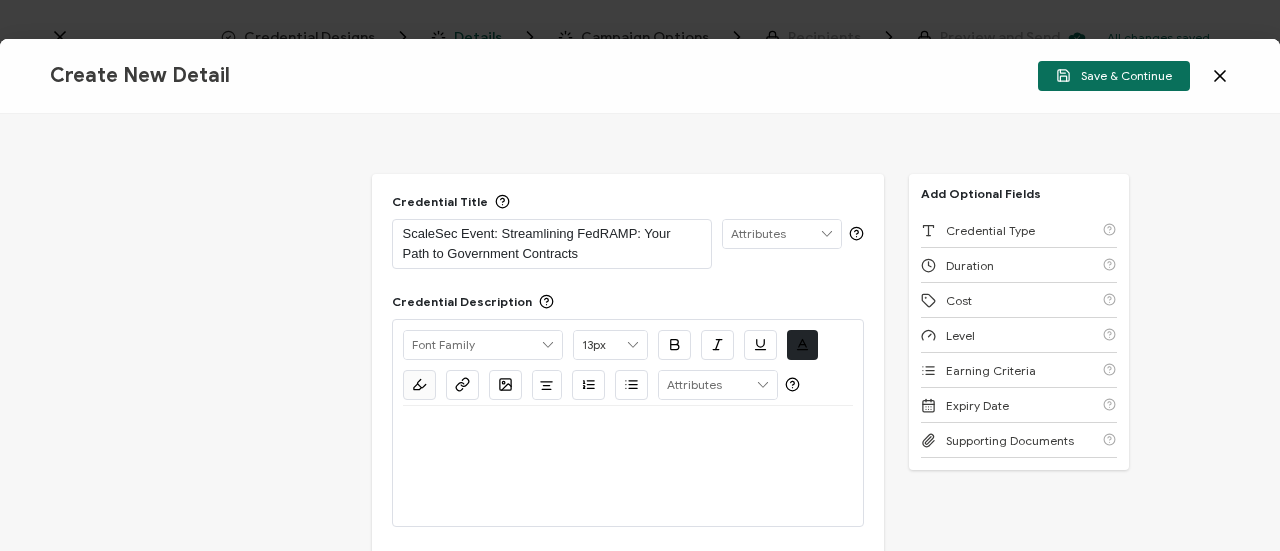 click at bounding box center (628, 430) 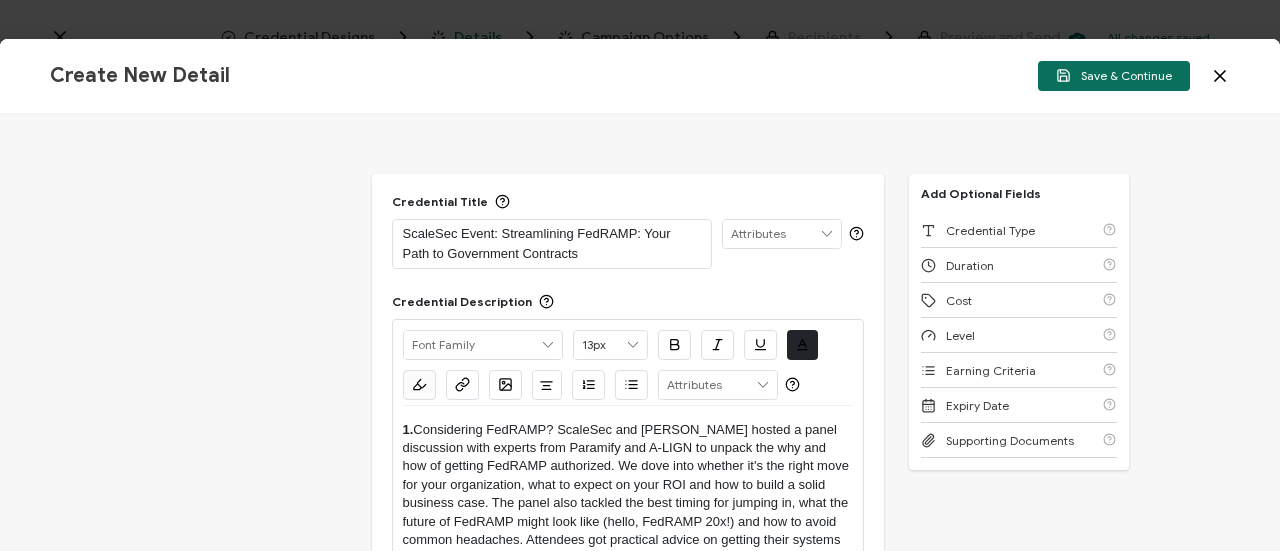 scroll, scrollTop: 0, scrollLeft: 0, axis: both 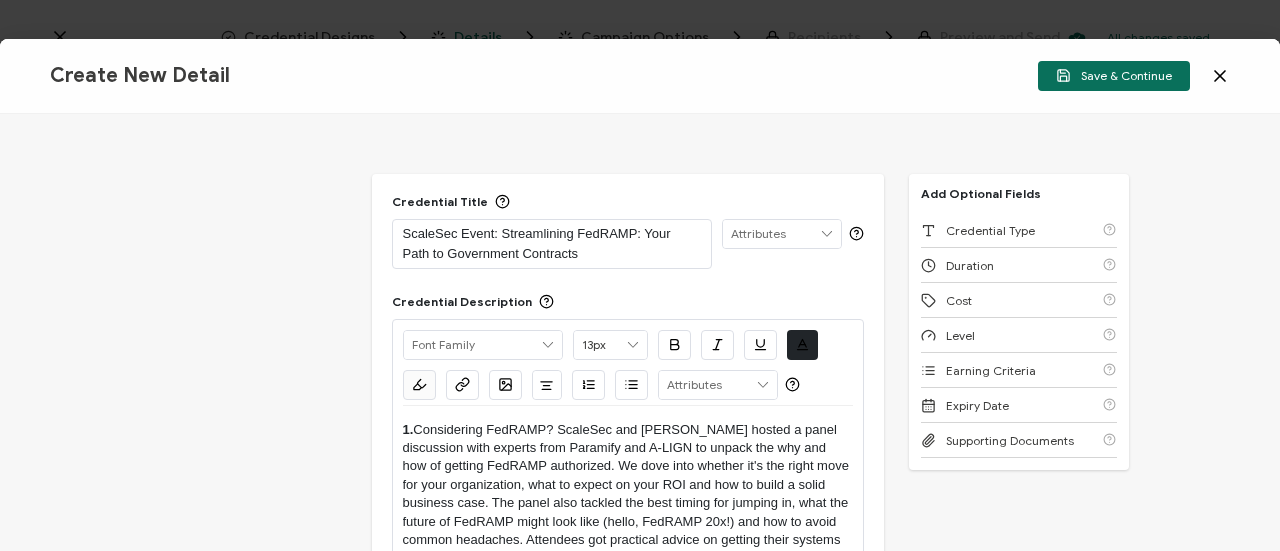drag, startPoint x: 430, startPoint y: 428, endPoint x: 394, endPoint y: 433, distance: 36.345562 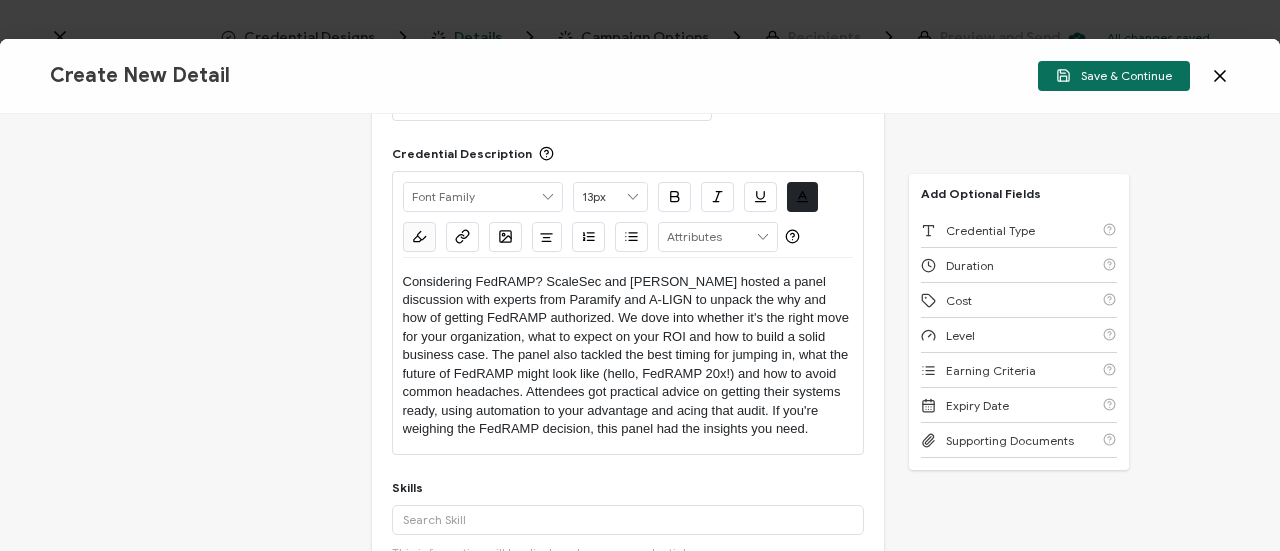 scroll, scrollTop: 300, scrollLeft: 0, axis: vertical 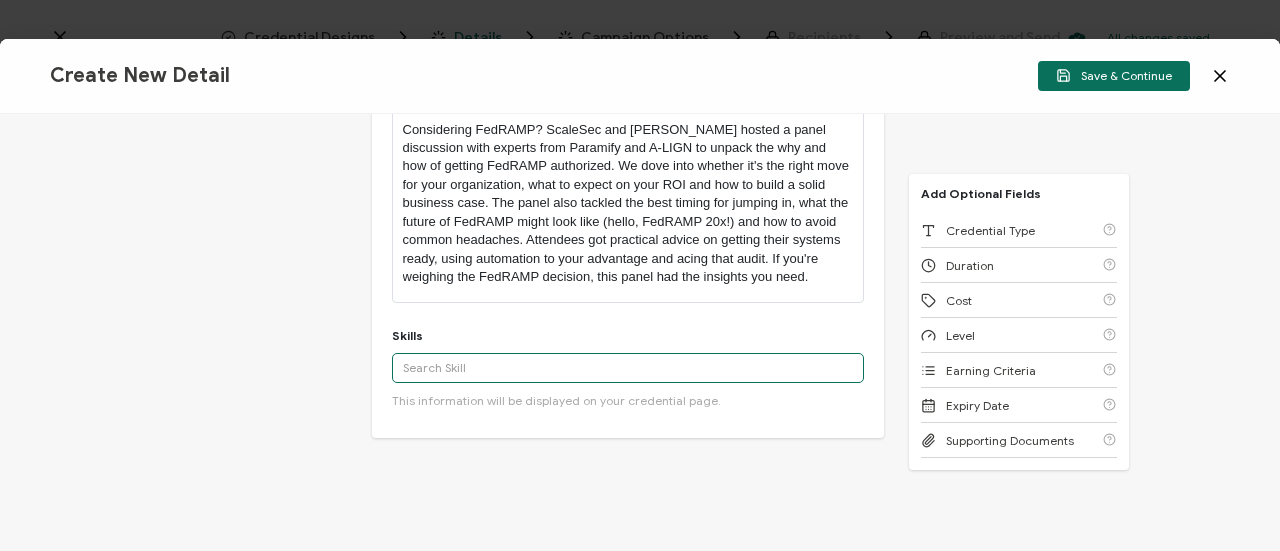 click at bounding box center [628, 368] 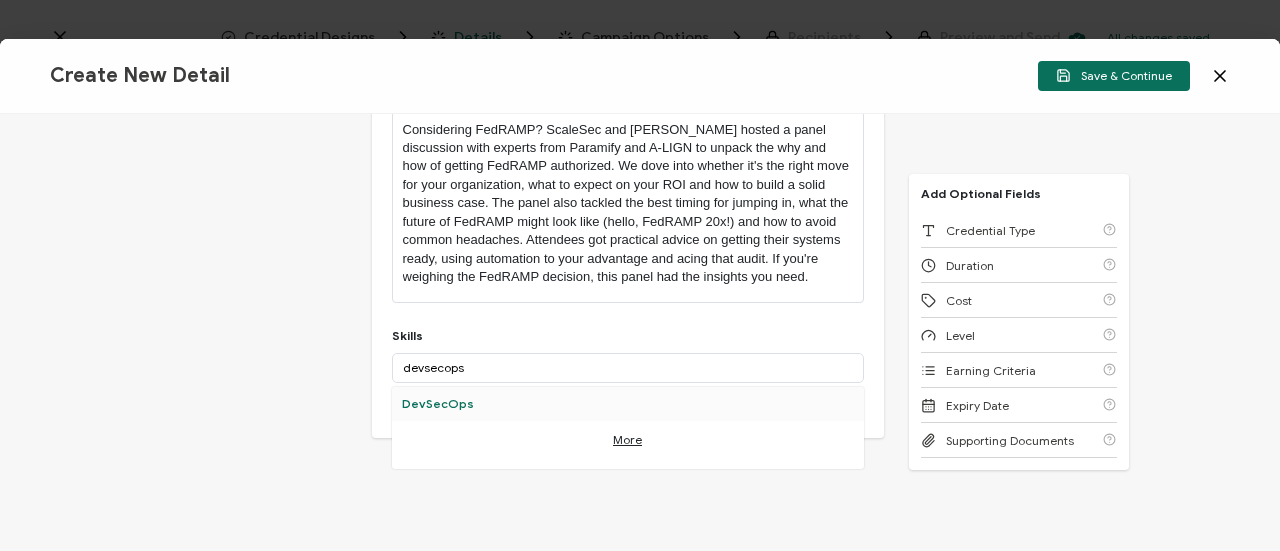 click on "DevSecOps" at bounding box center (628, 404) 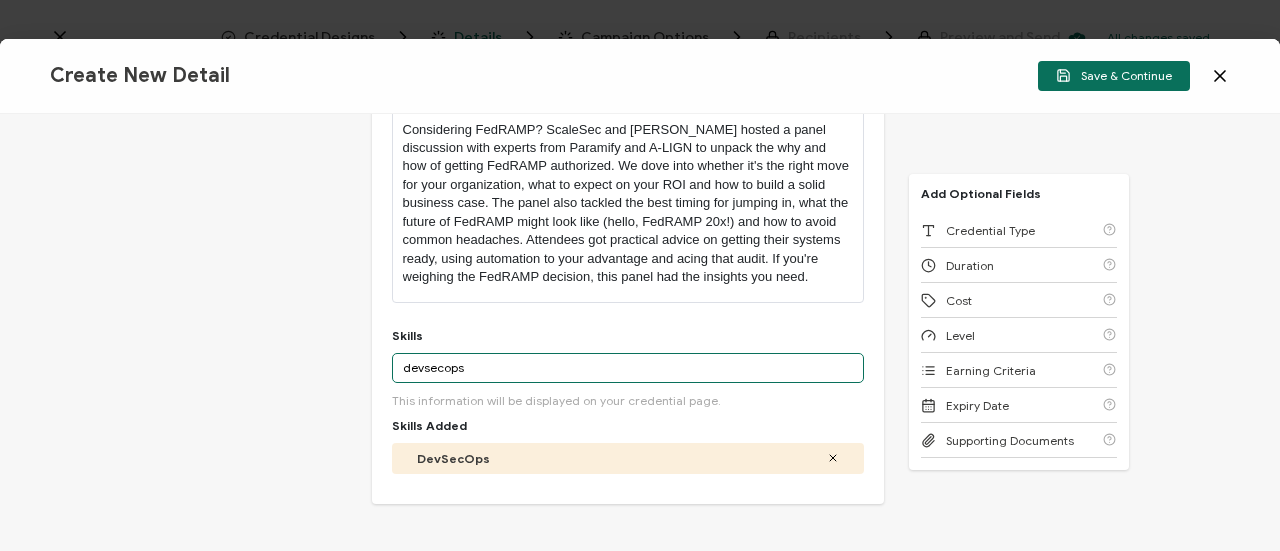 drag, startPoint x: 480, startPoint y: 363, endPoint x: 308, endPoint y: 350, distance: 172.49059 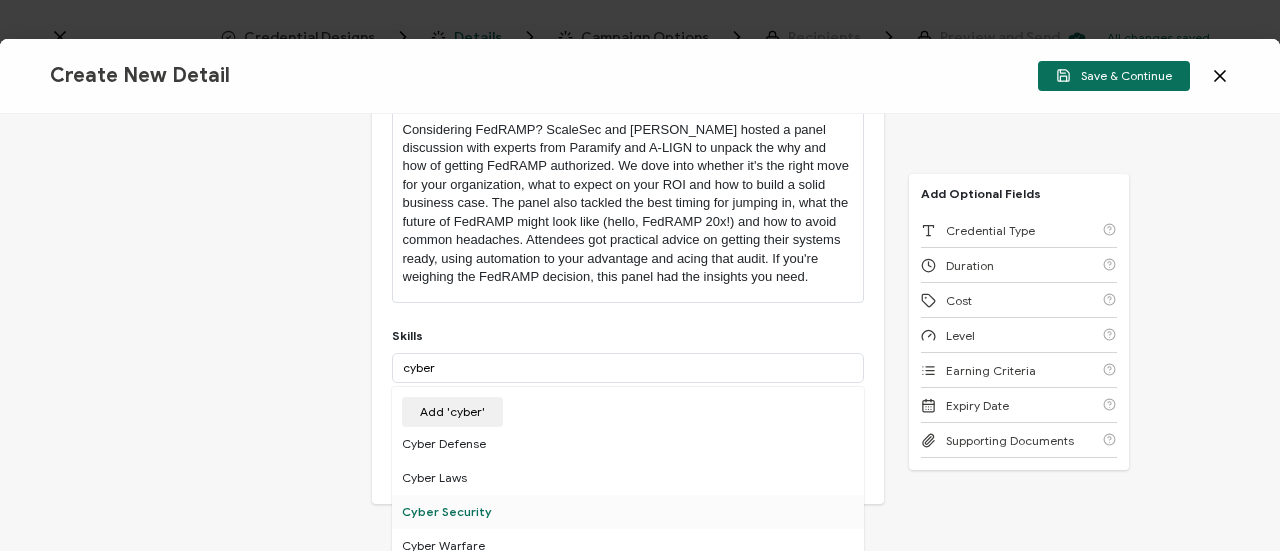 click on "Cyber Security" at bounding box center [628, 512] 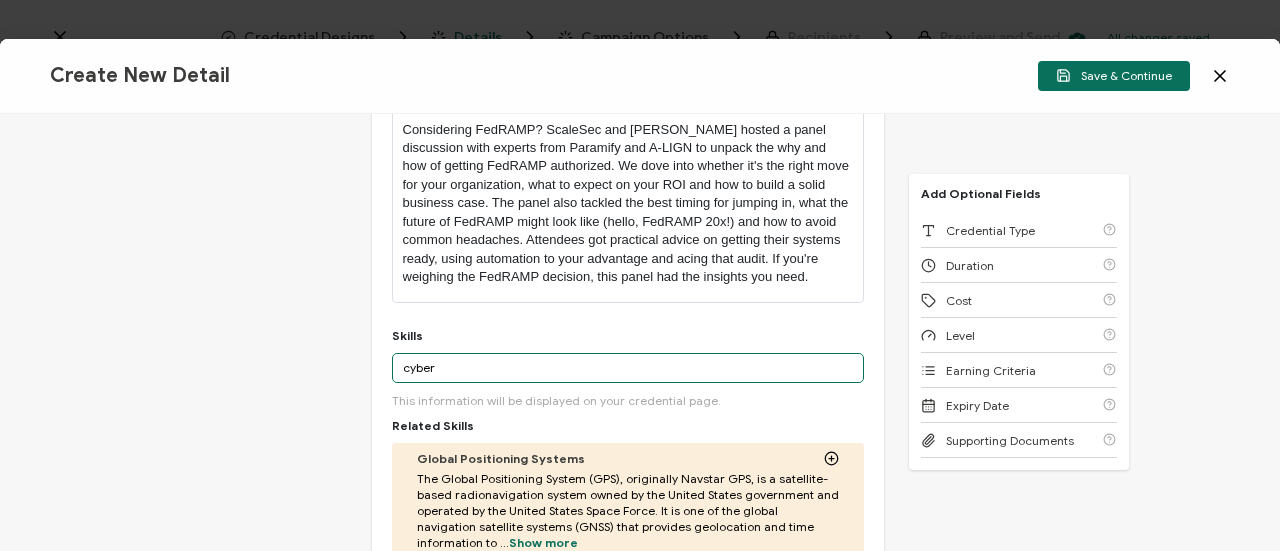 drag, startPoint x: 380, startPoint y: 363, endPoint x: 340, endPoint y: 357, distance: 40.4475 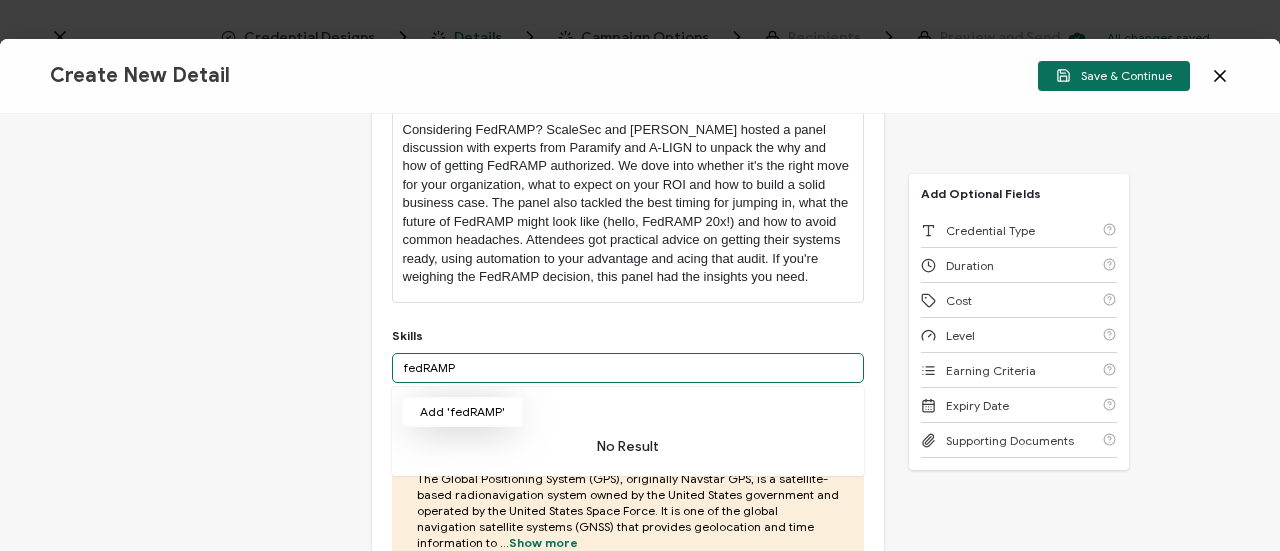 type on "fedRAMP" 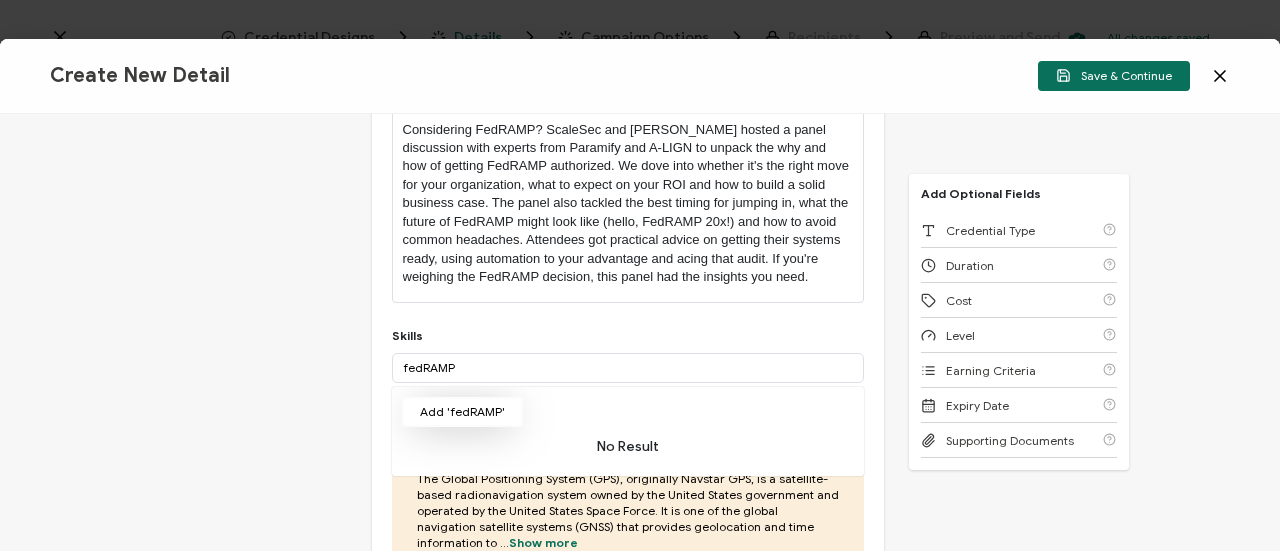 click on "Add 'fedRAMP'" at bounding box center [462, 412] 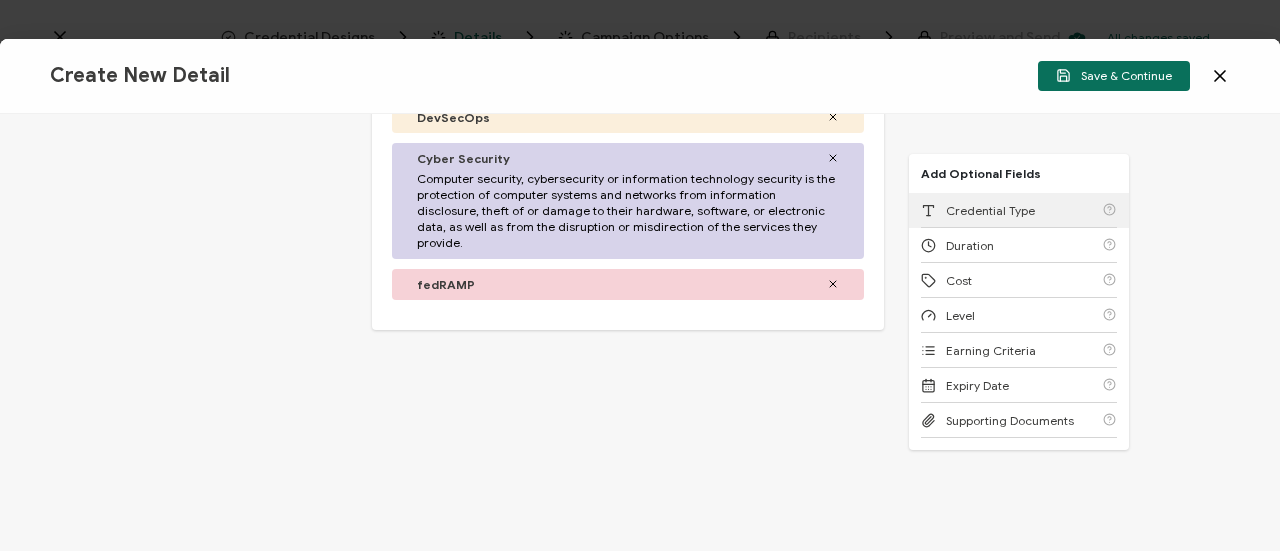 click on "Credential Type" at bounding box center (990, 210) 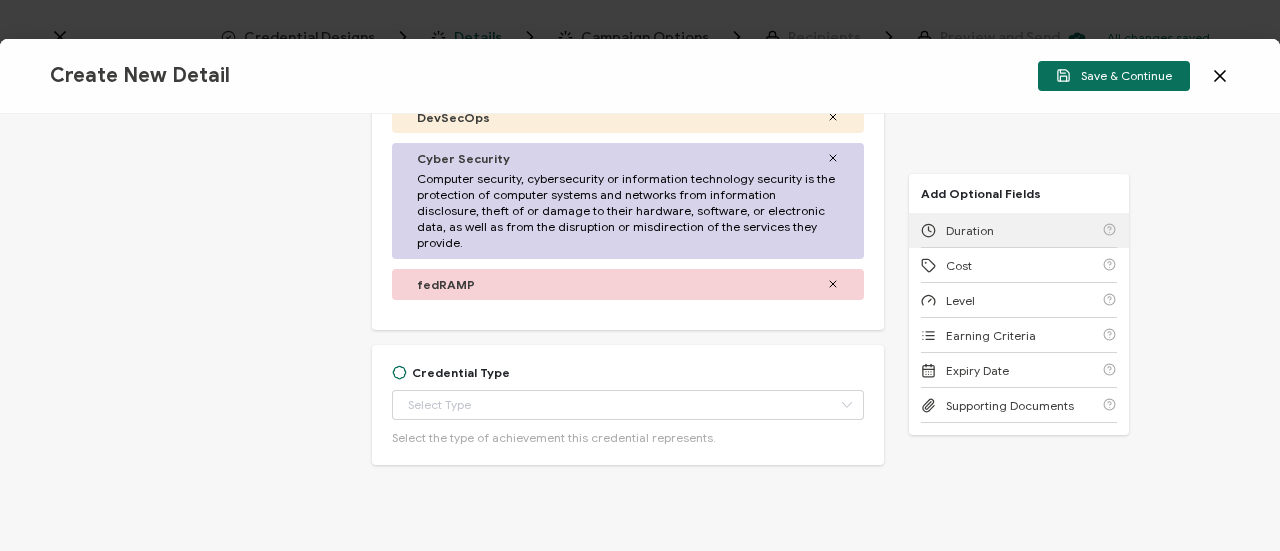 scroll, scrollTop: 992, scrollLeft: 0, axis: vertical 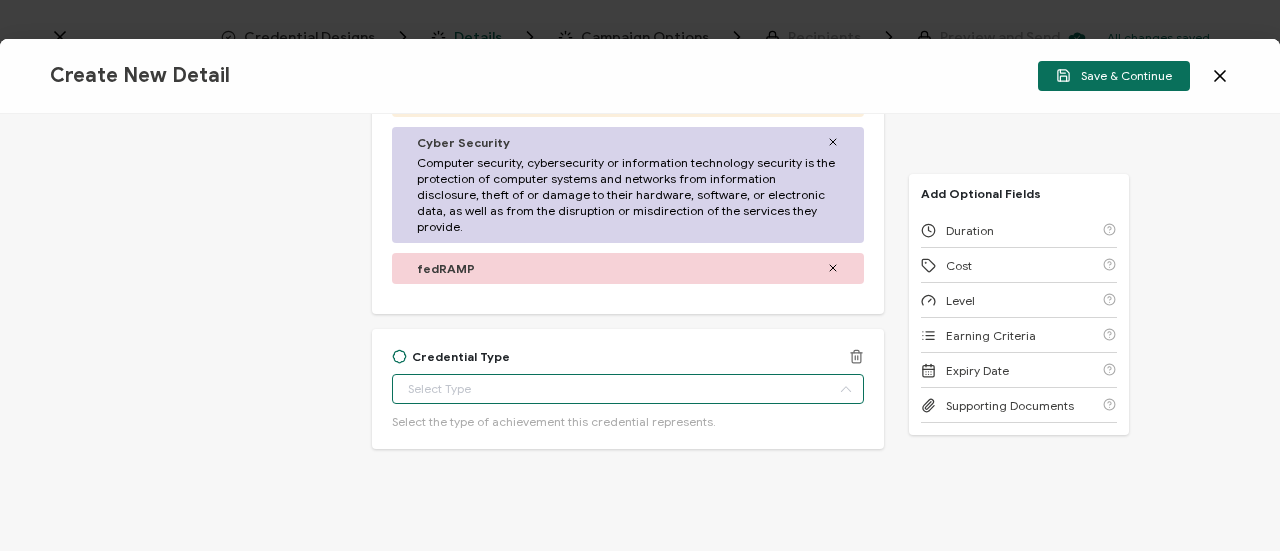 click at bounding box center [628, 389] 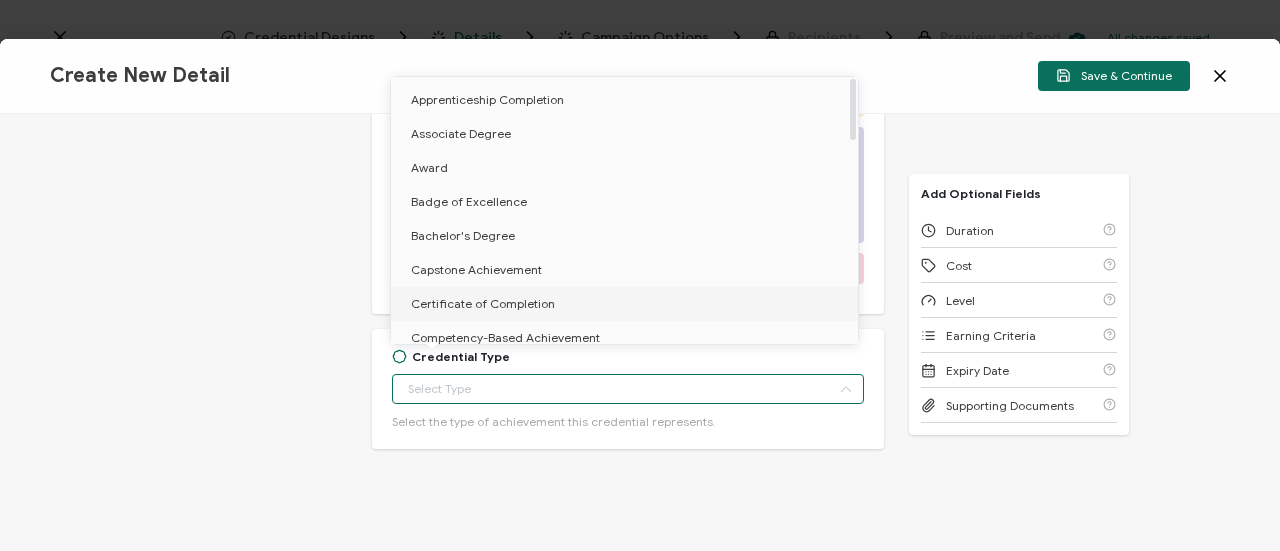 click on "Certificate of Completion" at bounding box center (483, 303) 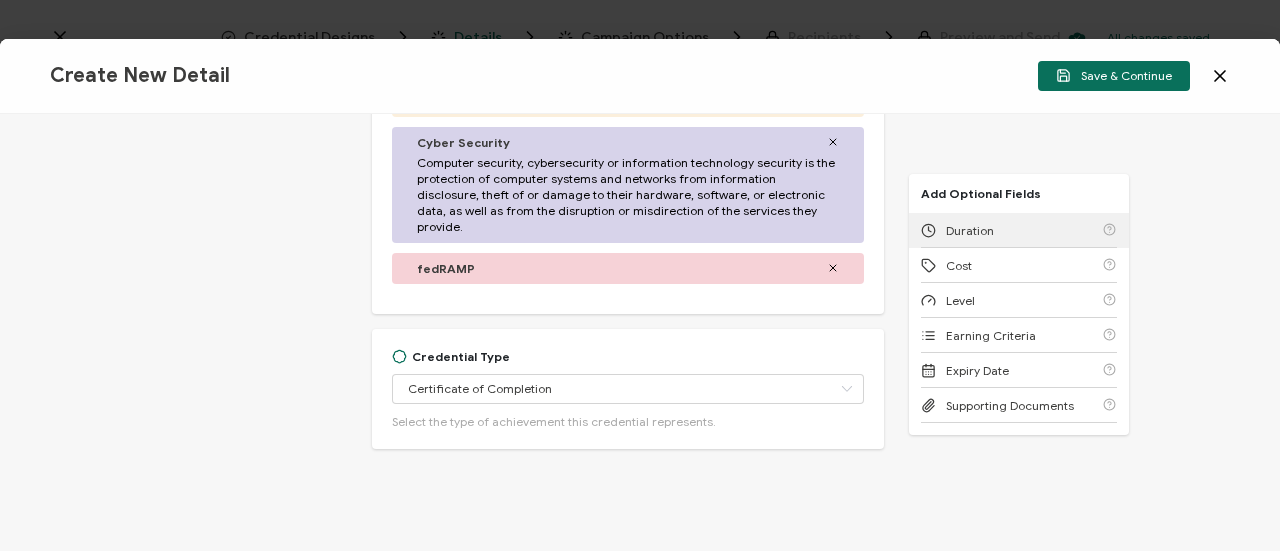 click on "Duration" at bounding box center [970, 230] 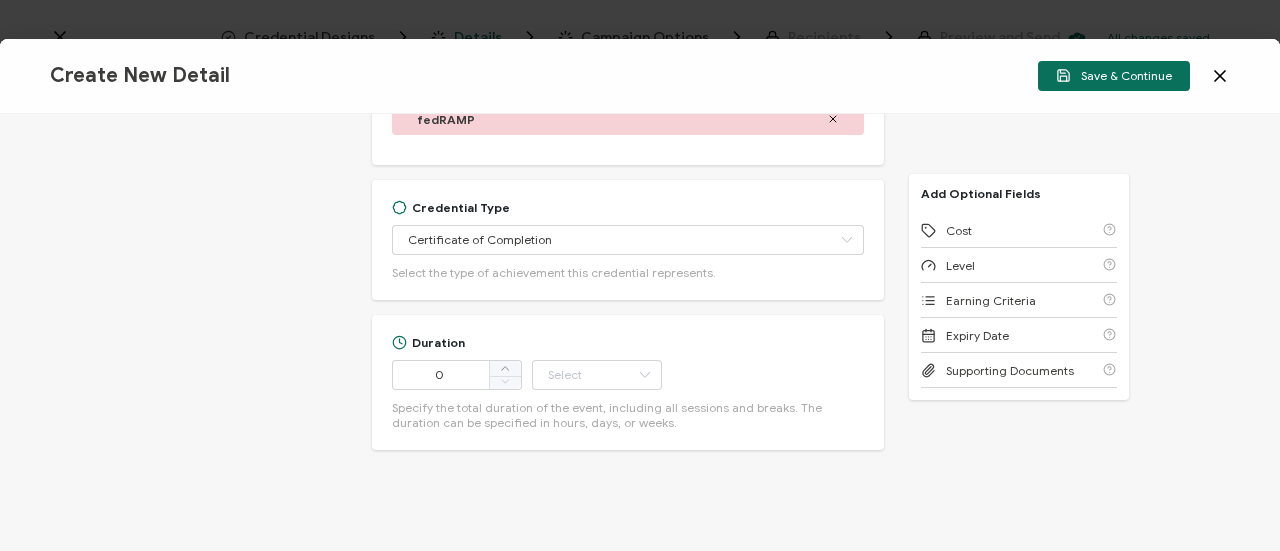 scroll, scrollTop: 1142, scrollLeft: 0, axis: vertical 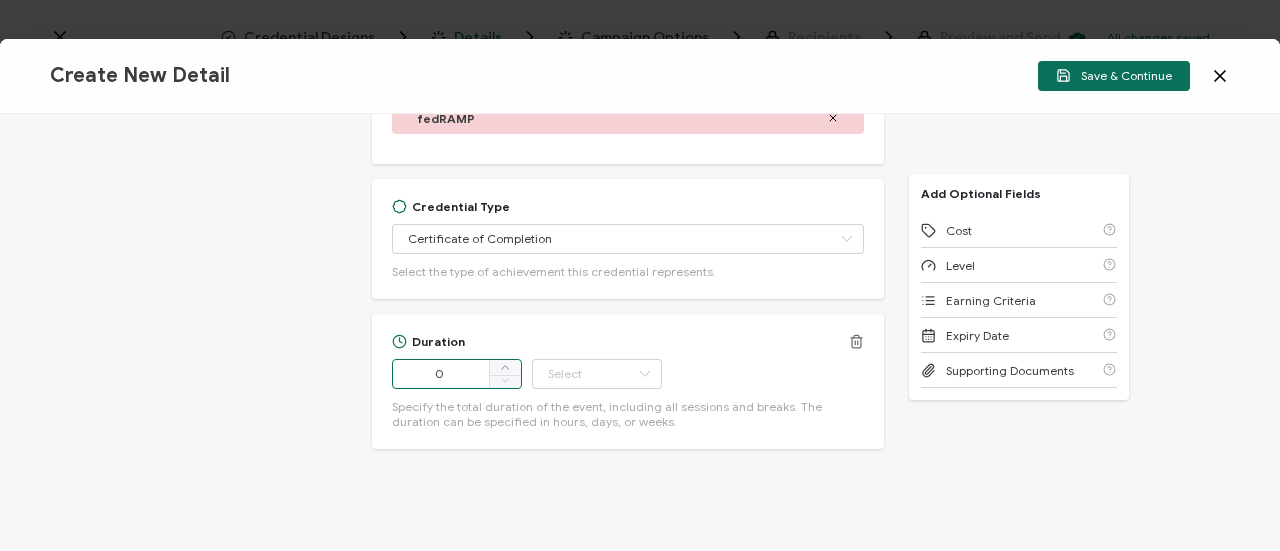 click on "0" at bounding box center [457, 374] 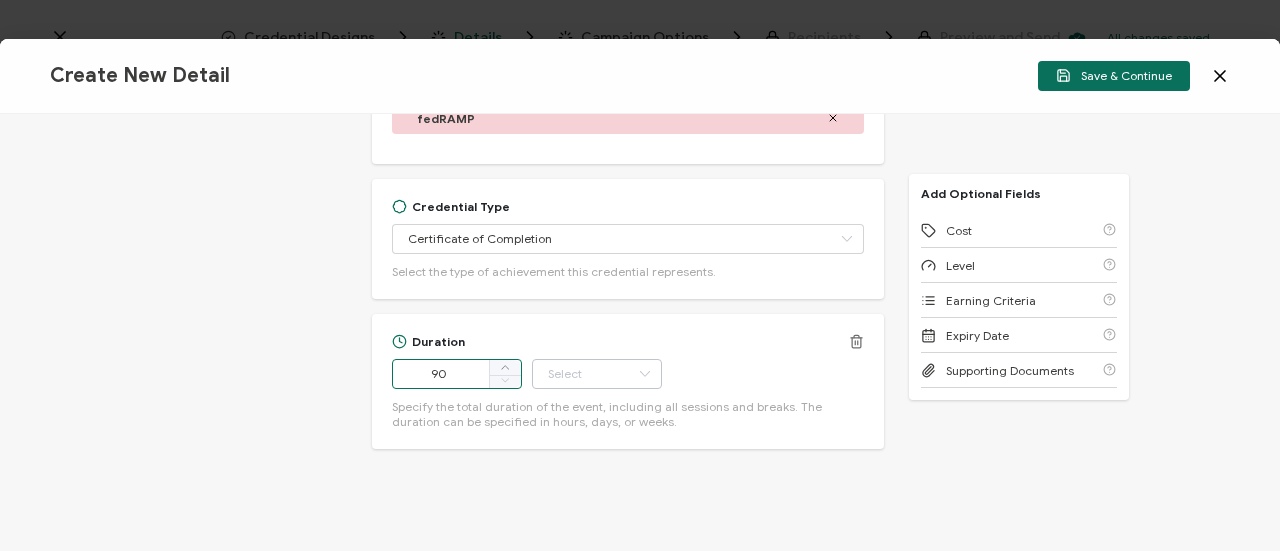type on "90" 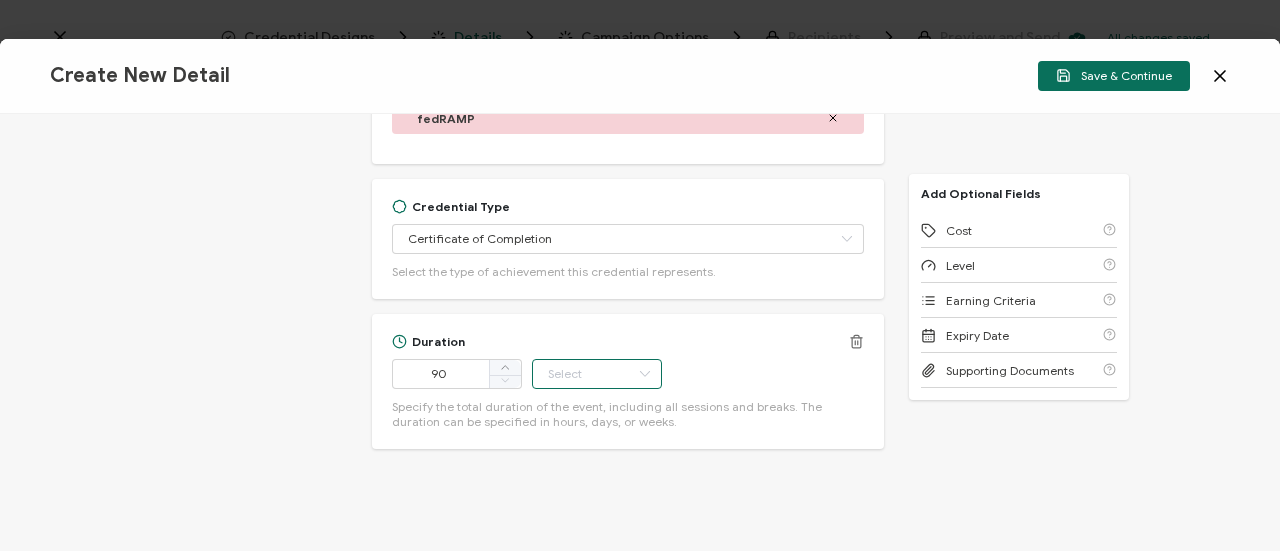 click at bounding box center (597, 374) 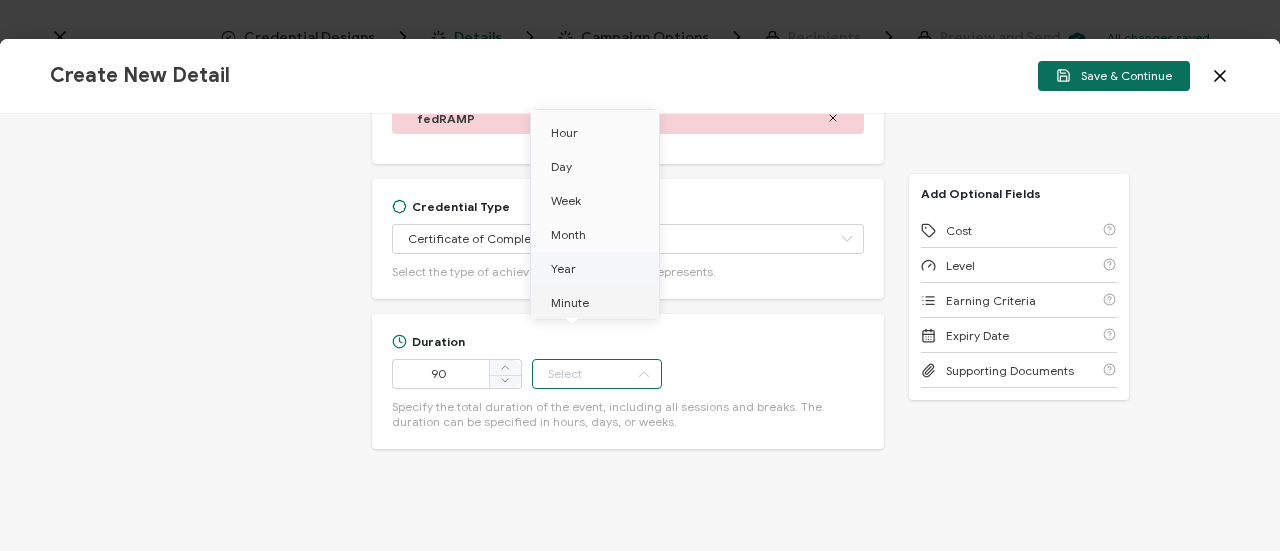 click on "Minute" at bounding box center [570, 302] 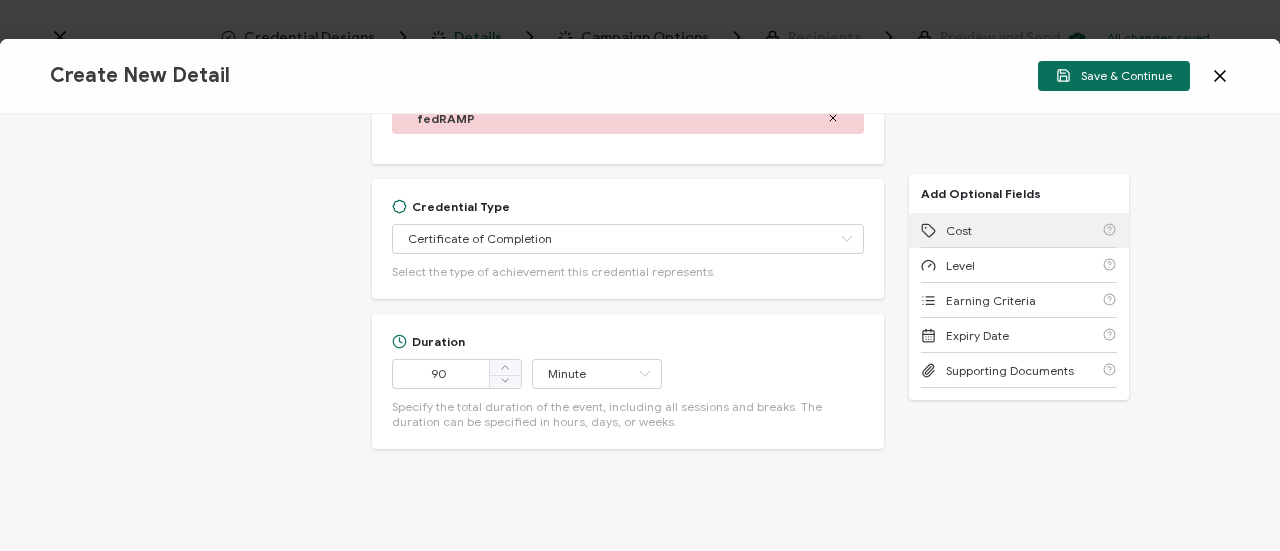 click on "Cost" at bounding box center [959, 230] 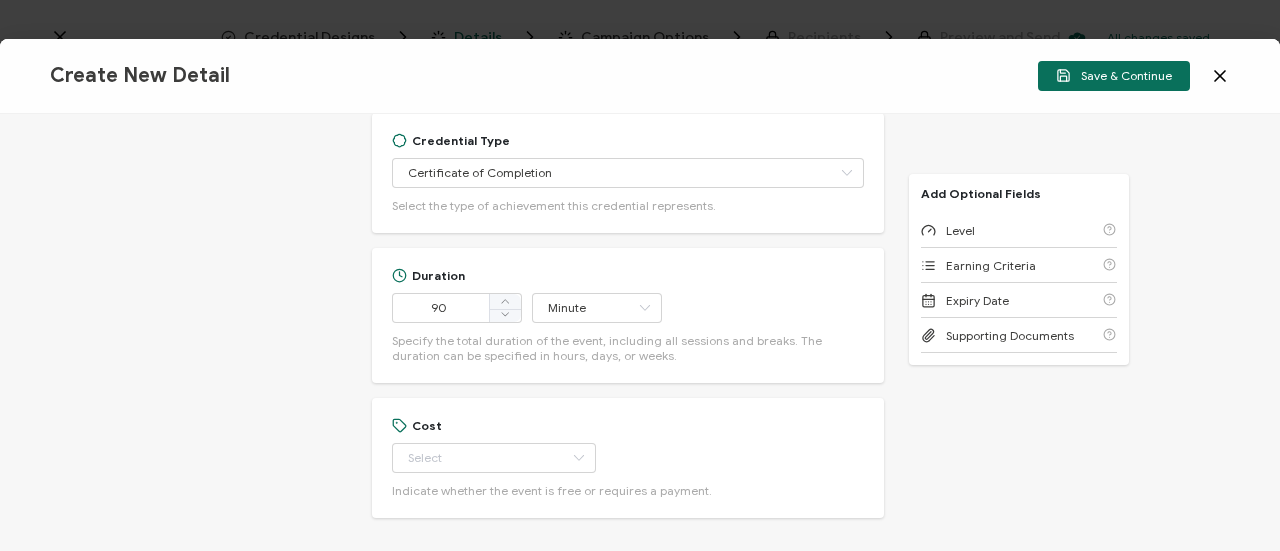 scroll, scrollTop: 1277, scrollLeft: 0, axis: vertical 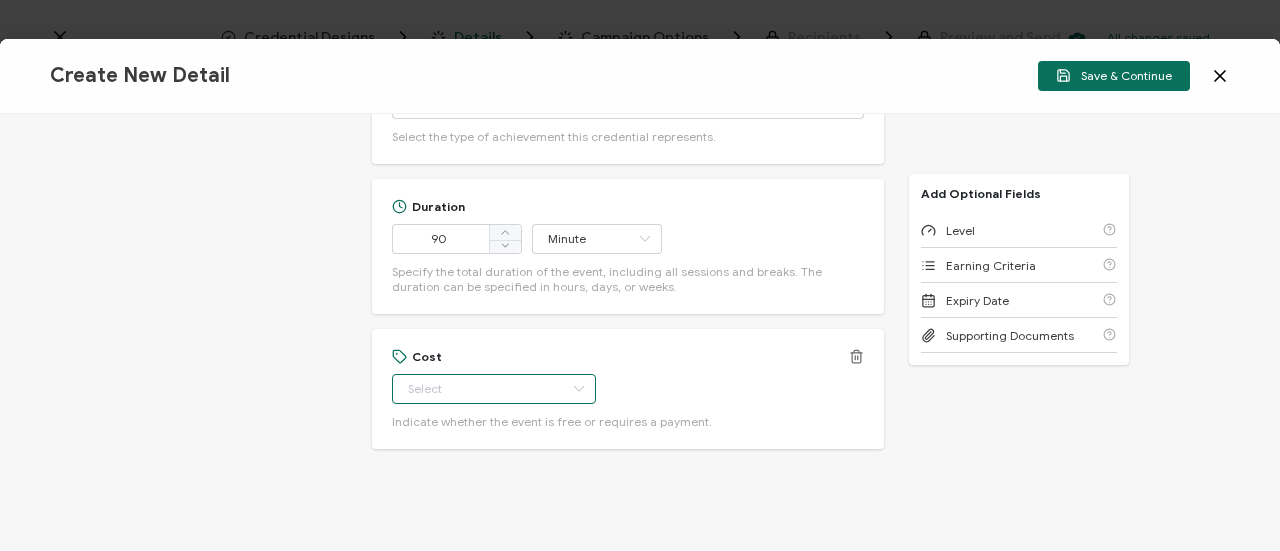 click at bounding box center [494, 389] 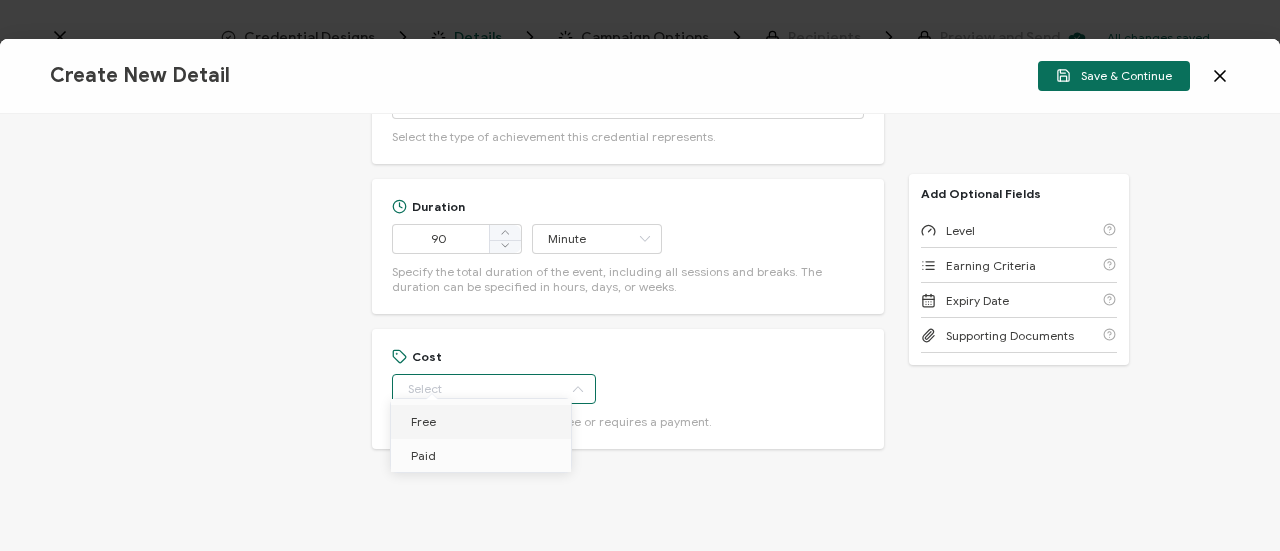 click on "Free" at bounding box center [484, 422] 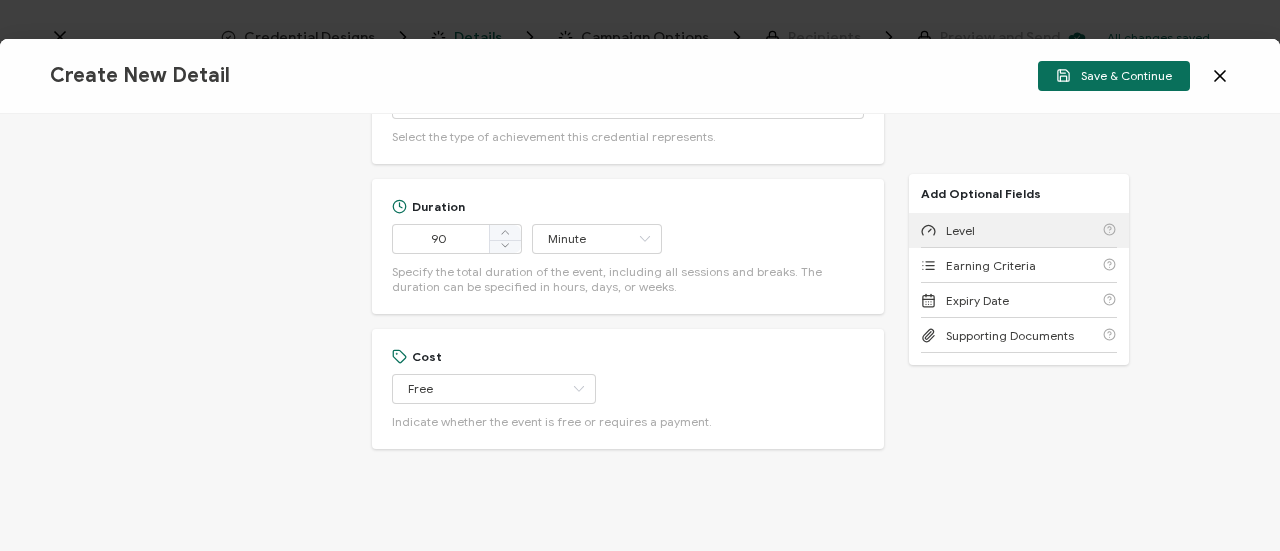 click on "Level" at bounding box center (1019, 230) 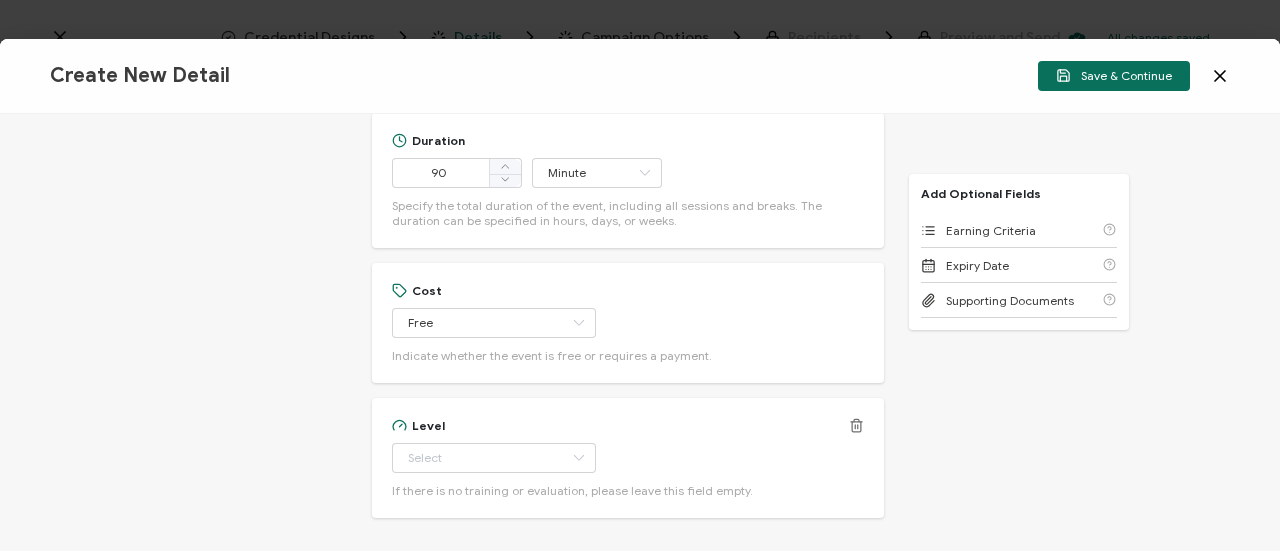 scroll, scrollTop: 1412, scrollLeft: 0, axis: vertical 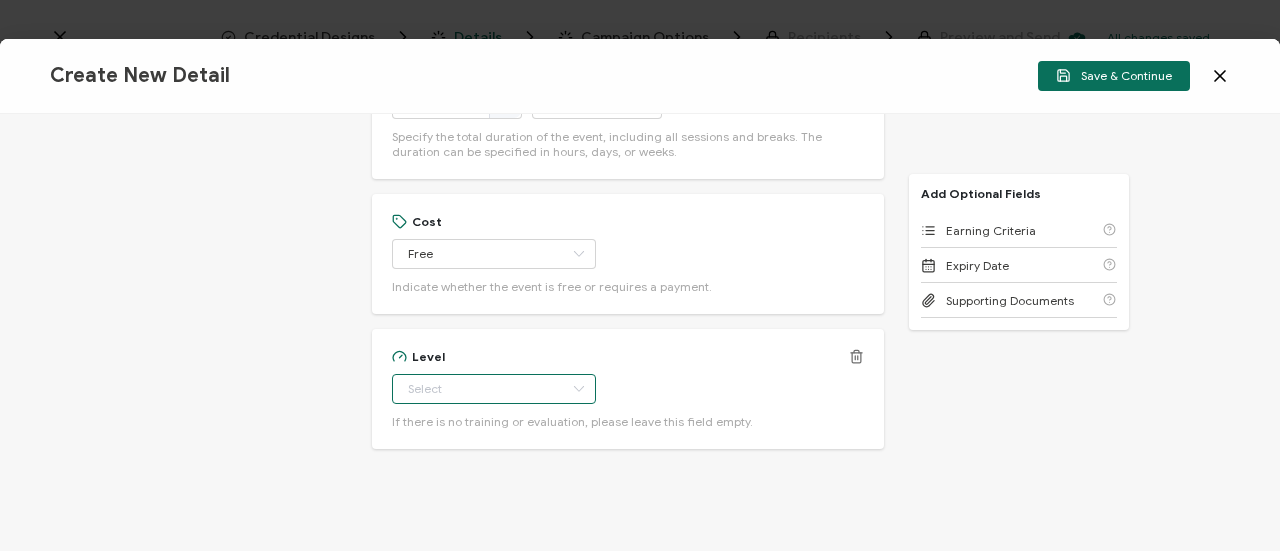 click at bounding box center [494, 389] 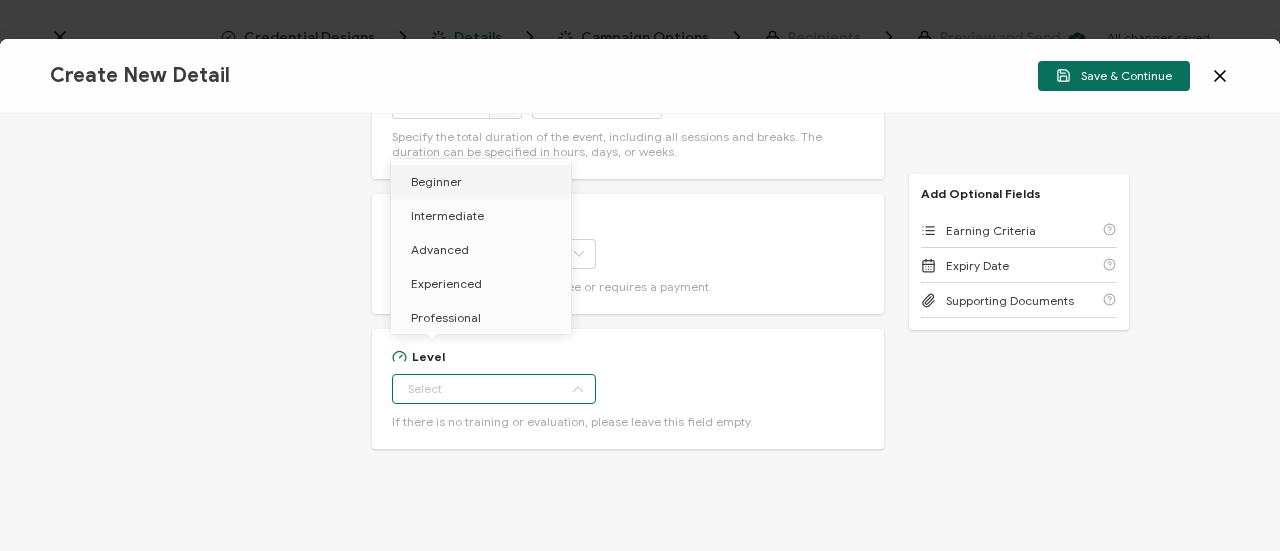 click on "Beginner" at bounding box center (484, 182) 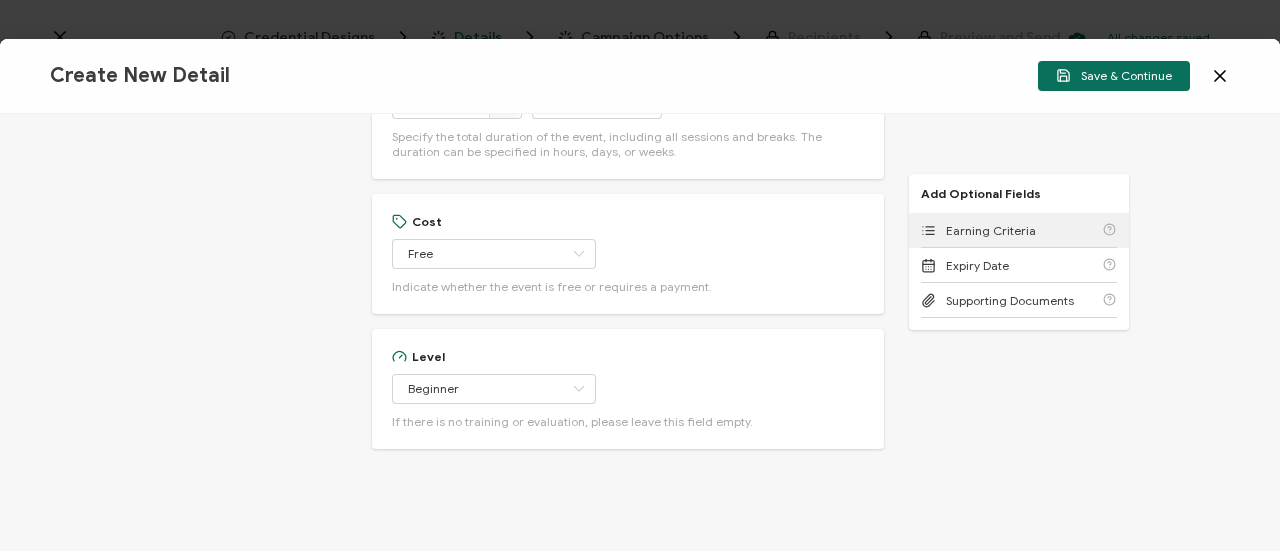 click on "Earning Criteria" at bounding box center (1019, 230) 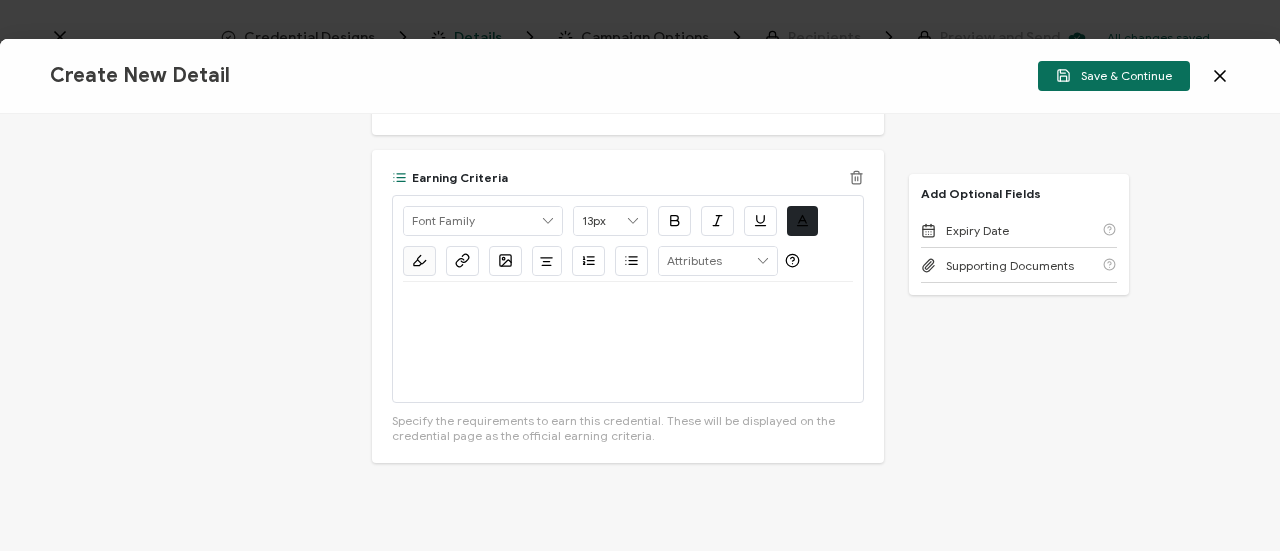 scroll, scrollTop: 1739, scrollLeft: 0, axis: vertical 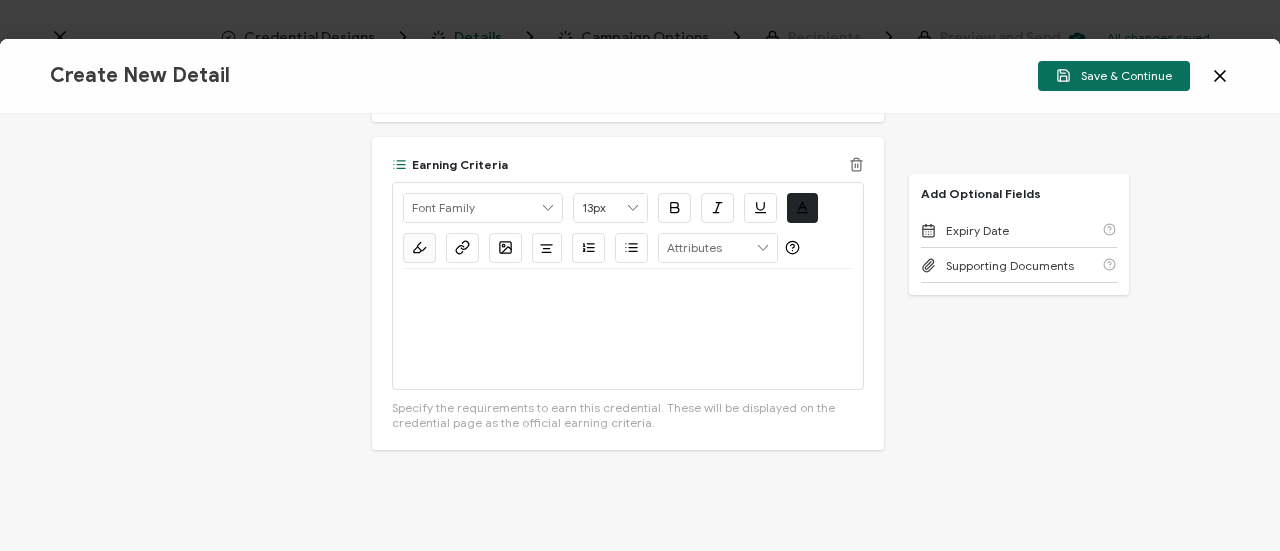 click at bounding box center [628, 329] 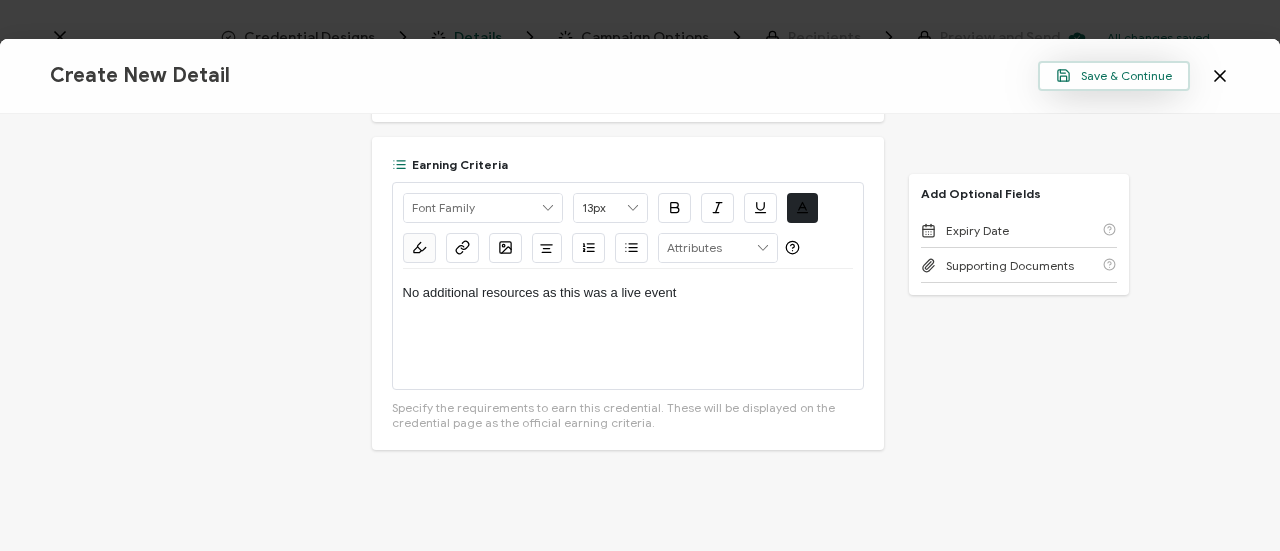 click on "Save & Continue" at bounding box center (1114, 76) 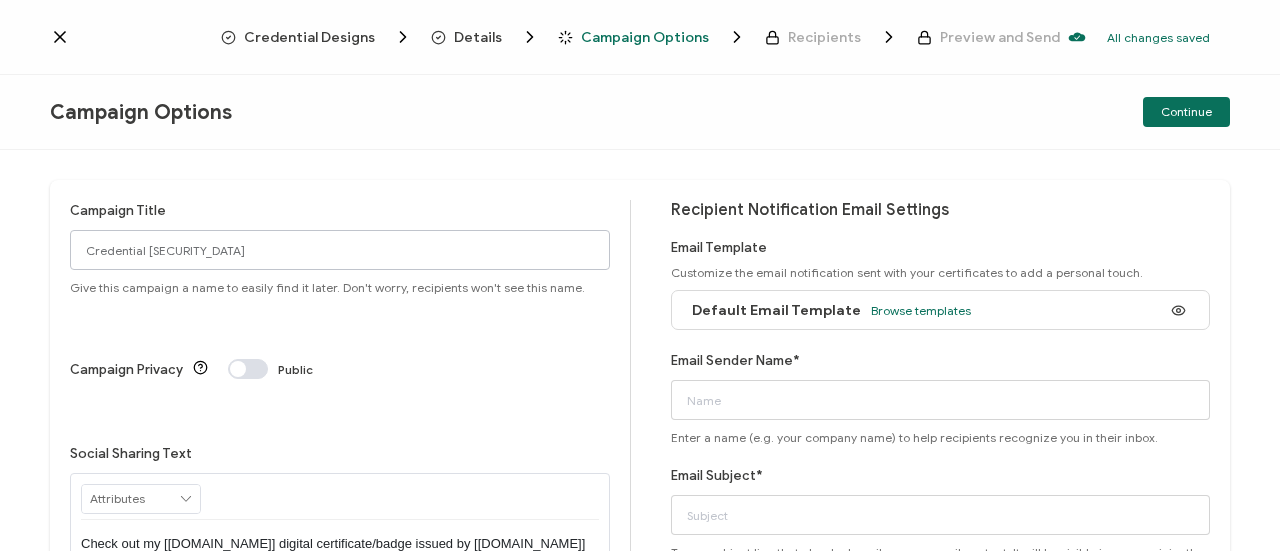 drag, startPoint x: 44, startPoint y: 259, endPoint x: 99, endPoint y: 255, distance: 55.145264 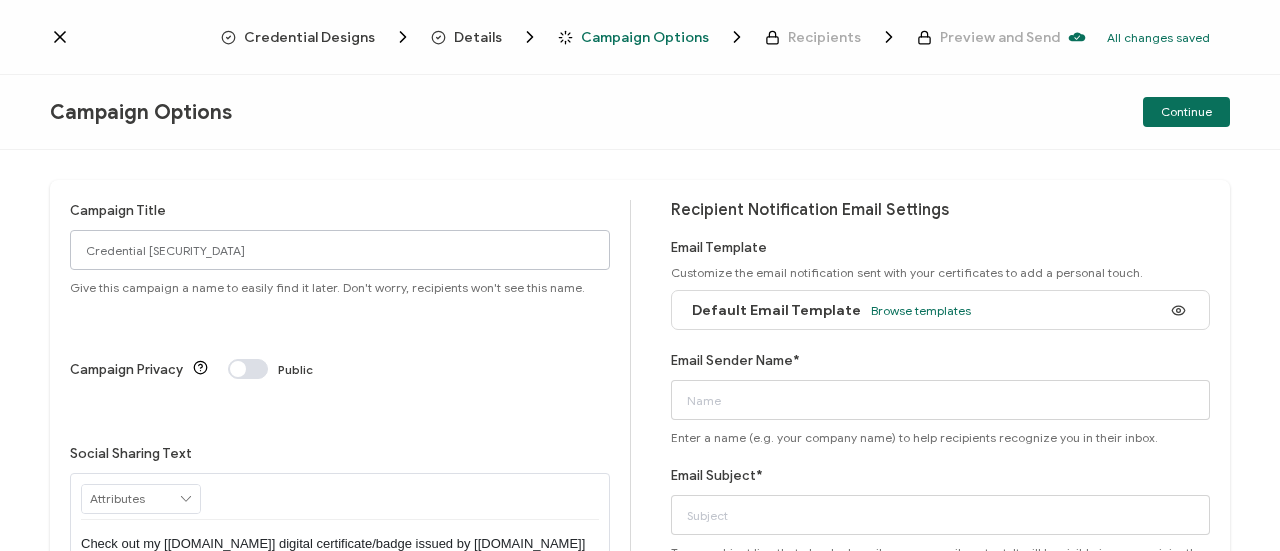 click on "Campaign Title
Credential 1449     Give this campaign a name to easily find it later. Don't worry, recipients won't see this name.
Campaign Privacy
Public
Social Sharing Text
RECIPIENT
Recipient Name
Recipient E-Mail
CREDENTIAL
Credential ID
Issue Date
Credential Name
Credential Desciption
Expire Date
ISSUER
Issuer Name
CUSTOM
Event Date" at bounding box center (640, 350) 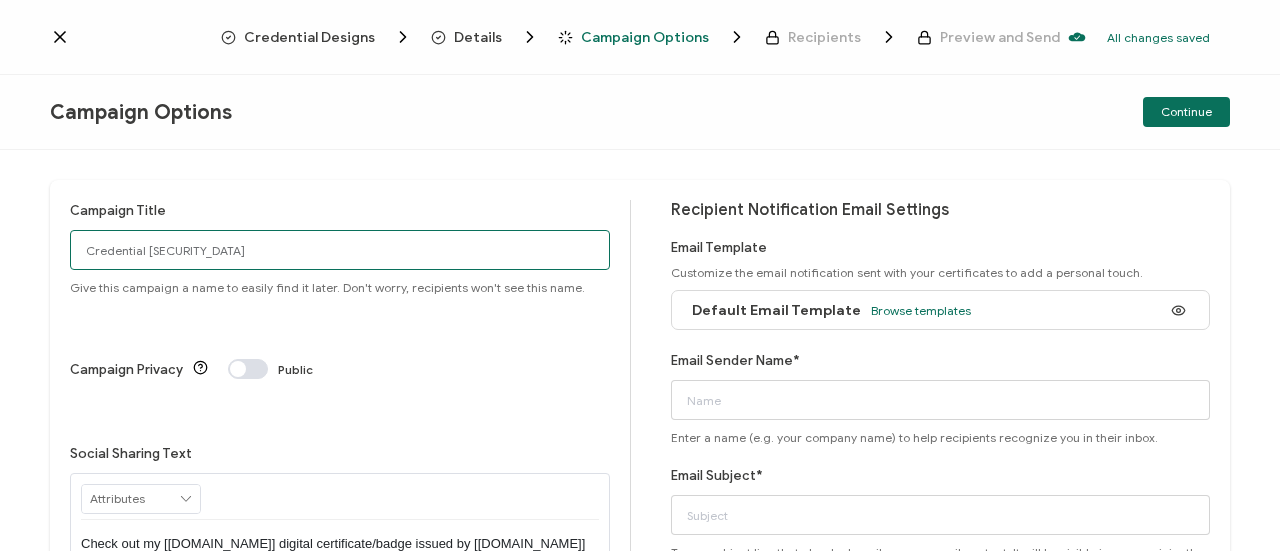 drag, startPoint x: 205, startPoint y: 259, endPoint x: 30, endPoint y: 246, distance: 175.4822 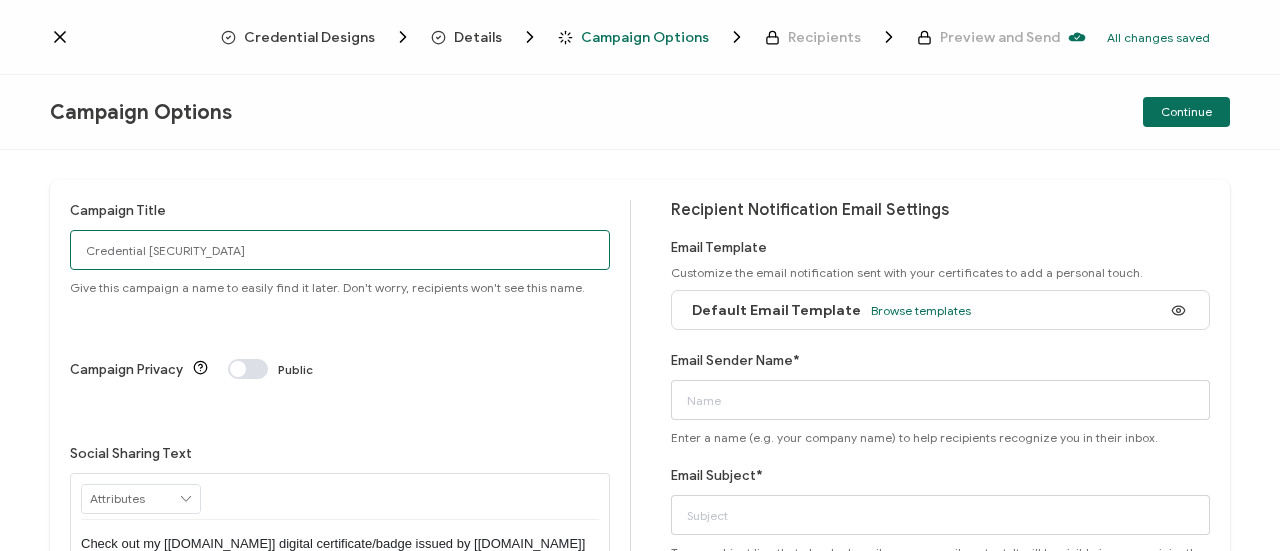 click on "Campaign Title
Credential 1449     Give this campaign a name to easily find it later. Don't worry, recipients won't see this name.
Campaign Privacy
Public
Social Sharing Text
RECIPIENT
Recipient Name
Recipient E-Mail
CREDENTIAL
Credential ID
Issue Date
Credential Name
Credential Desciption
Expire Date
ISSUER
Issuer Name
CUSTOM
Event Date" at bounding box center [640, 350] 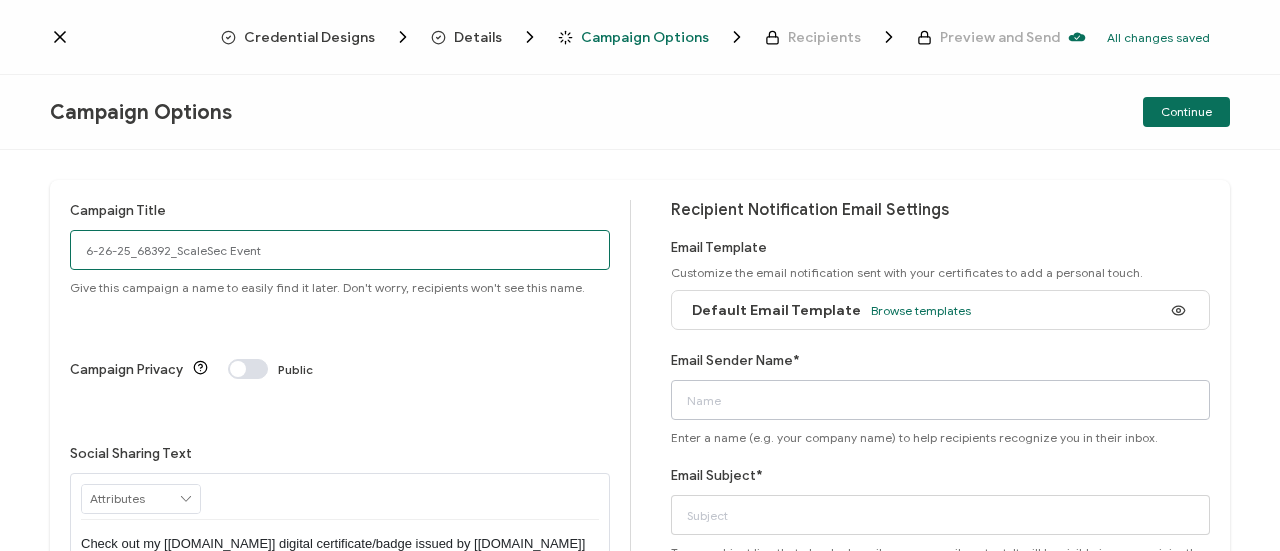 type on "6-26-25_68392_ScaleSec Event" 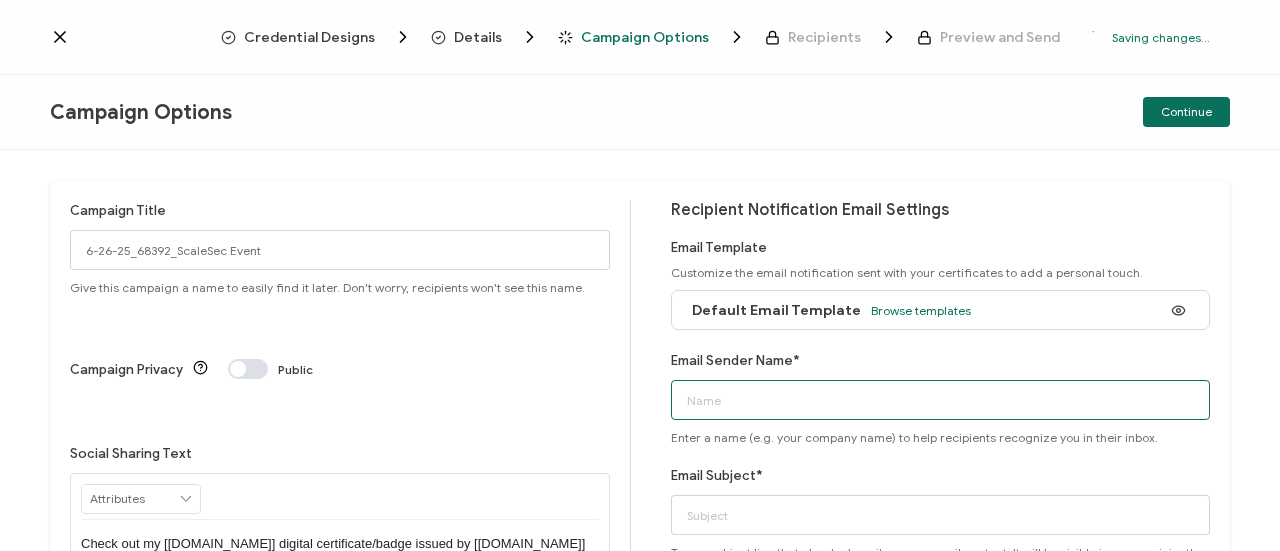 click on "Email Sender Name*" at bounding box center (941, 400) 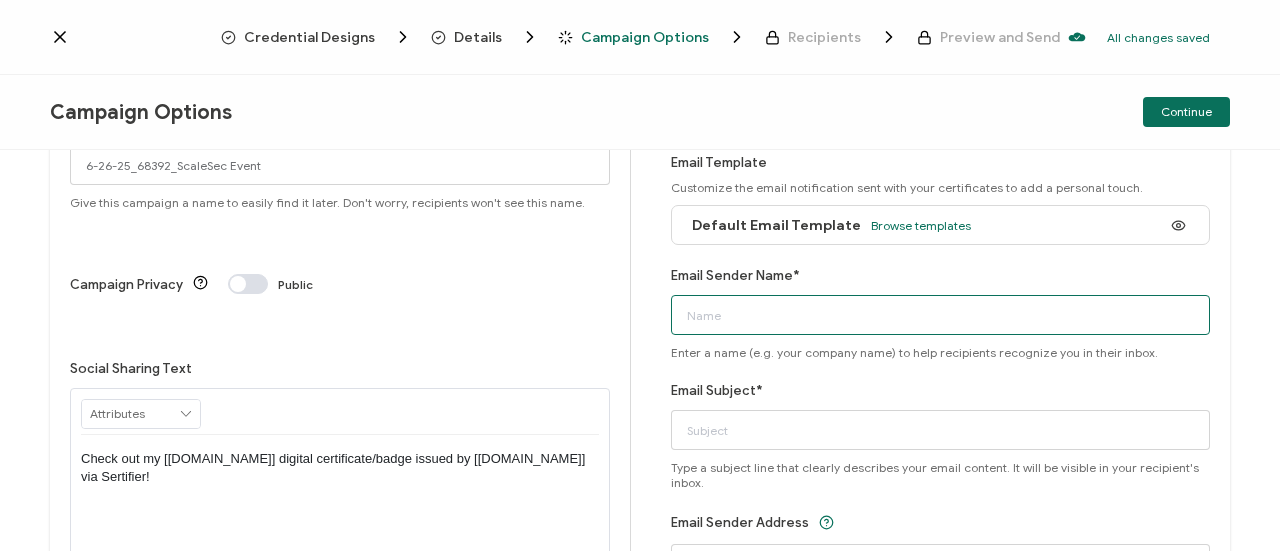 scroll, scrollTop: 200, scrollLeft: 0, axis: vertical 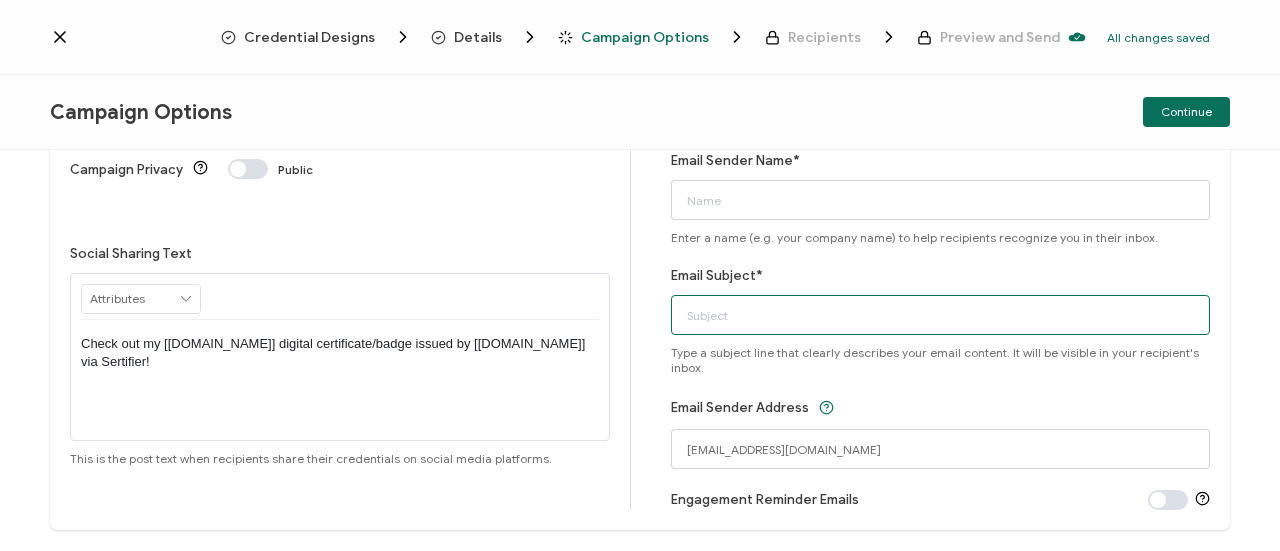 click on "Email Subject*" at bounding box center [941, 315] 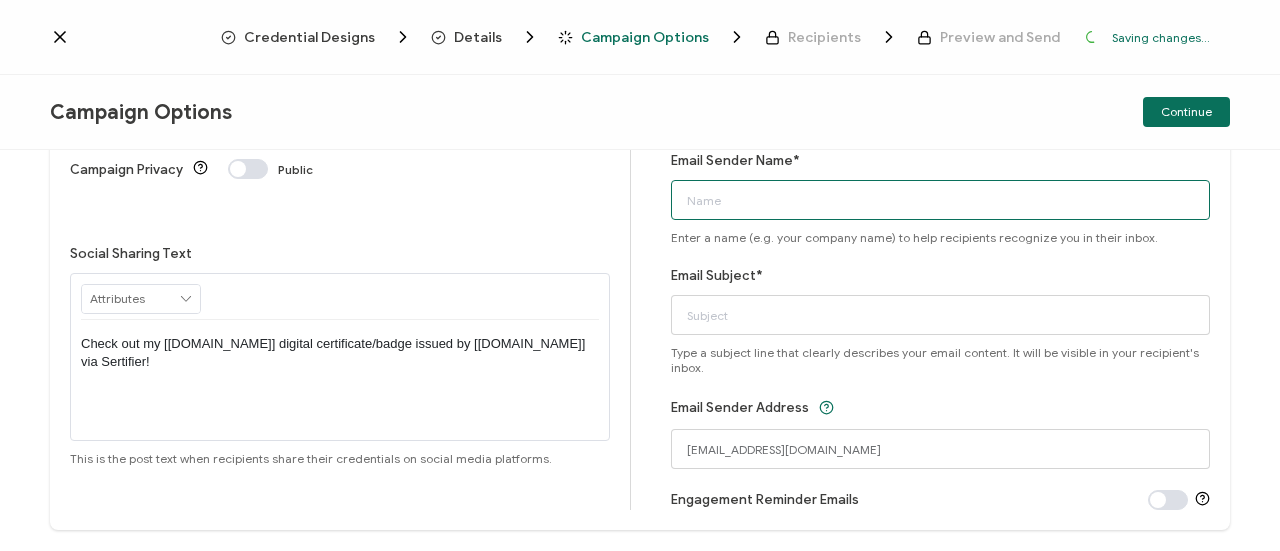 click on "Email Sender Name*" at bounding box center (941, 200) 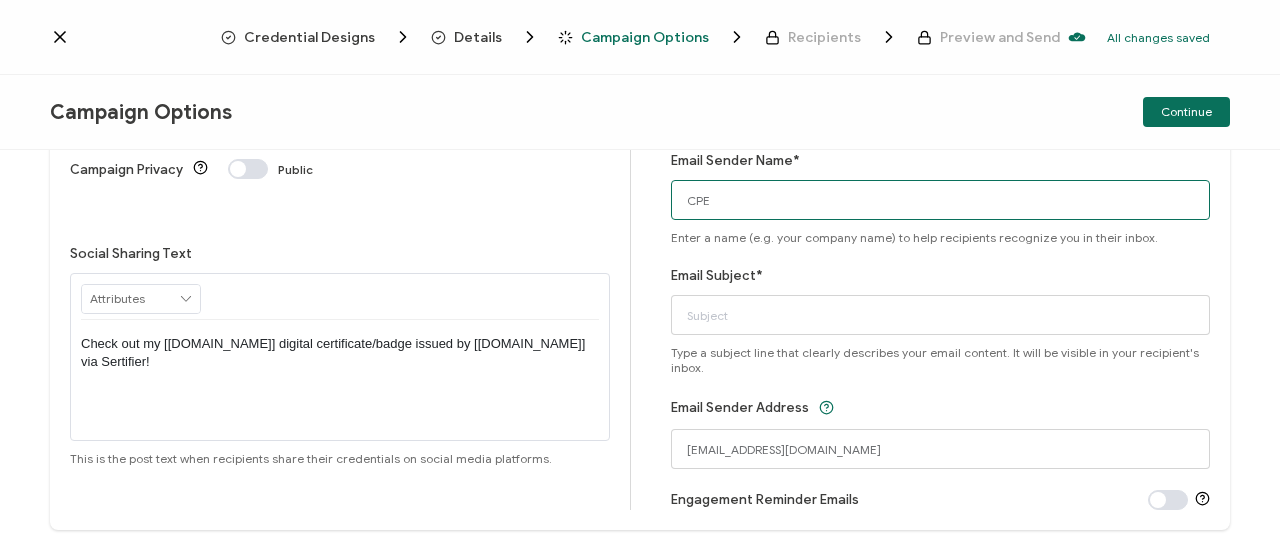 type on "CPE" 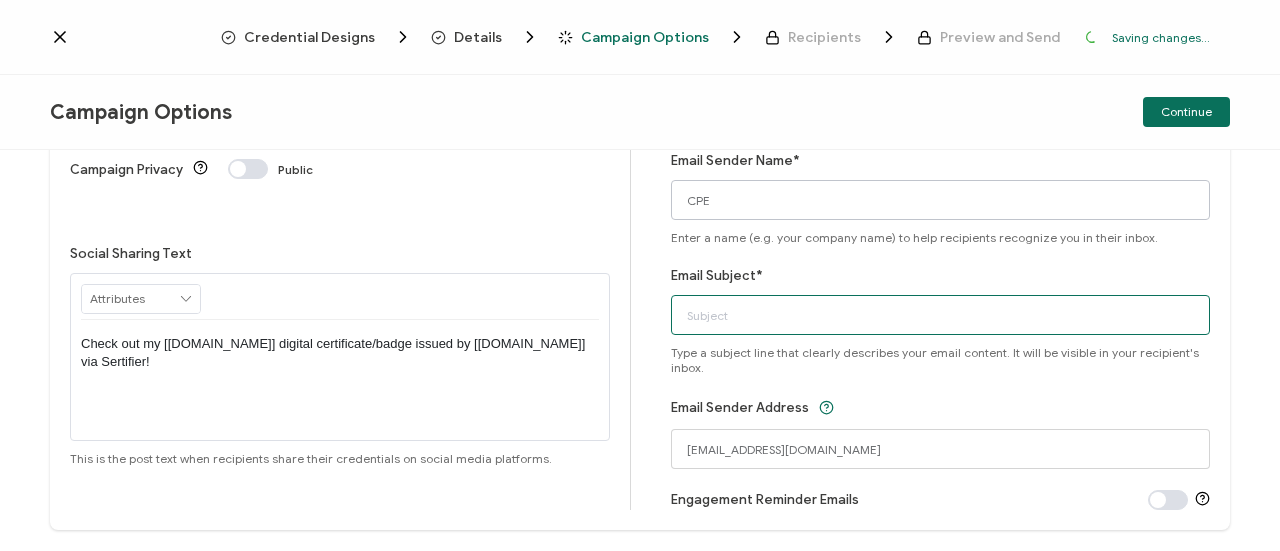 paste on "6-26-25_68392_ScaleSec Event" 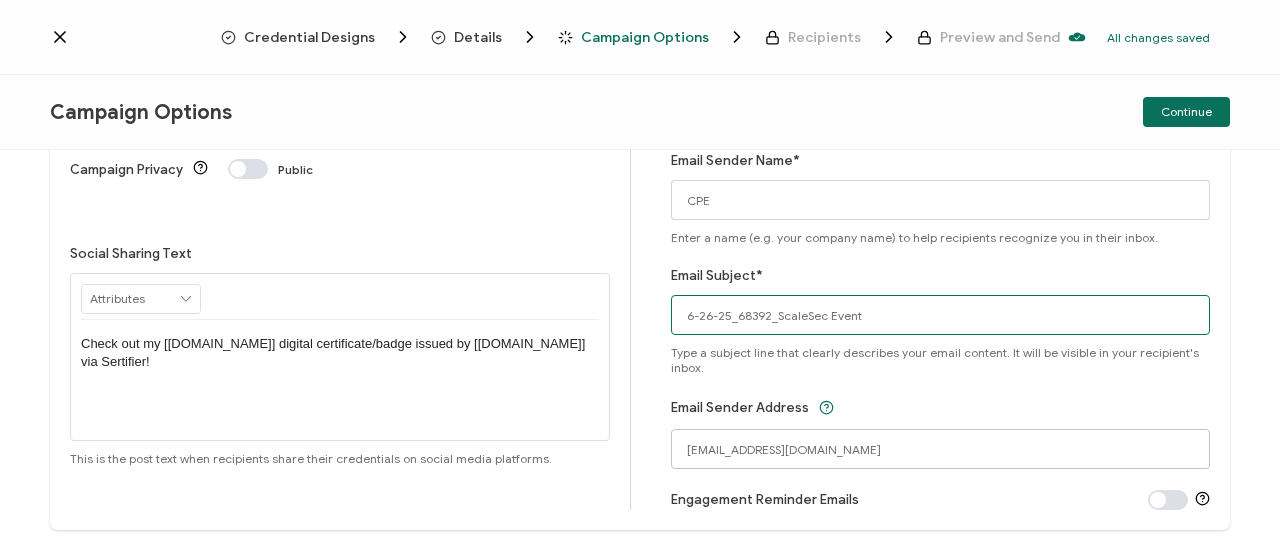 type on "6-26-25_68392_ScaleSec Event" 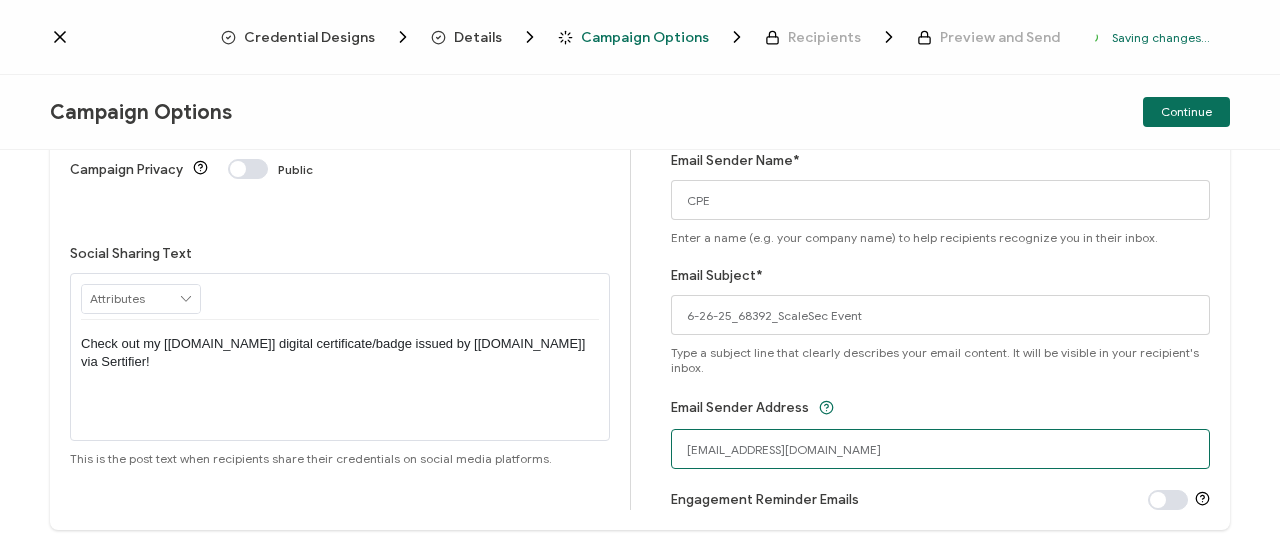 drag, startPoint x: 885, startPoint y: 441, endPoint x: 654, endPoint y: 428, distance: 231.36551 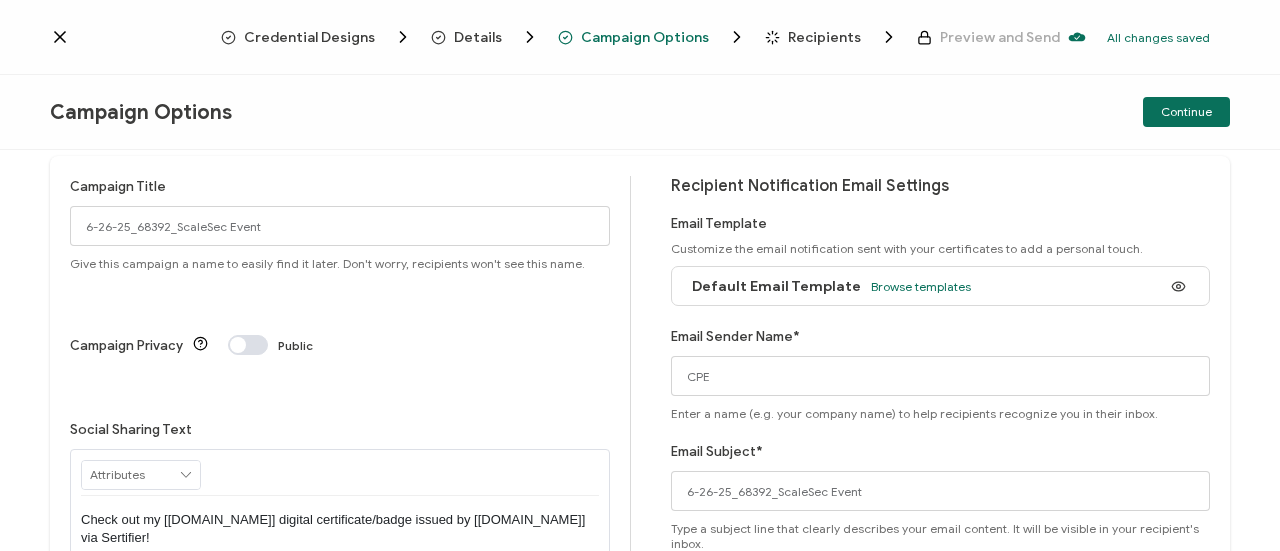 scroll, scrollTop: 0, scrollLeft: 0, axis: both 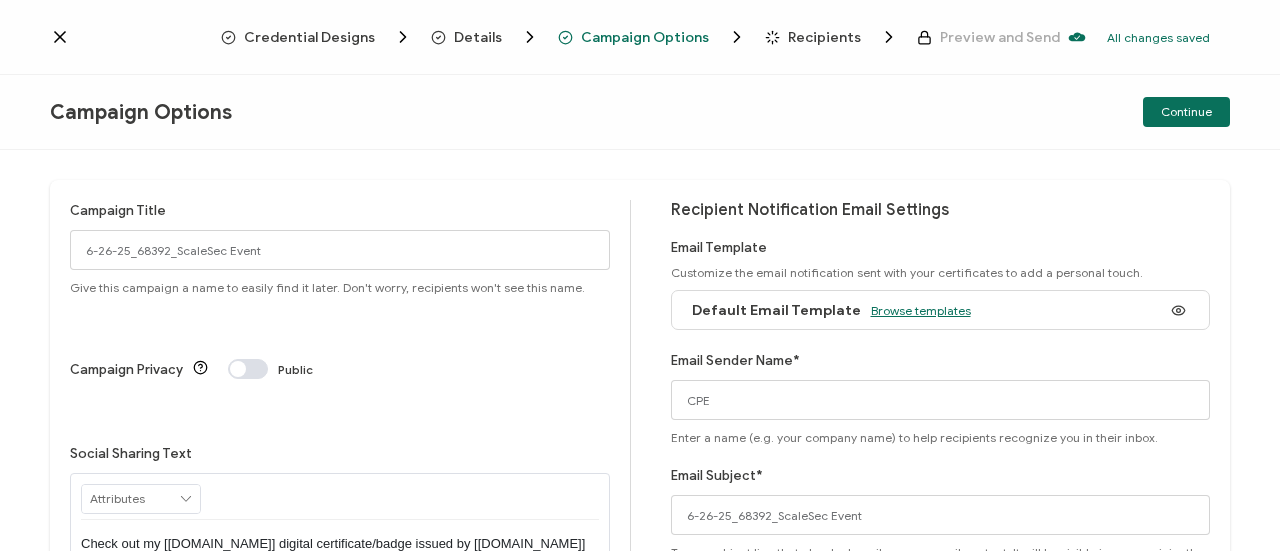 type on "CPE@carahsoft.com" 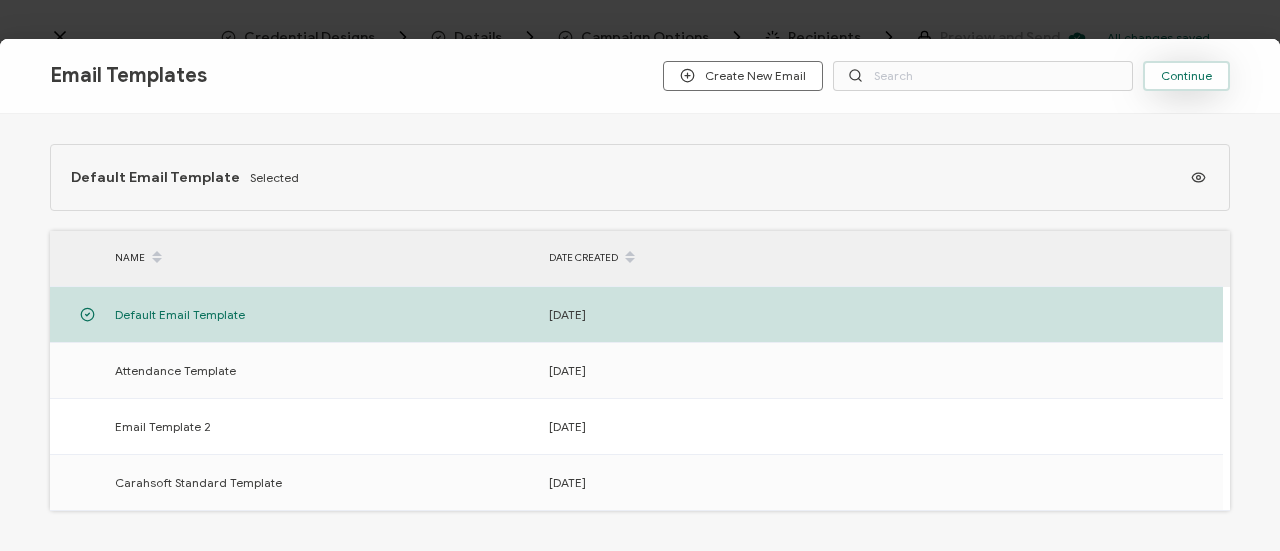 click on "Continue" at bounding box center (1186, 76) 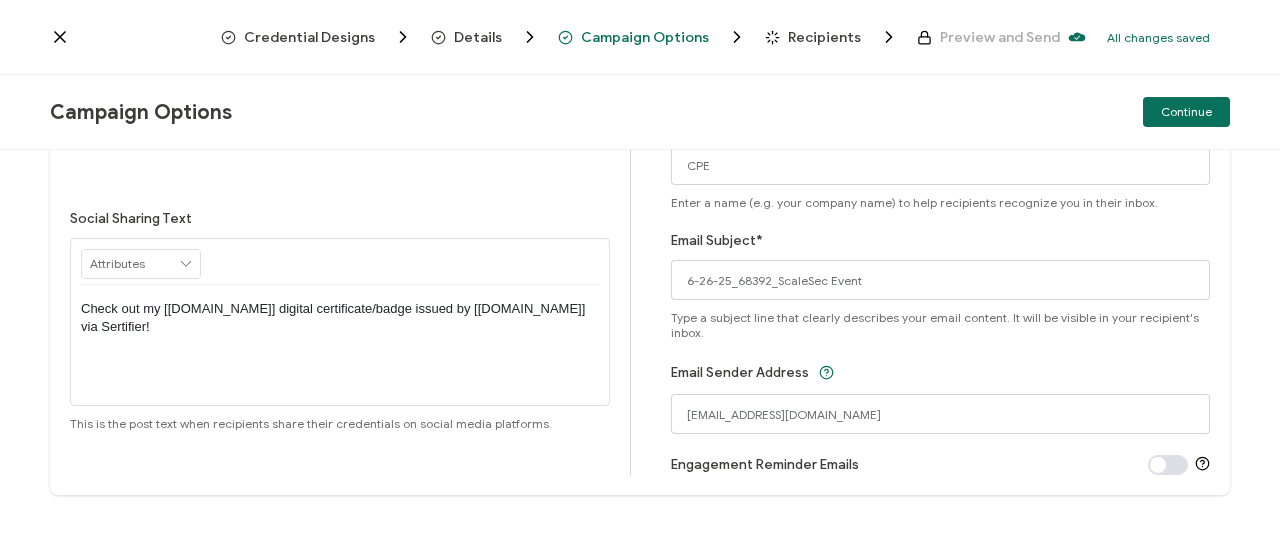 scroll, scrollTop: 248, scrollLeft: 0, axis: vertical 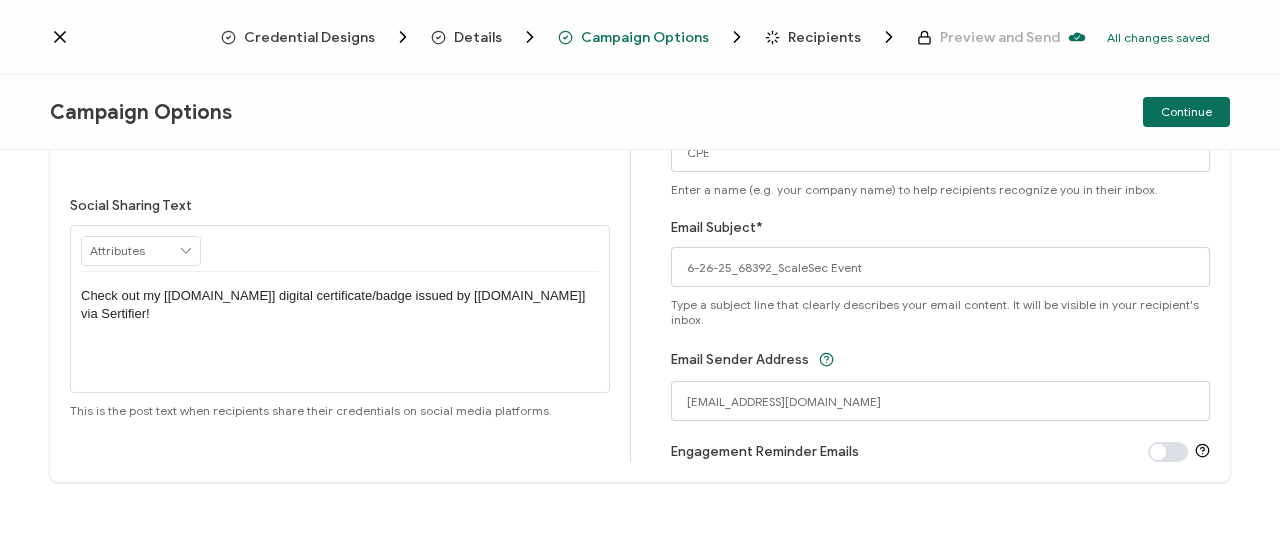 click on "Continue" at bounding box center [1186, 112] 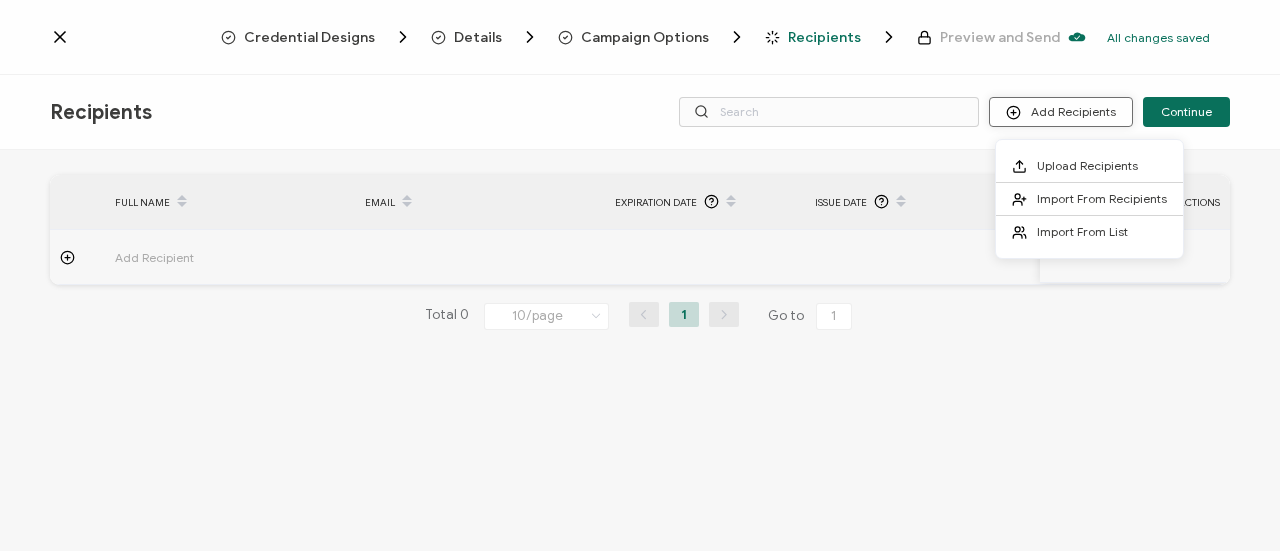 click 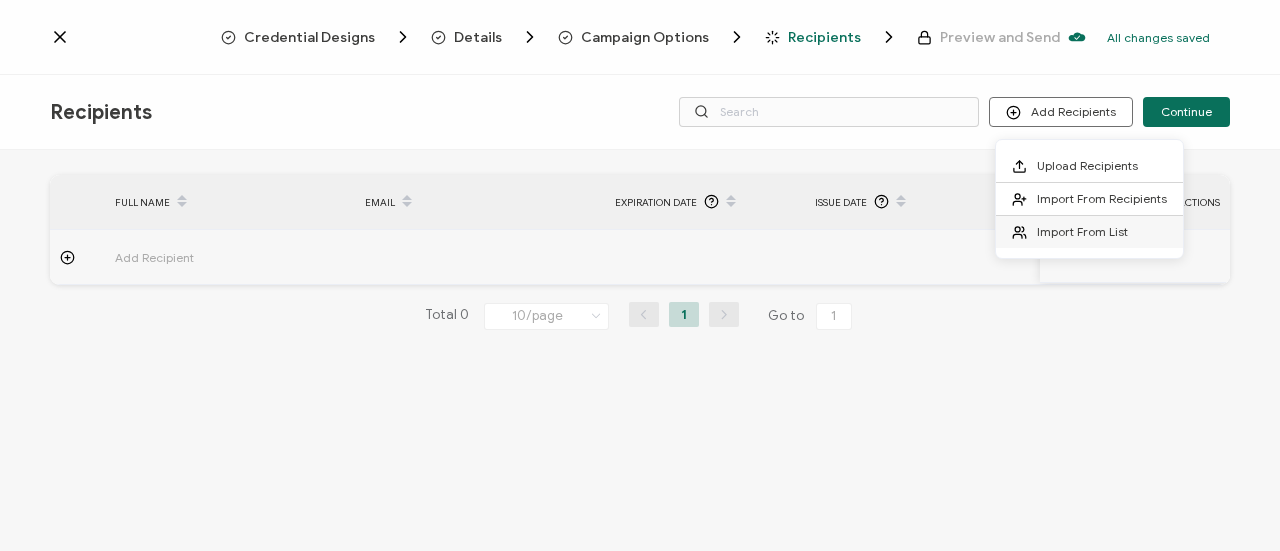 click on "Import From List" at bounding box center [1082, 231] 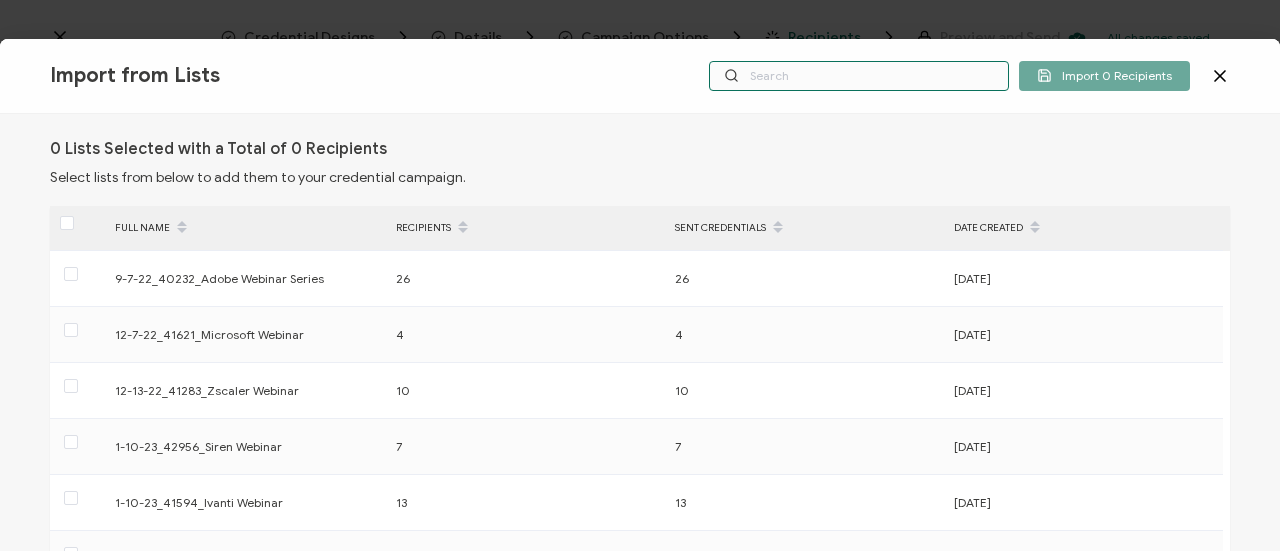 click at bounding box center (859, 76) 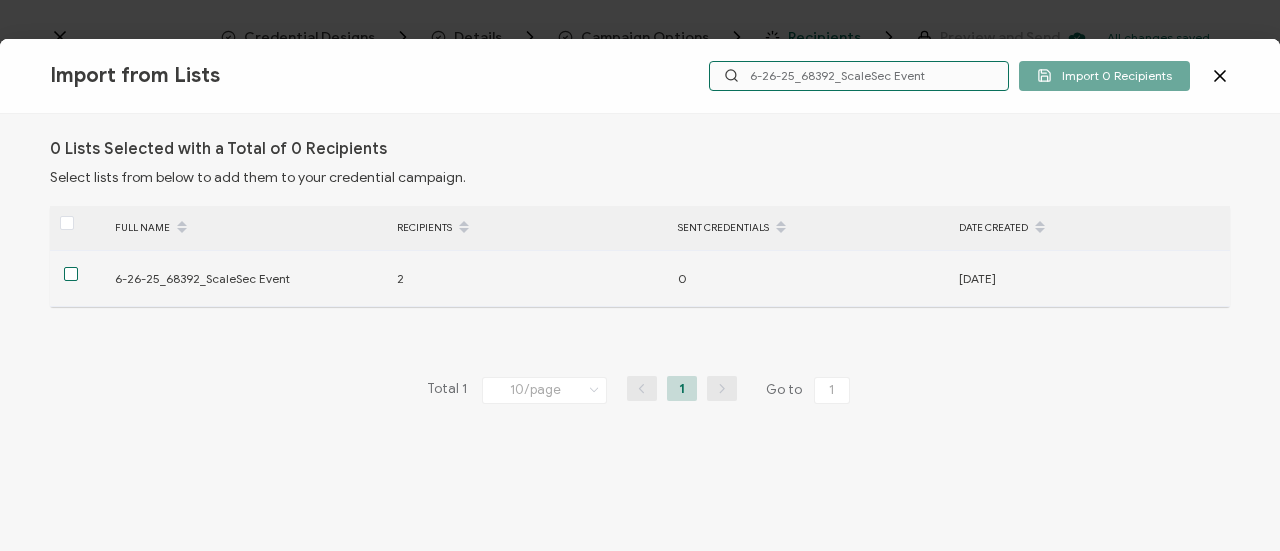 type on "6-26-25_68392_ScaleSec Event" 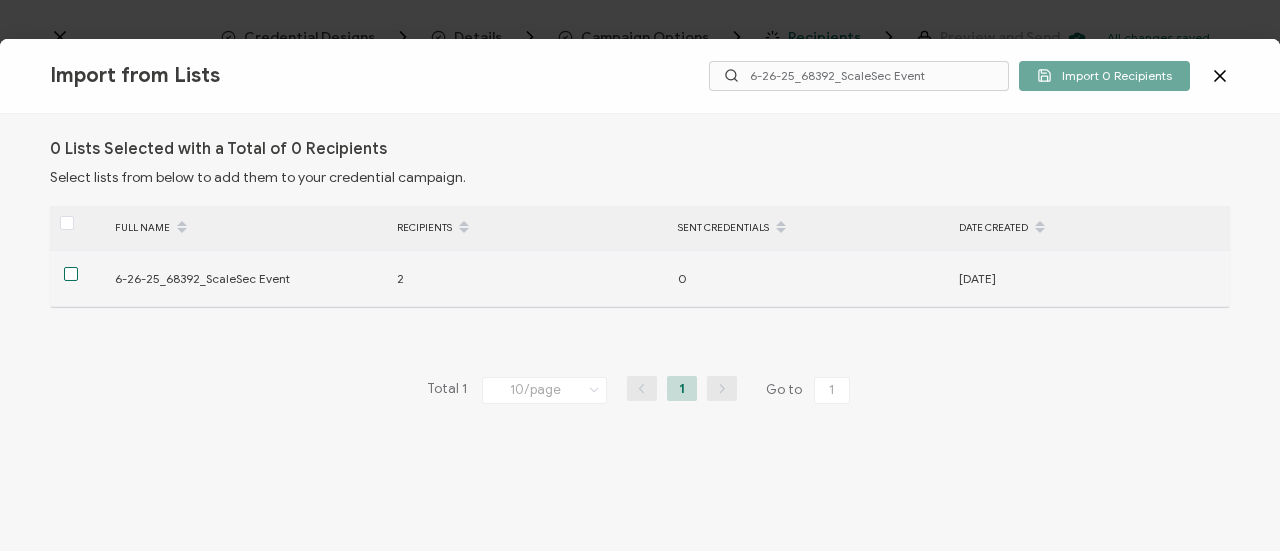 click at bounding box center (71, 274) 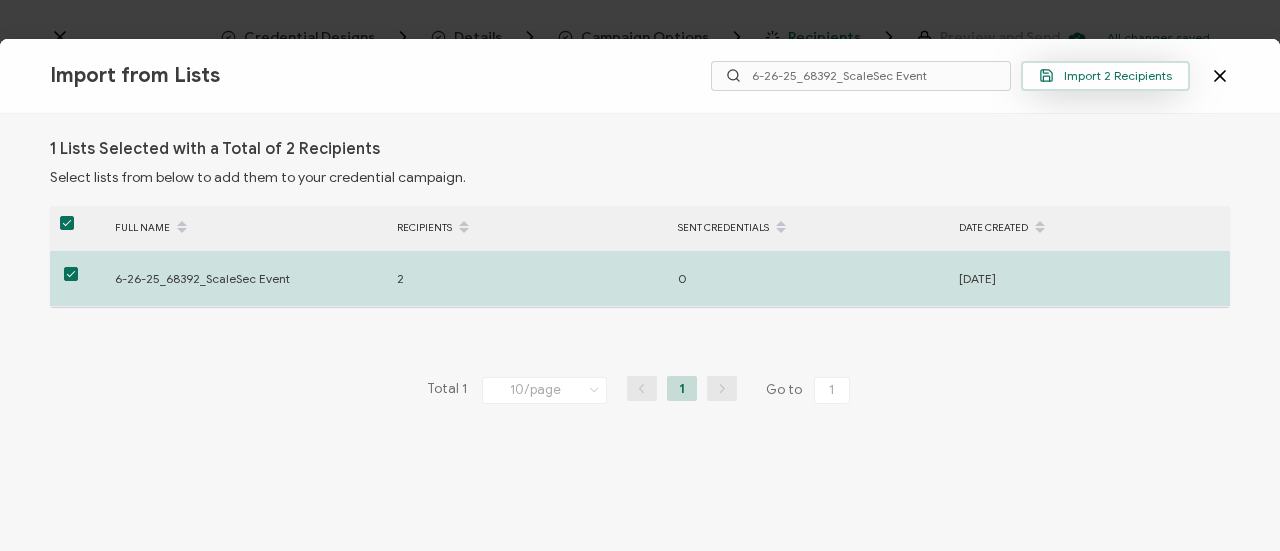 click on "Import 2 Recipients" at bounding box center (1105, 76) 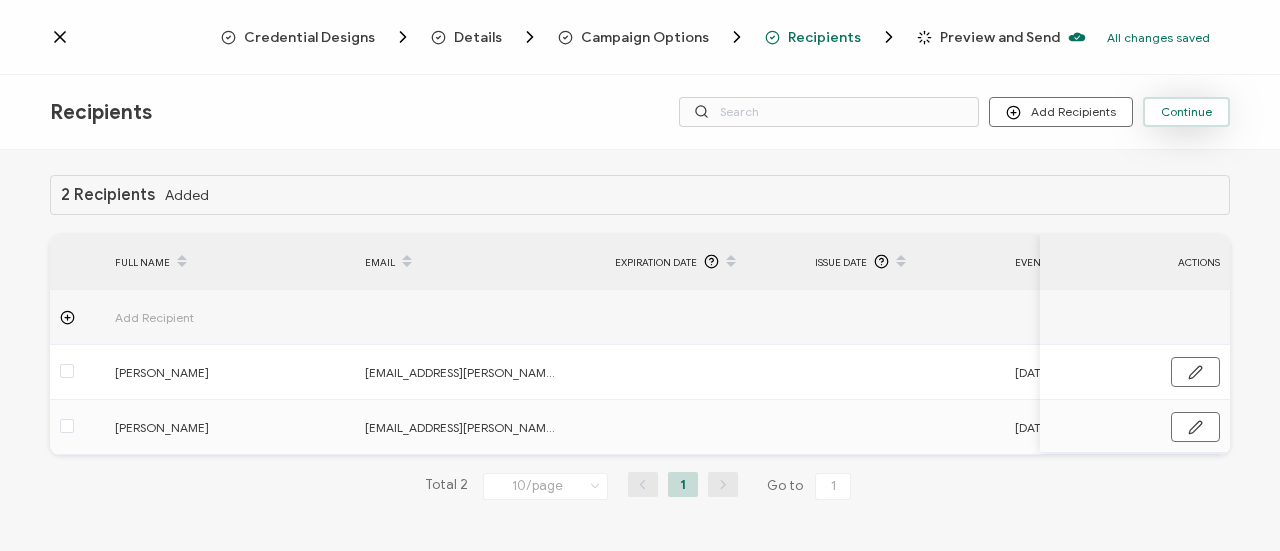 click on "Continue" at bounding box center (1186, 112) 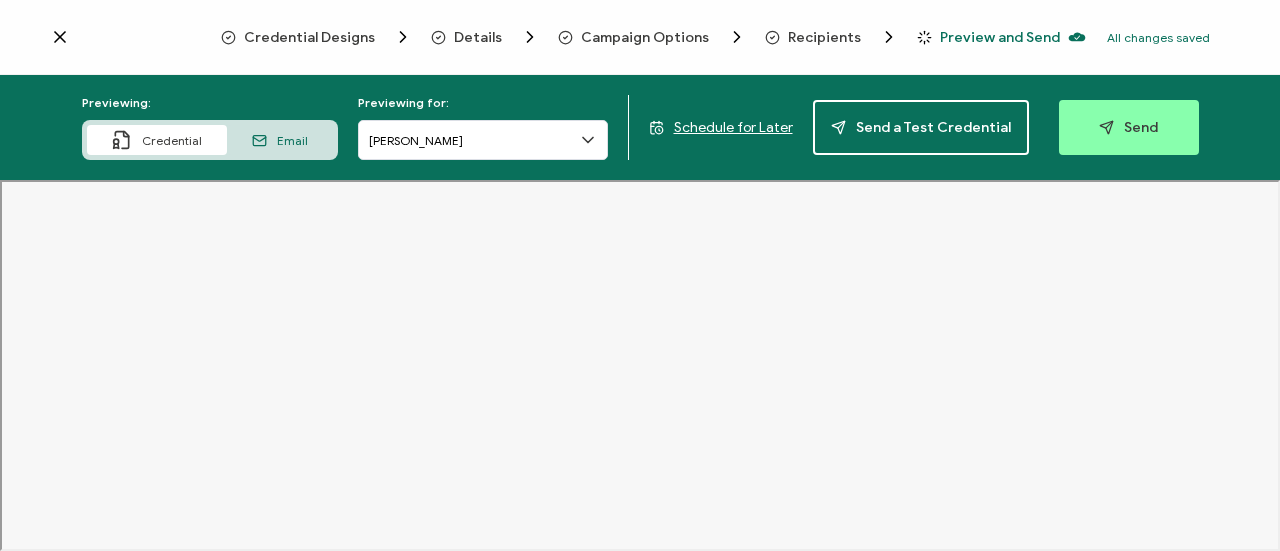 click on "Credential Designs" at bounding box center [309, 37] 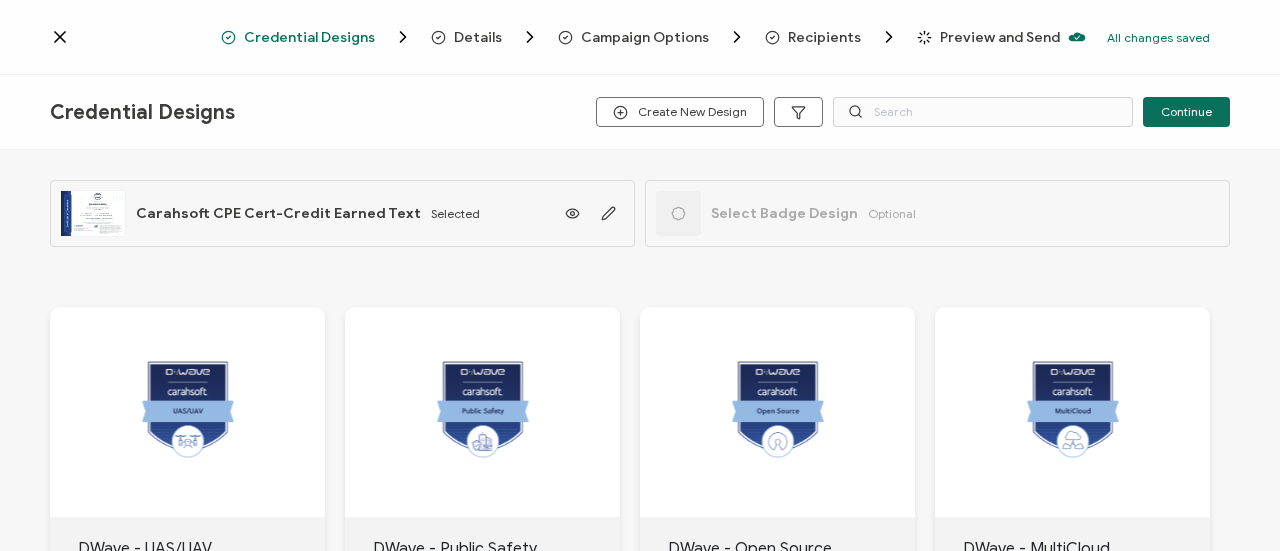 click 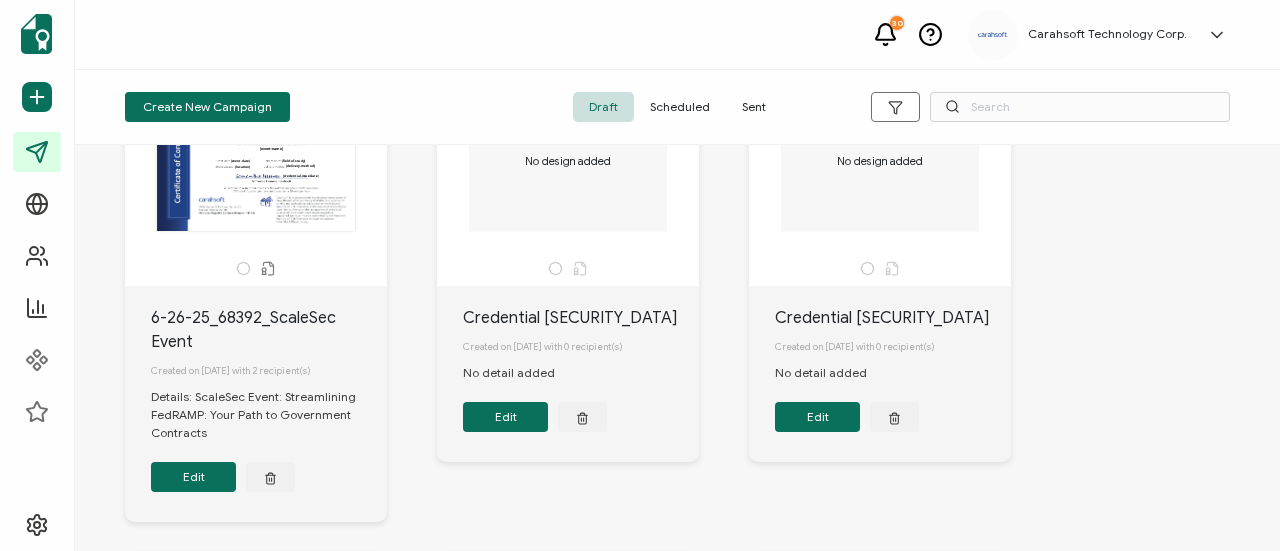scroll, scrollTop: 0, scrollLeft: 0, axis: both 